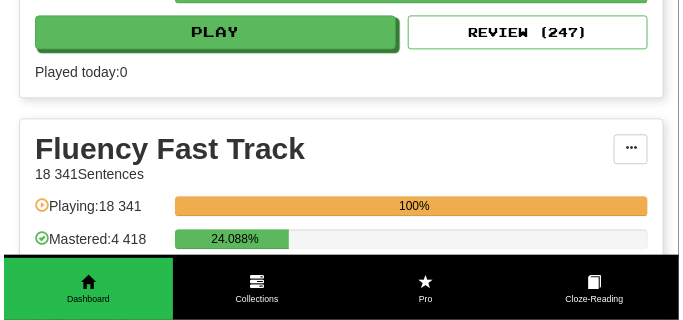 scroll, scrollTop: 900, scrollLeft: 0, axis: vertical 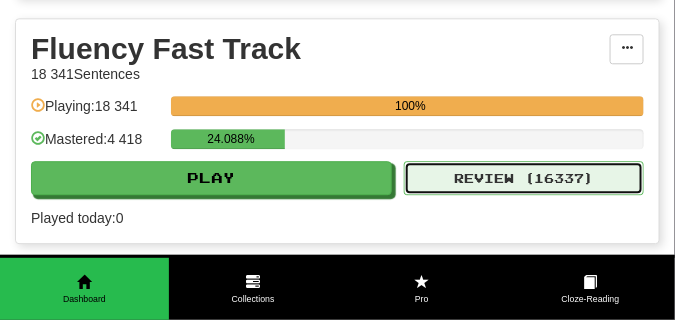 click on "Review ( 16337 )" at bounding box center (524, 178) 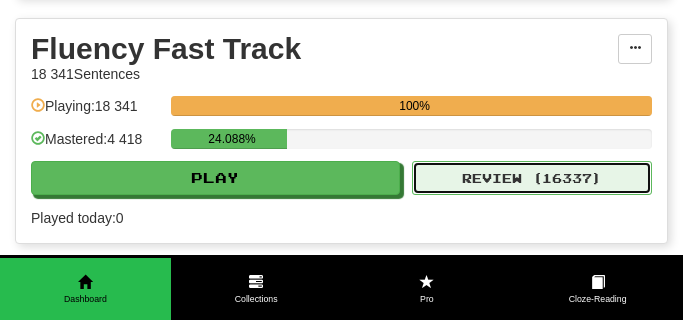 select on "**" 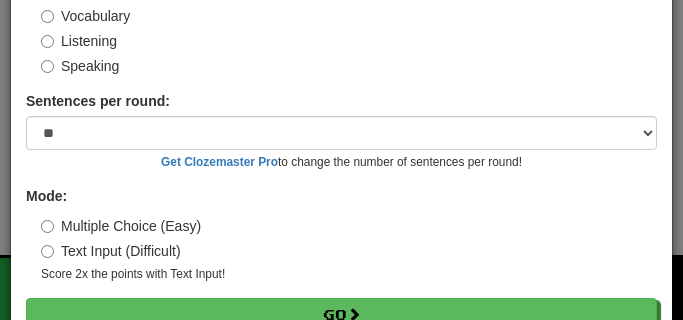 scroll, scrollTop: 186, scrollLeft: 0, axis: vertical 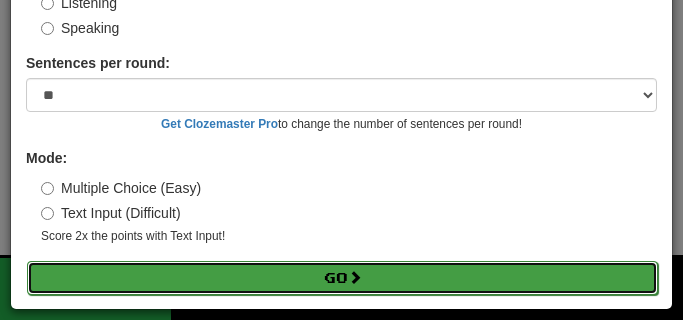 click on "Go" at bounding box center [342, 278] 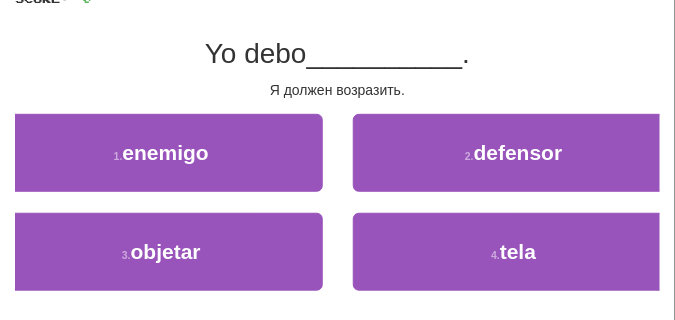 scroll, scrollTop: 150, scrollLeft: 0, axis: vertical 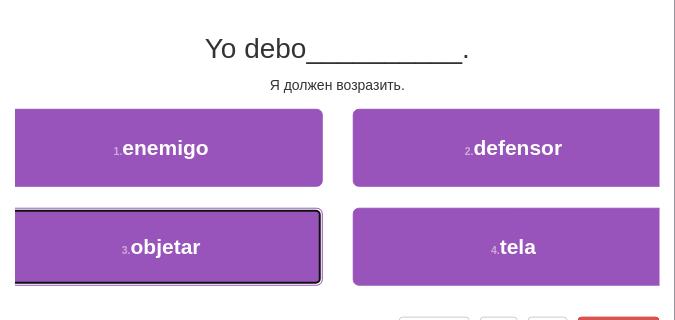 click on "3 .  objetar" at bounding box center (161, 247) 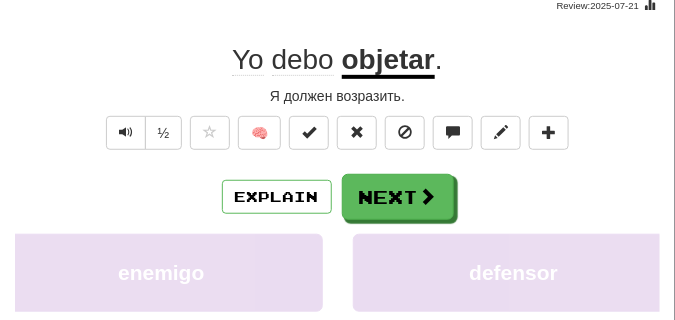 scroll, scrollTop: 50, scrollLeft: 0, axis: vertical 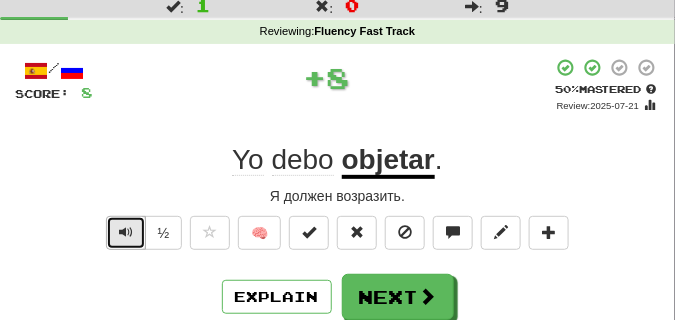 click at bounding box center (126, 232) 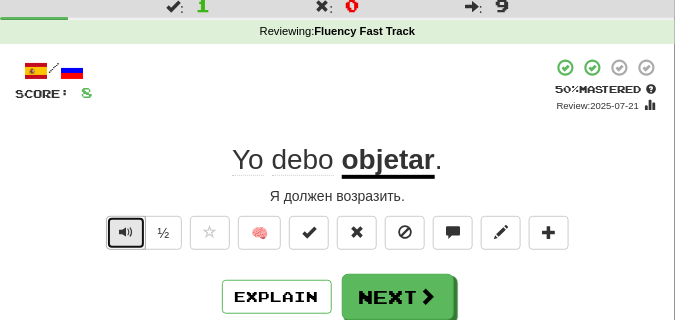 click at bounding box center [126, 232] 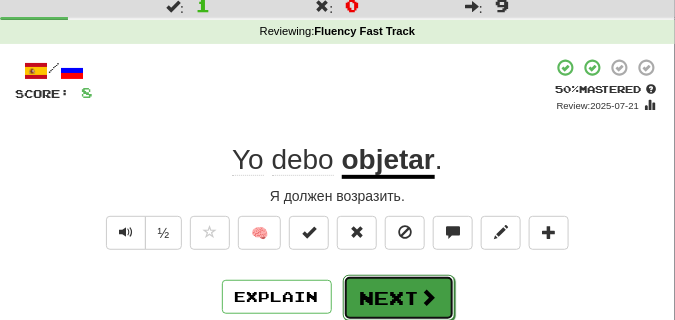 click on "Next" at bounding box center (399, 298) 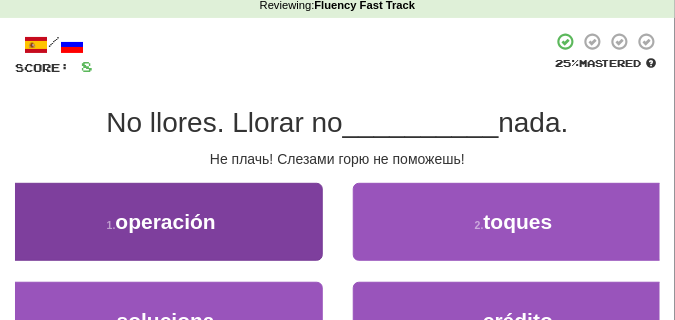 scroll, scrollTop: 100, scrollLeft: 0, axis: vertical 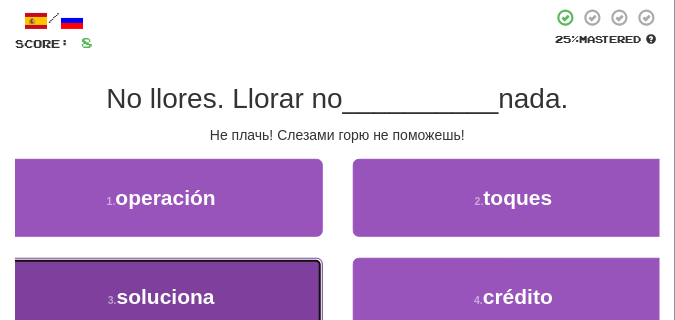 click on "3 .  soluciona" at bounding box center [161, 297] 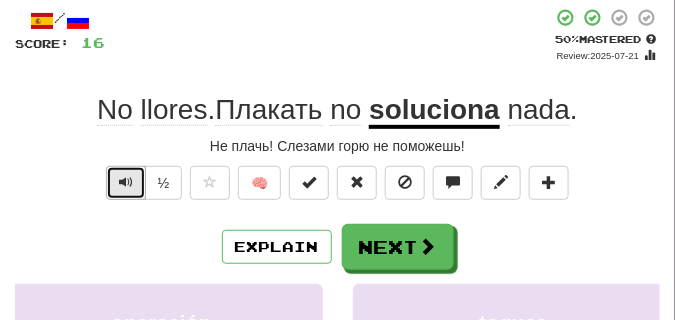 click at bounding box center [126, 182] 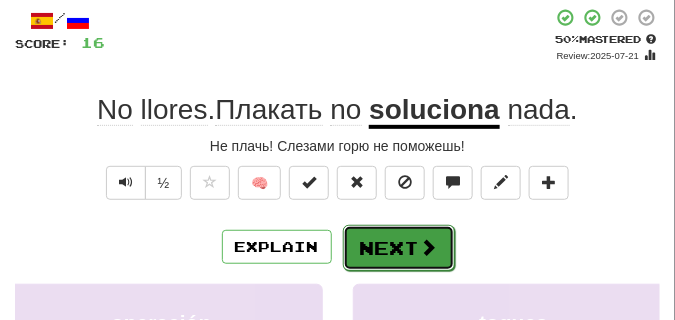 click on "Next" at bounding box center (399, 248) 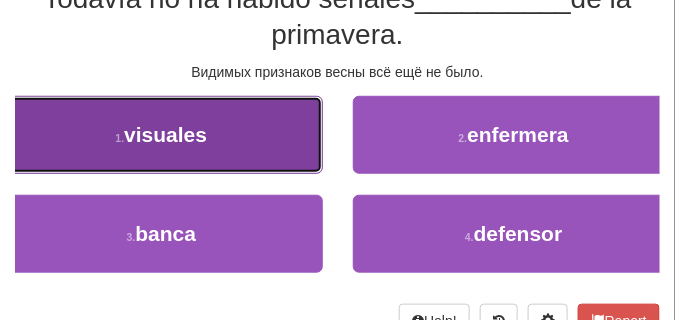 click on "visuales" at bounding box center [165, 134] 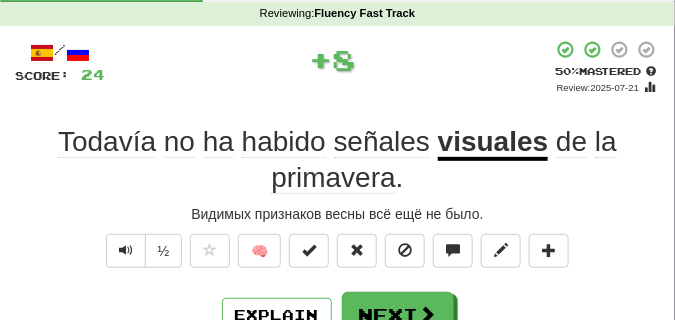 scroll, scrollTop: 60, scrollLeft: 0, axis: vertical 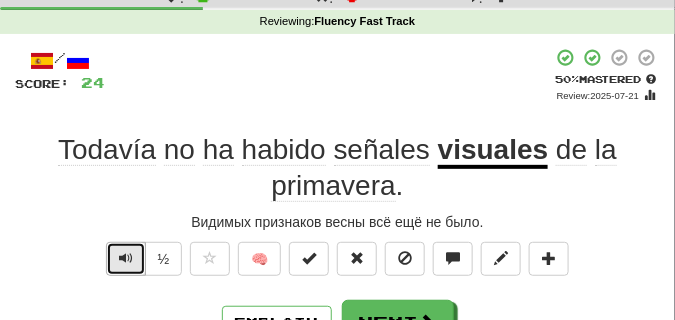 click at bounding box center (126, 258) 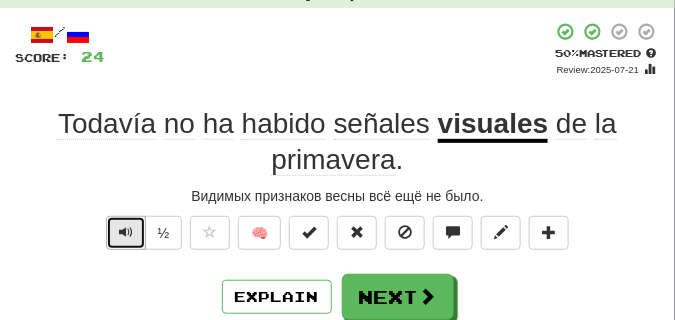 scroll, scrollTop: 110, scrollLeft: 0, axis: vertical 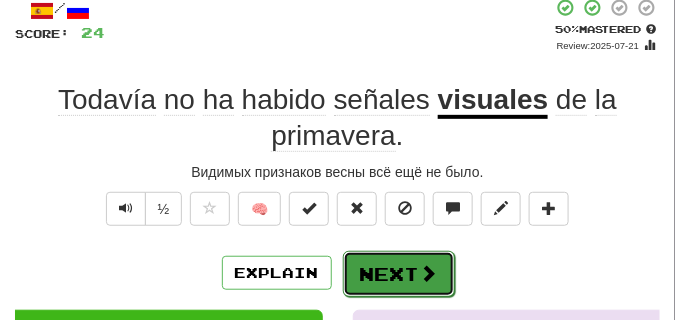 click on "Next" at bounding box center [399, 274] 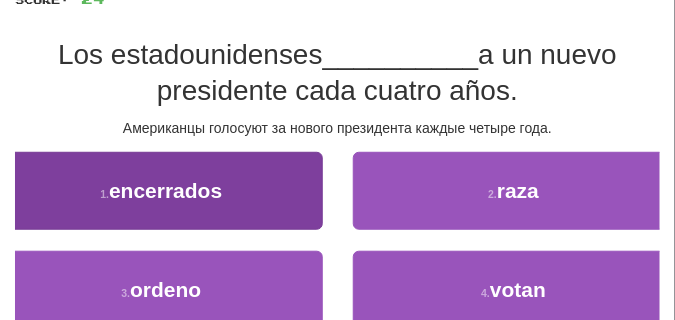 scroll, scrollTop: 160, scrollLeft: 0, axis: vertical 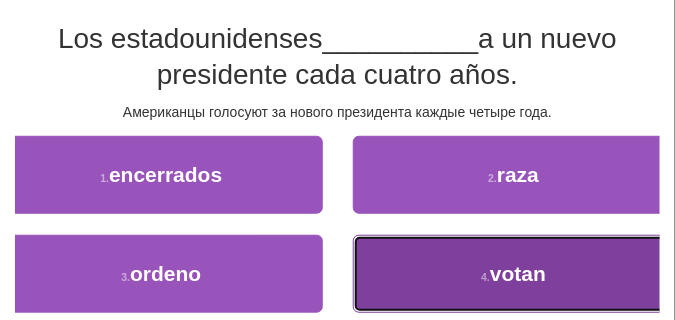 click on "4 .  votan" at bounding box center [514, 274] 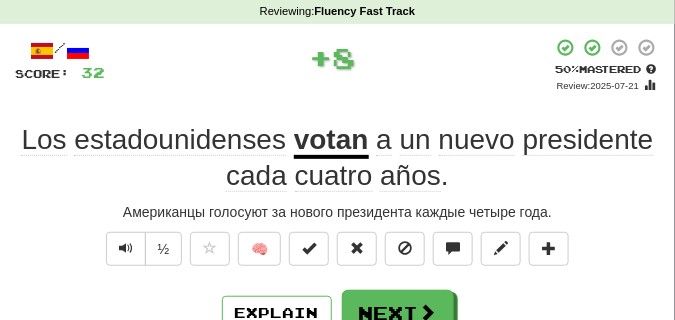 scroll, scrollTop: 70, scrollLeft: 0, axis: vertical 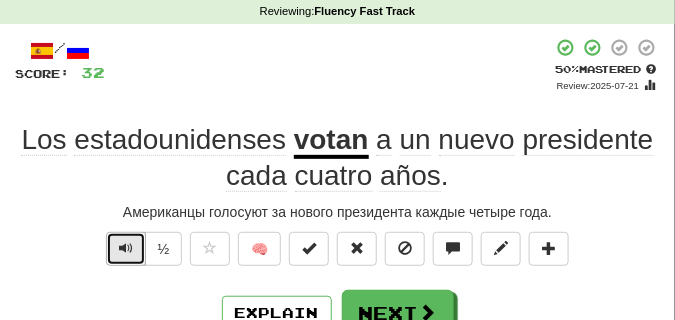 click at bounding box center [126, 248] 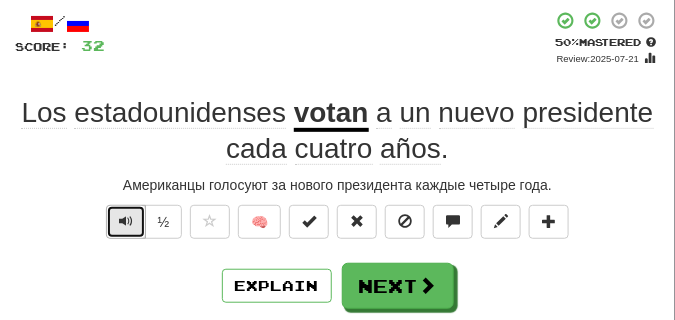 scroll, scrollTop: 120, scrollLeft: 0, axis: vertical 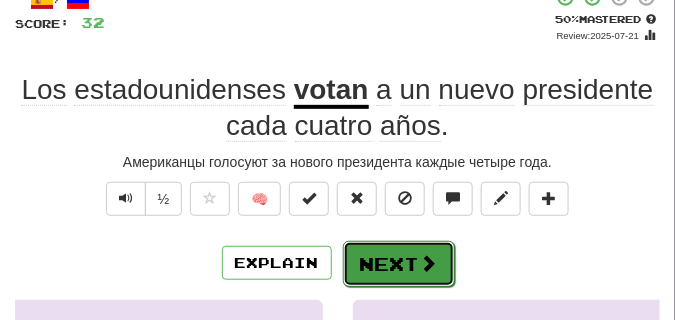 click on "Next" at bounding box center [399, 264] 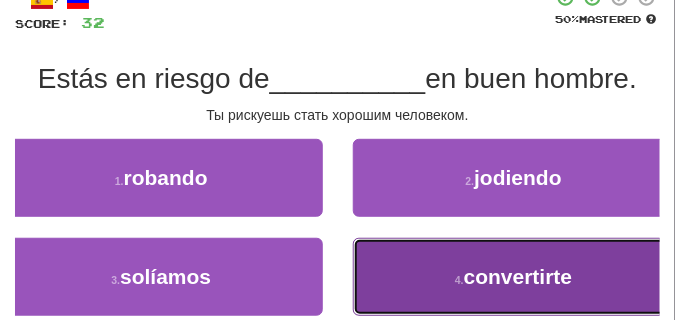 click on "4 .  convertirte" at bounding box center [514, 277] 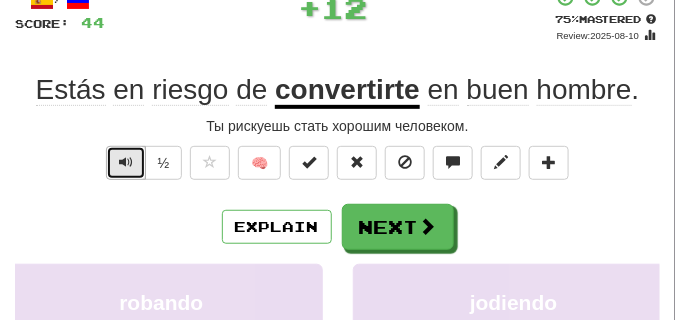 click at bounding box center [126, 162] 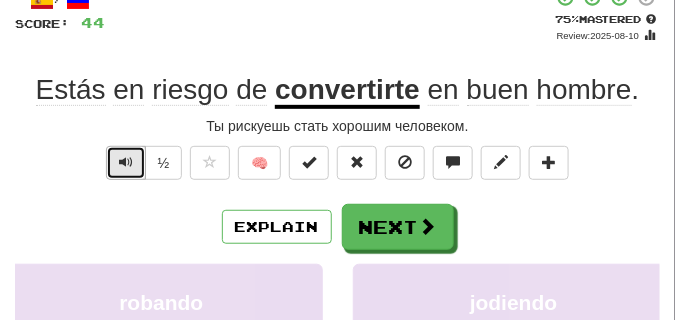 click at bounding box center [126, 162] 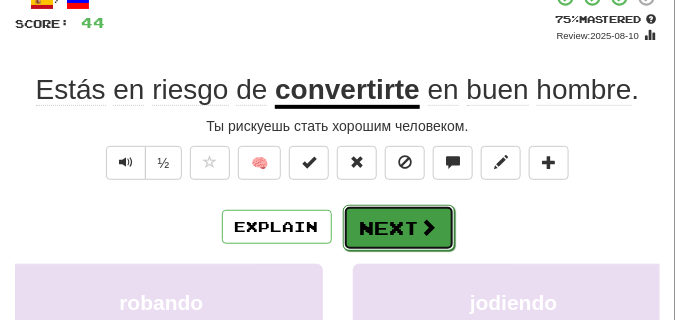 click on "Next" at bounding box center (399, 228) 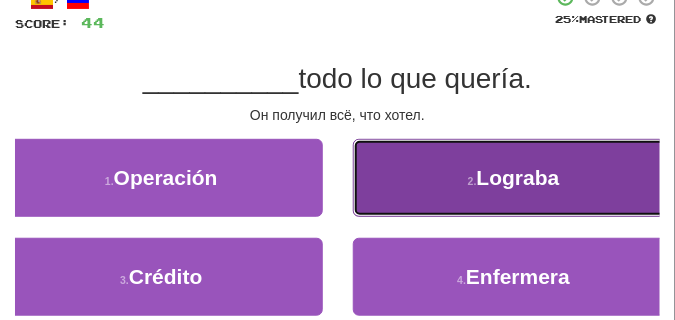 click on "2 .  Lograba" at bounding box center [514, 178] 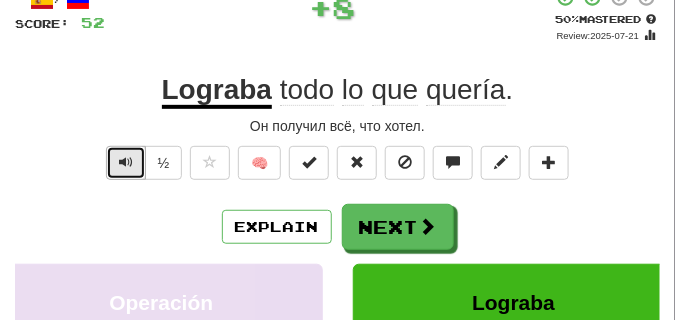 click at bounding box center (126, 162) 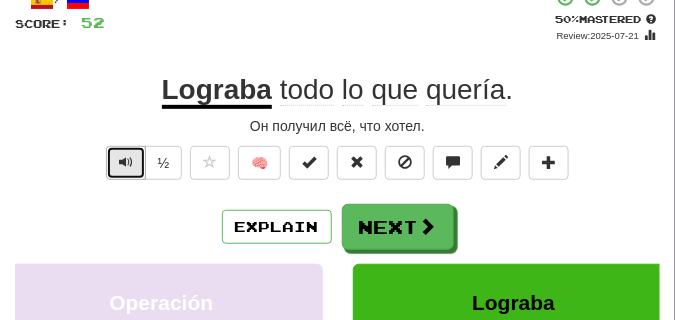 click at bounding box center [126, 162] 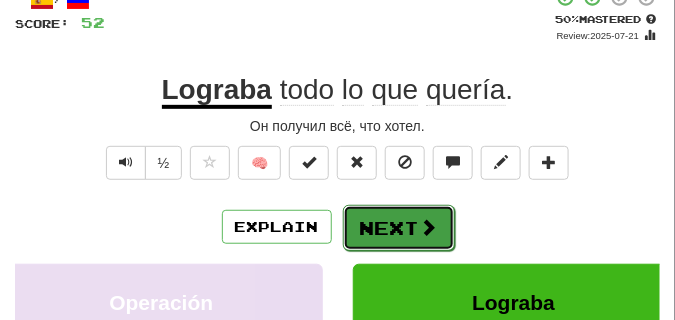click on "Next" at bounding box center (399, 228) 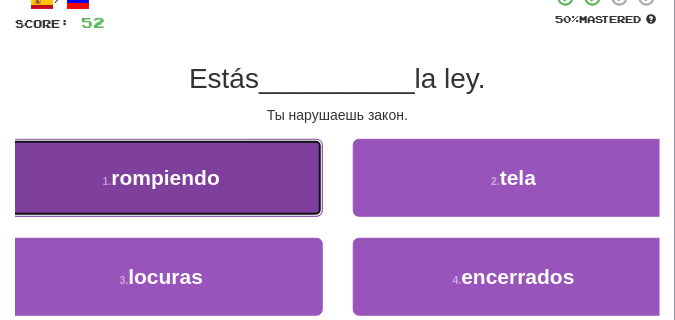 click on "rompiendo" at bounding box center [165, 177] 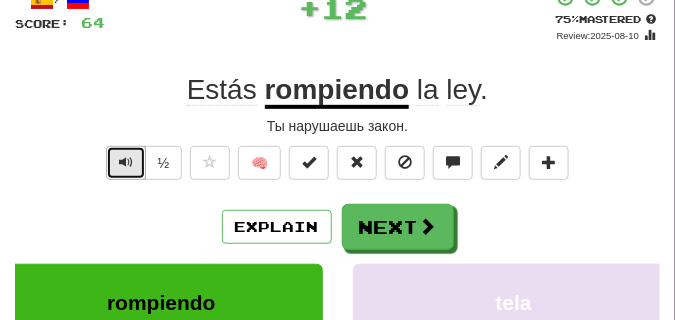 click at bounding box center (126, 163) 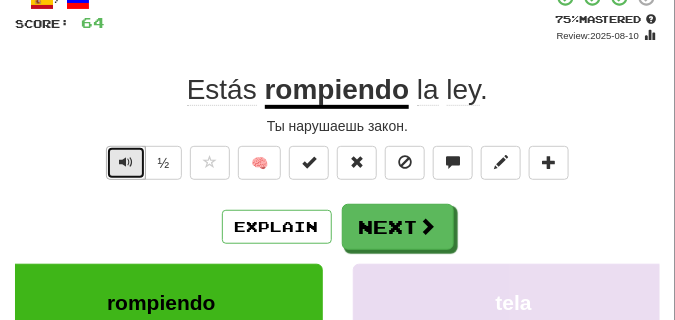 click at bounding box center [126, 162] 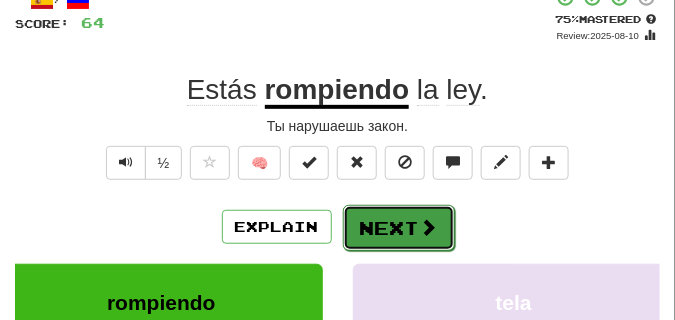click on "Next" at bounding box center (399, 228) 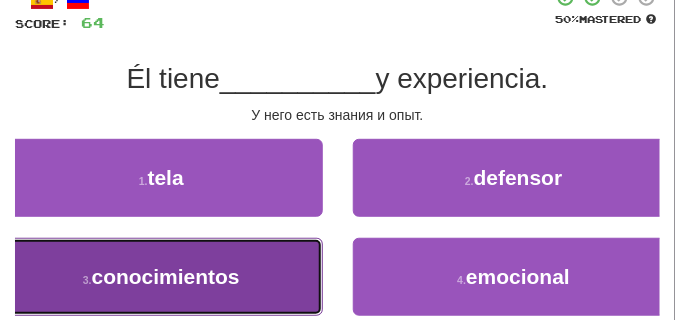 click on "3 .  conocimientos" at bounding box center [161, 277] 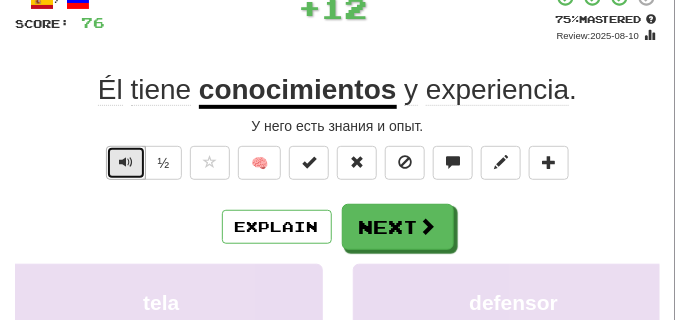 click at bounding box center (126, 162) 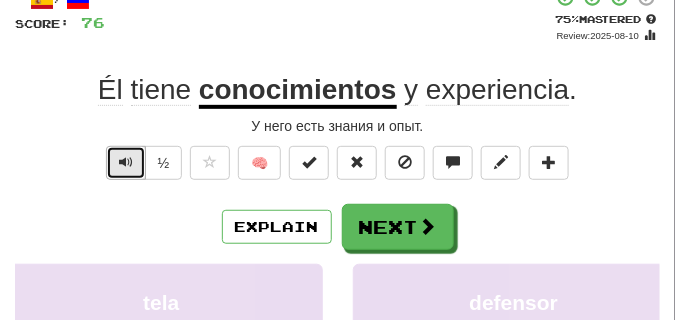 click at bounding box center (126, 162) 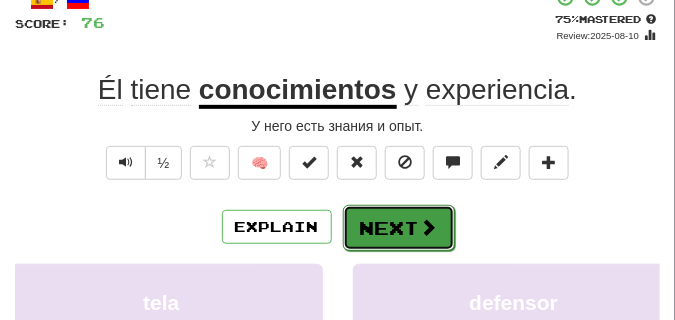 click on "Next" at bounding box center (399, 228) 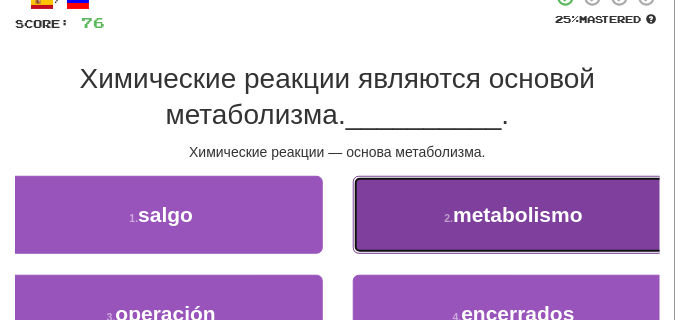 click on "2 .  metabolismo" at bounding box center [514, 215] 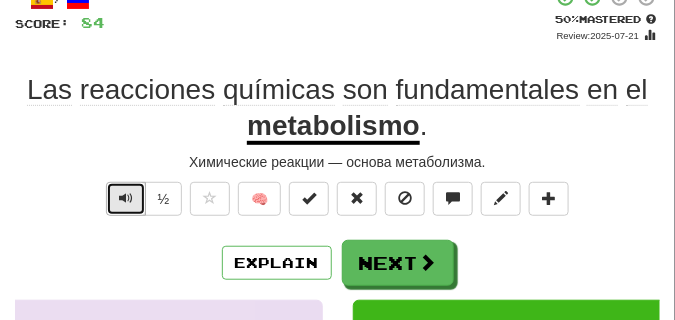 click at bounding box center [126, 198] 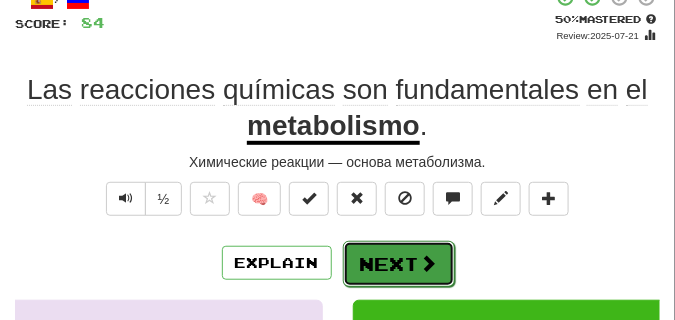 click on "Next" at bounding box center (399, 264) 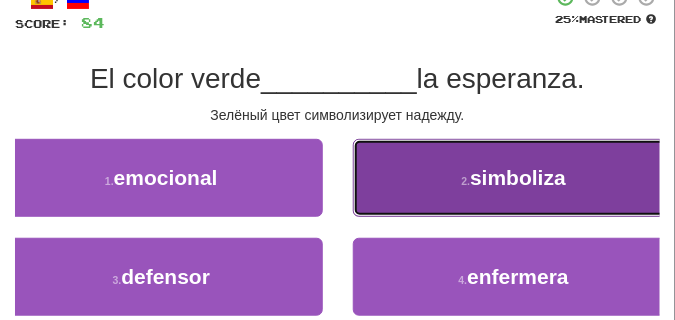 click on "2 .  simboliza" at bounding box center [514, 178] 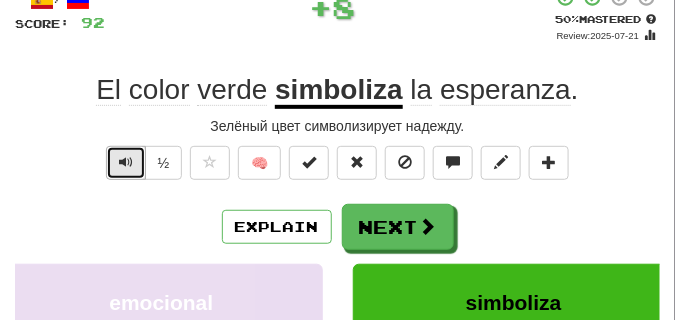 click at bounding box center [126, 162] 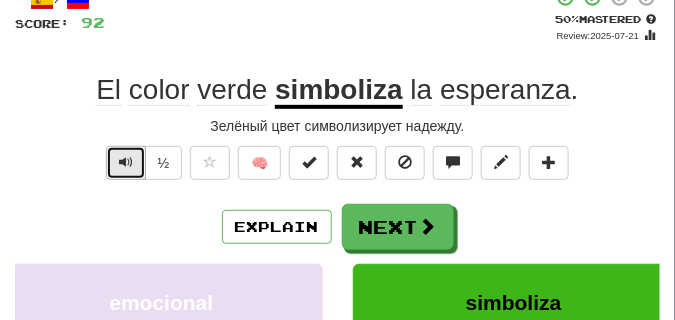 click at bounding box center [126, 162] 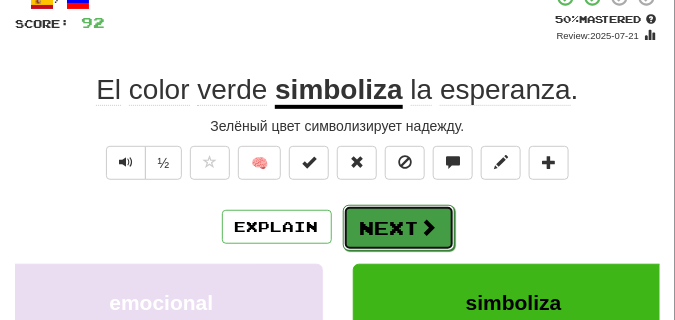 click on "Next" at bounding box center (399, 228) 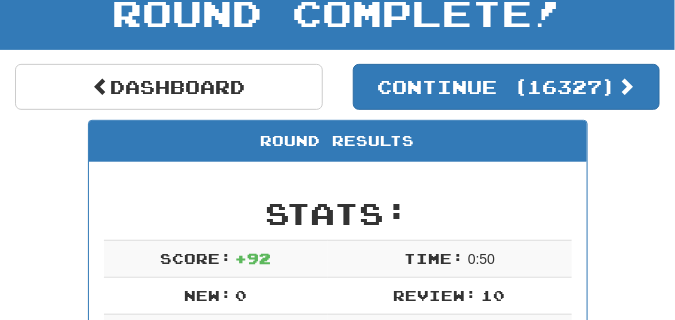 scroll, scrollTop: 108, scrollLeft: 0, axis: vertical 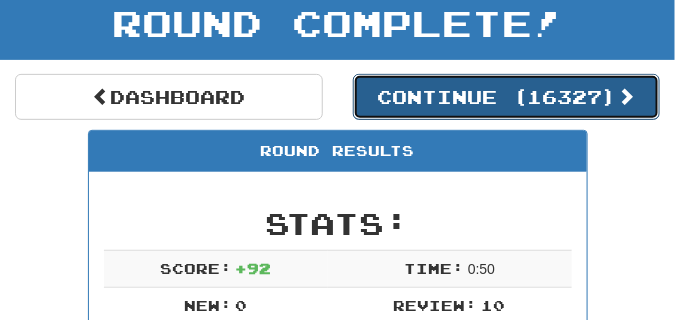 click on "Continue ( 16327 )" at bounding box center (507, 97) 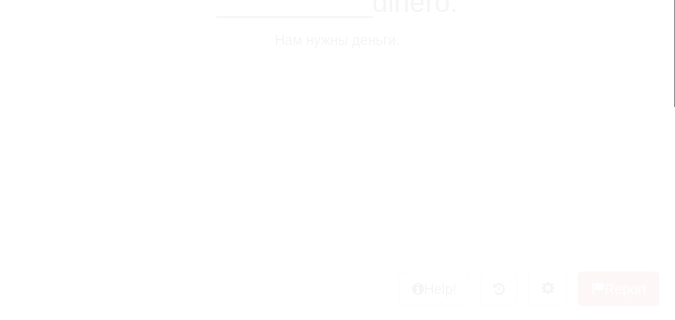 scroll, scrollTop: 108, scrollLeft: 0, axis: vertical 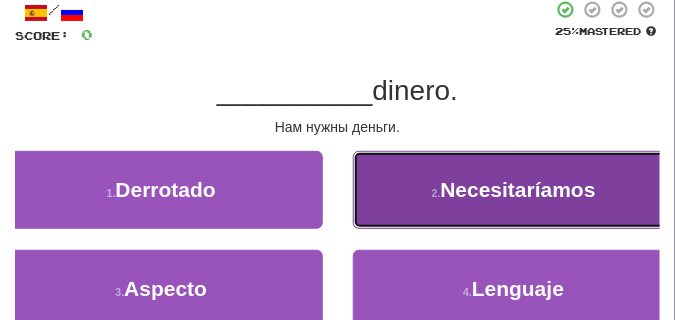 click on "2 .  Necesitaríamos" at bounding box center (514, 190) 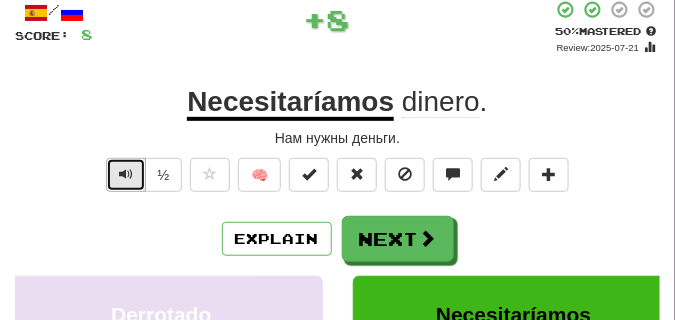 click at bounding box center (126, 175) 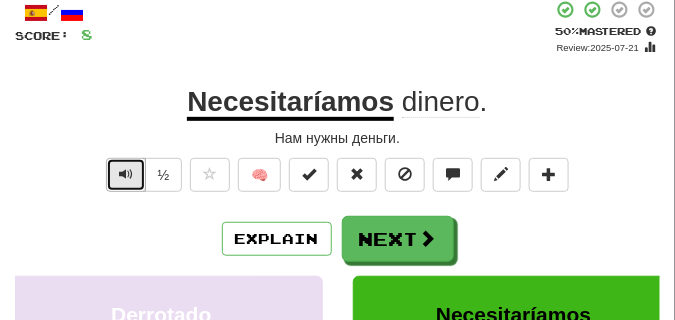 click at bounding box center (126, 175) 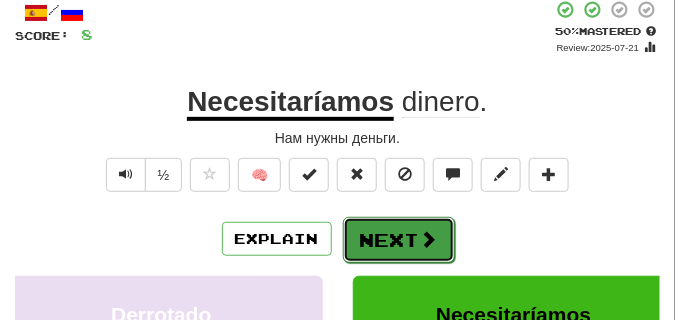 click on "Next" at bounding box center (399, 240) 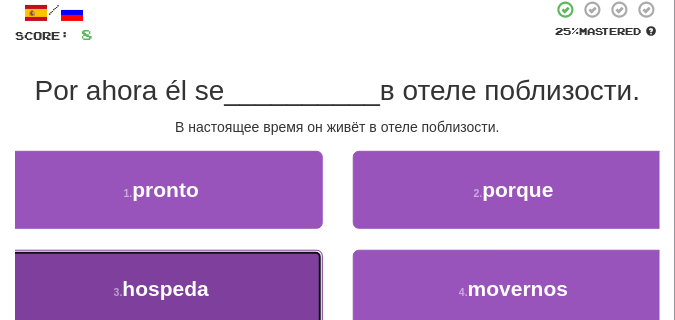 click on "3 .  hospeda" at bounding box center (161, 289) 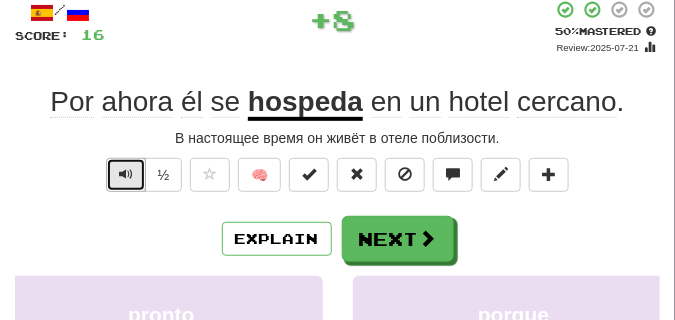 click at bounding box center (126, 174) 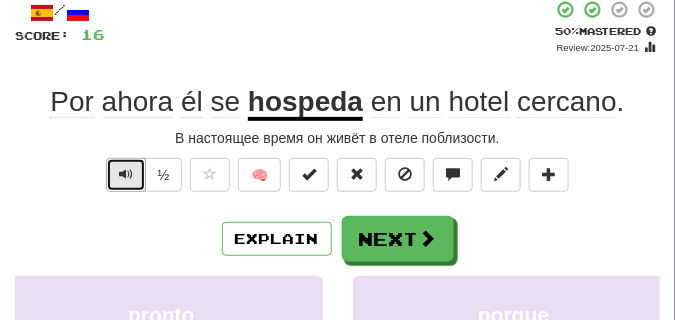 click at bounding box center (126, 174) 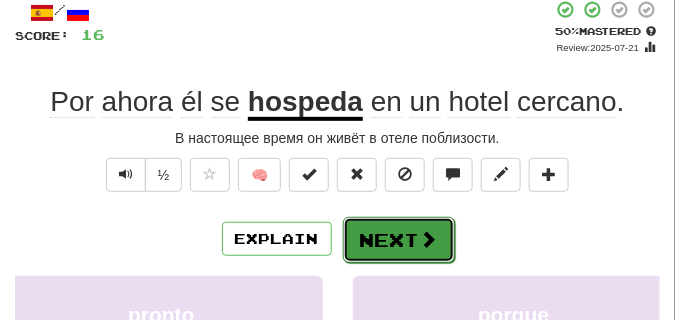 click on "Next" at bounding box center [399, 240] 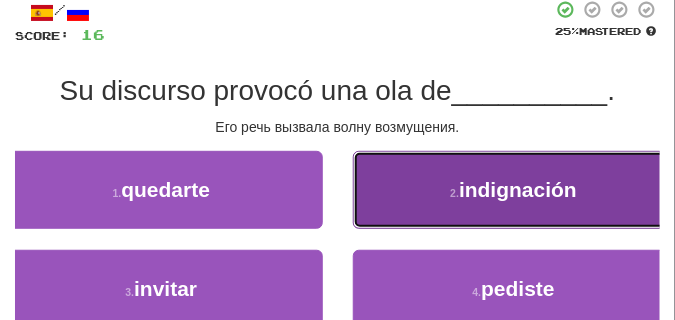 click on "2 .  indignación" at bounding box center (514, 190) 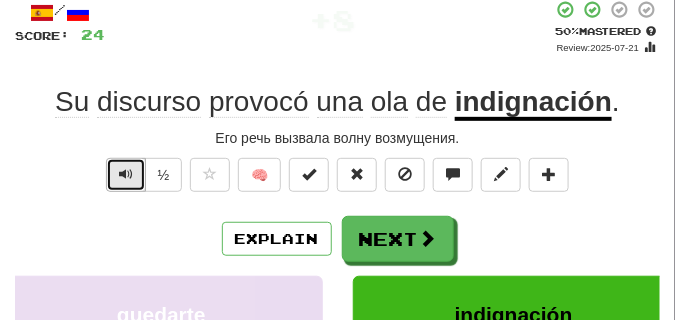 click at bounding box center [126, 174] 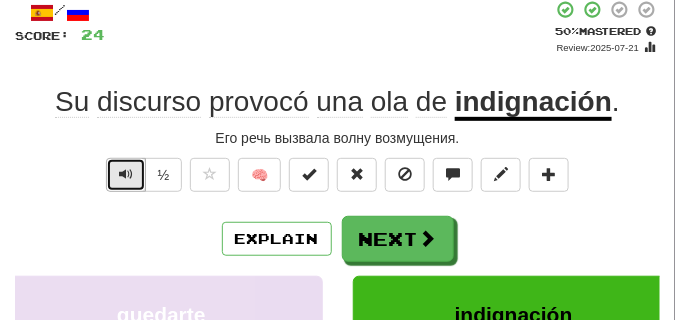 click at bounding box center (126, 174) 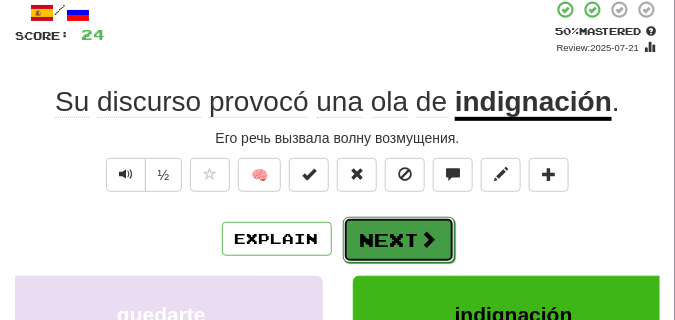 click on "Next" at bounding box center (399, 240) 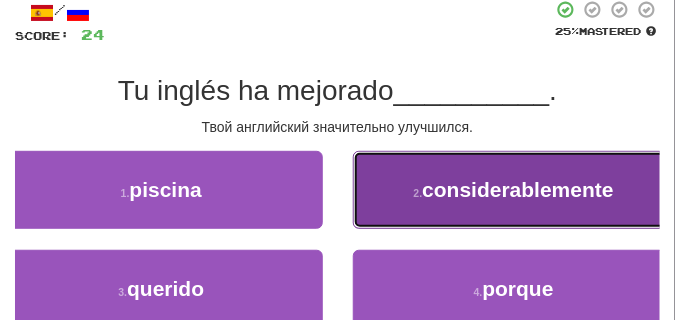 click on "2 .  considerablemente" at bounding box center [514, 190] 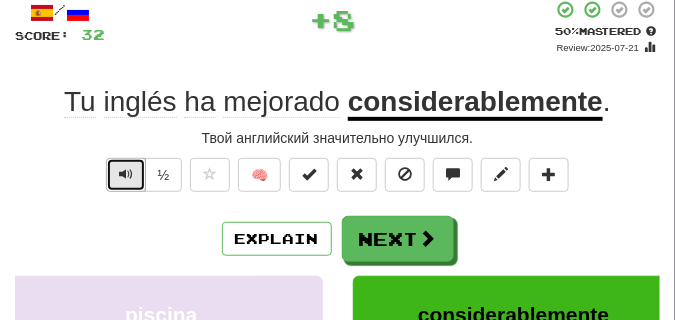 click at bounding box center (126, 174) 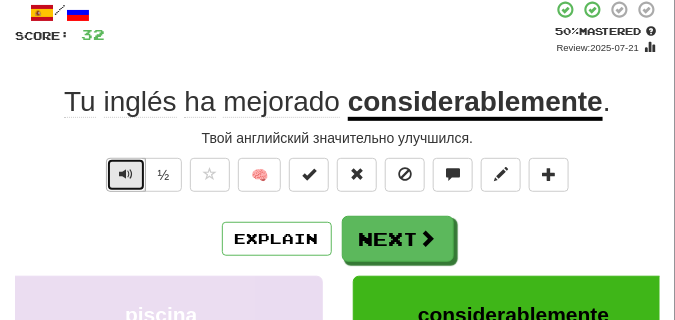 click at bounding box center (126, 174) 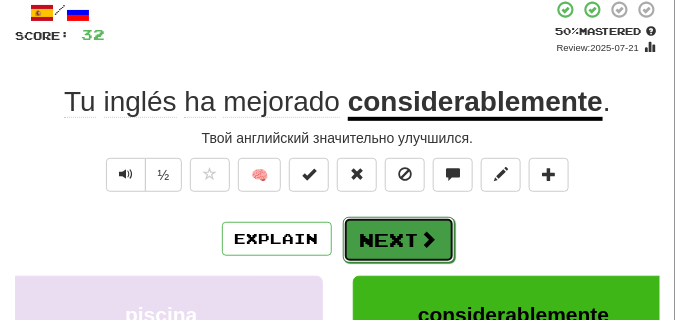 click on "Next" at bounding box center (399, 240) 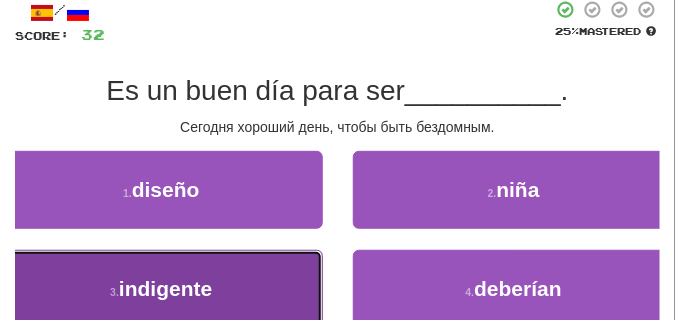 click on "3 .  indigente" at bounding box center (161, 289) 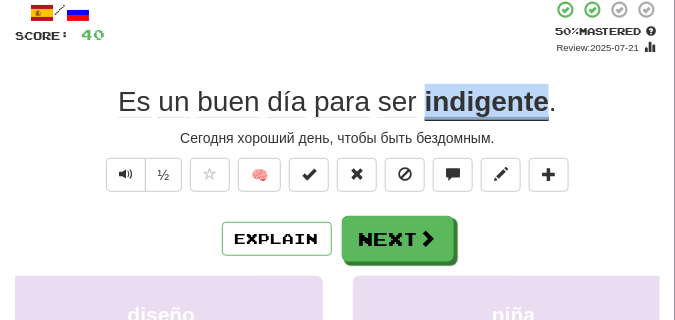 drag, startPoint x: 422, startPoint y: 99, endPoint x: 546, endPoint y: 103, distance: 124.0645 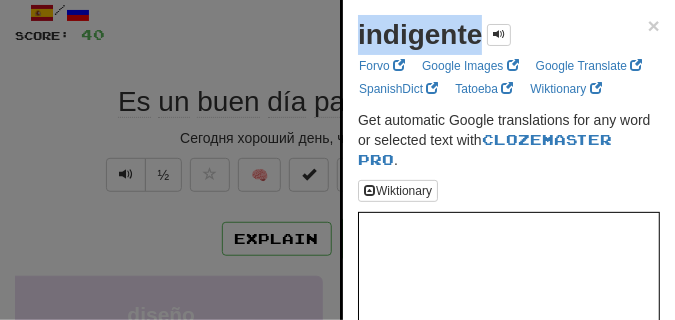 drag, startPoint x: 361, startPoint y: 41, endPoint x: 480, endPoint y: 44, distance: 119.03781 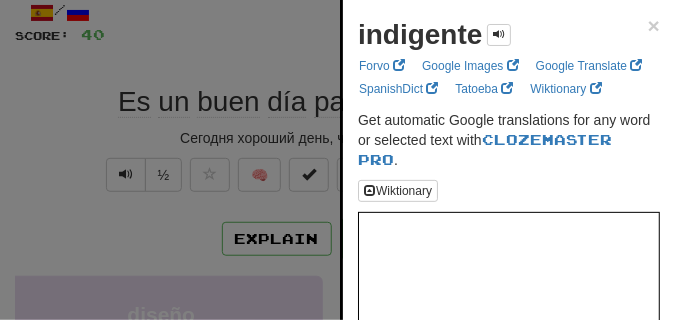 click at bounding box center [337, 160] 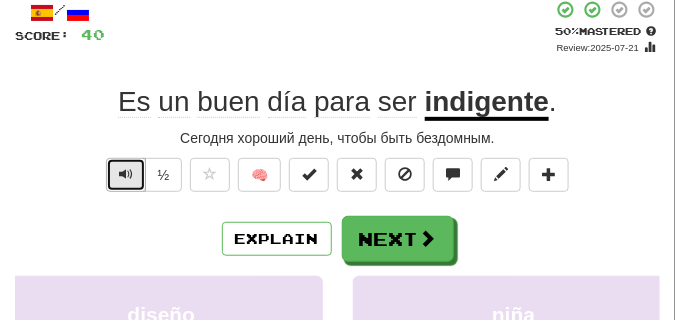 click at bounding box center (126, 175) 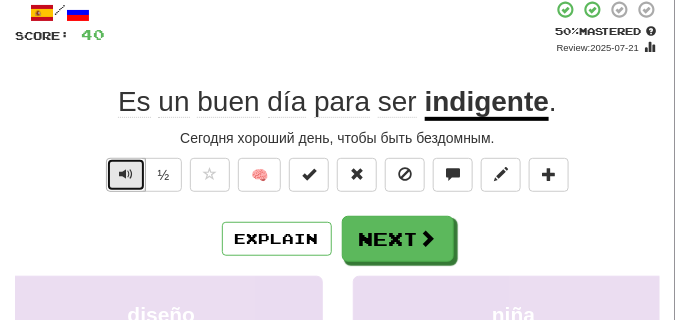 click at bounding box center [126, 175] 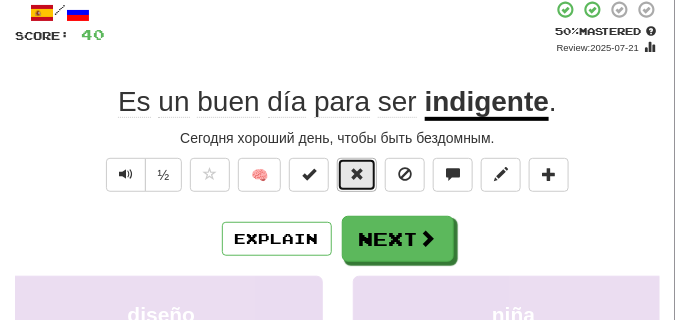 click at bounding box center [357, 175] 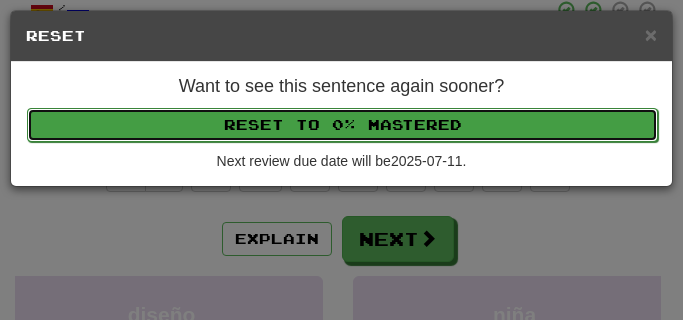 click on "Reset to 0% Mastered" at bounding box center (342, 125) 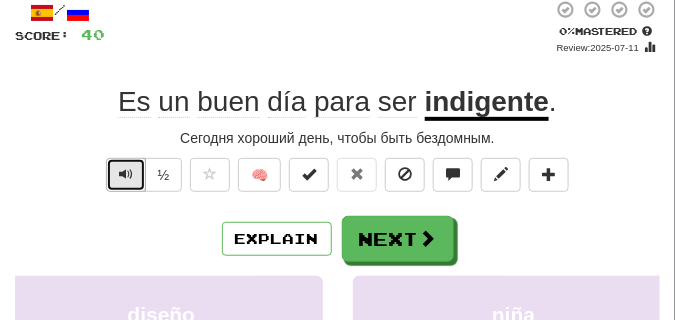 click at bounding box center (126, 175) 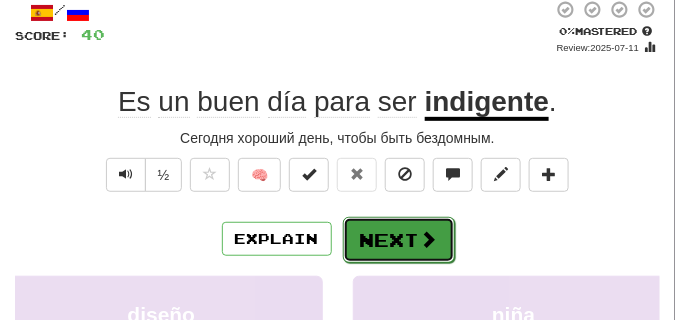 click on "Next" at bounding box center (399, 240) 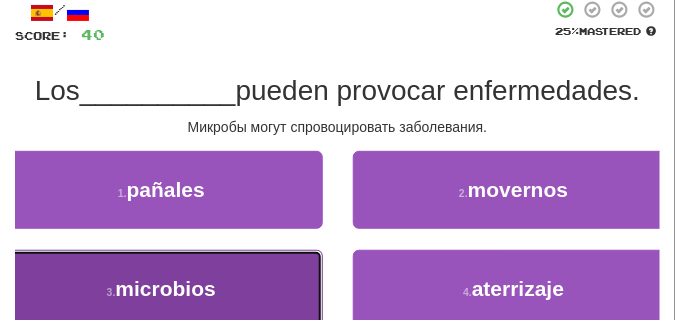 click on "3 .  microbios" at bounding box center (161, 289) 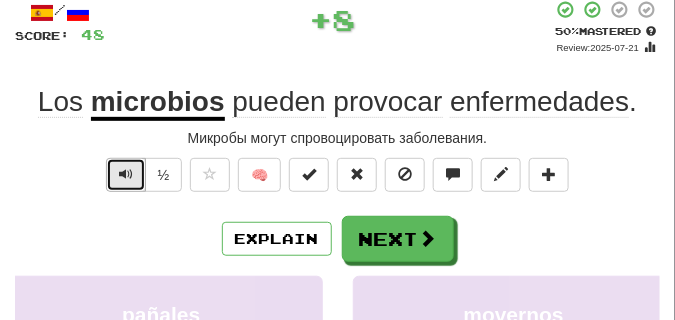 click at bounding box center [126, 174] 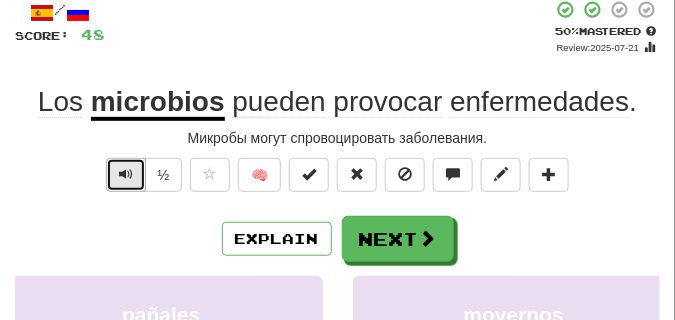 click at bounding box center (126, 174) 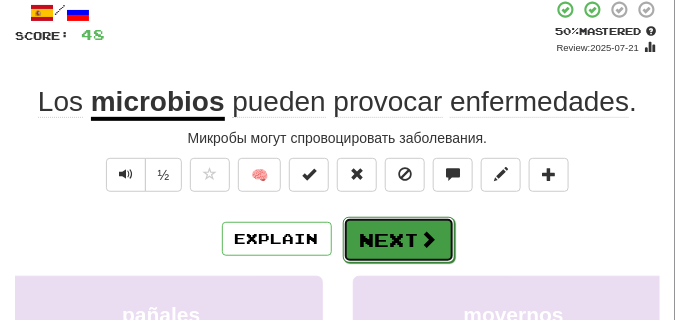 click on "Next" at bounding box center [399, 240] 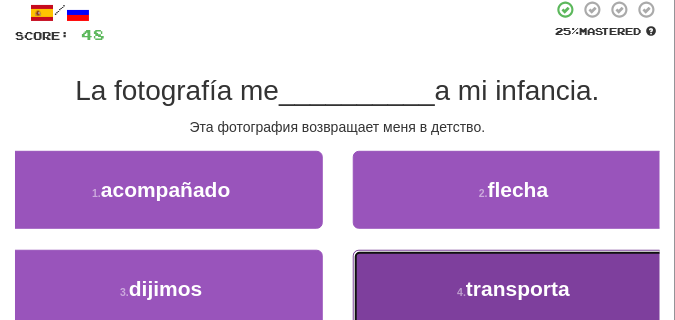 click on "transporta" at bounding box center [518, 288] 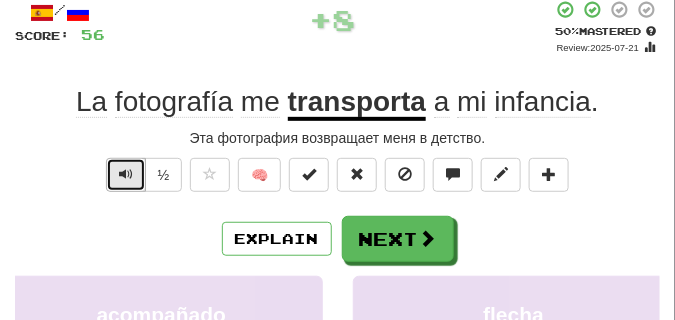 click at bounding box center (126, 174) 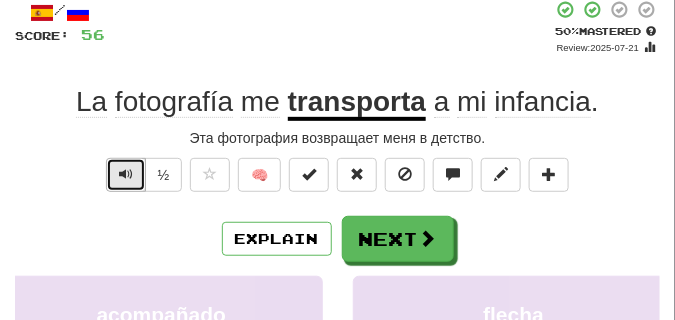 click at bounding box center (126, 174) 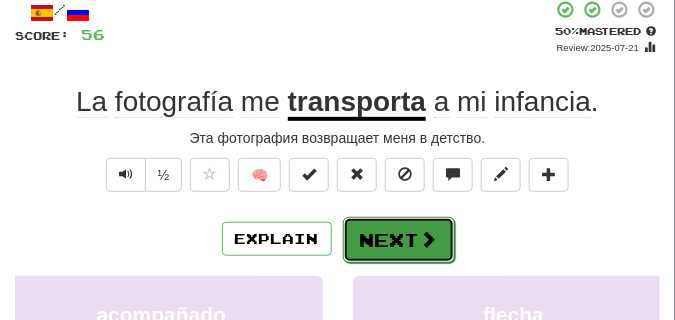 click on "Next" at bounding box center (399, 240) 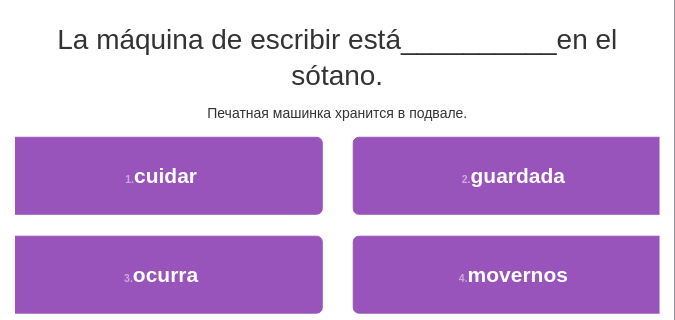 scroll, scrollTop: 208, scrollLeft: 0, axis: vertical 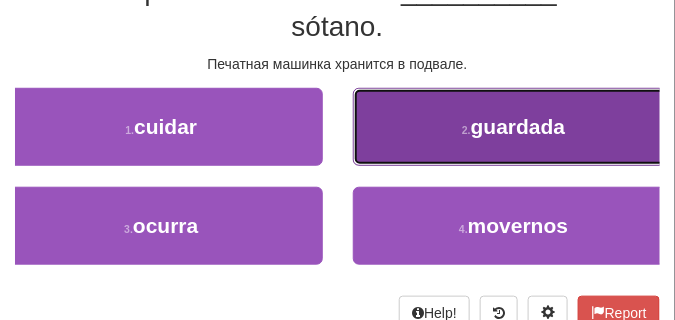 click on "2 .  guardada" at bounding box center [514, 127] 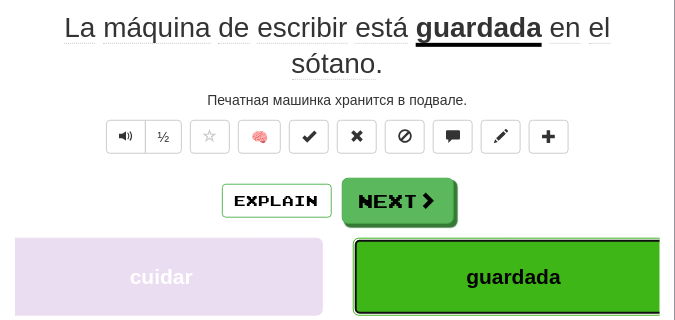 scroll, scrollTop: 118, scrollLeft: 0, axis: vertical 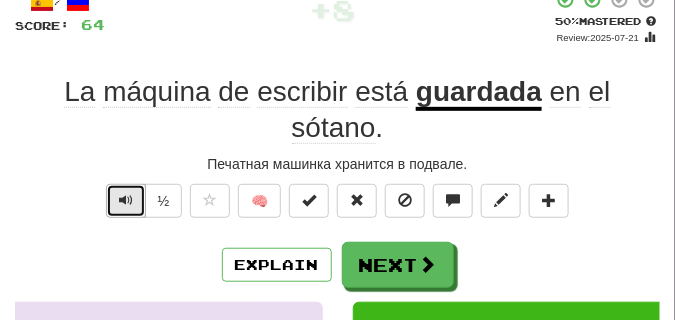 click at bounding box center (126, 201) 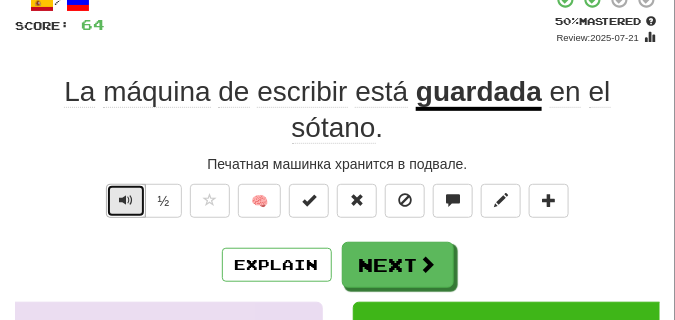 click at bounding box center (126, 201) 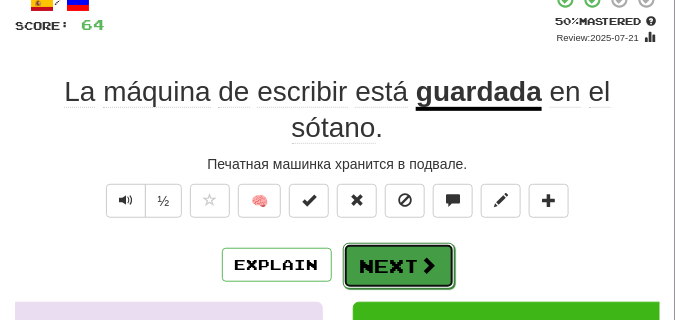 click on "Next" at bounding box center [399, 266] 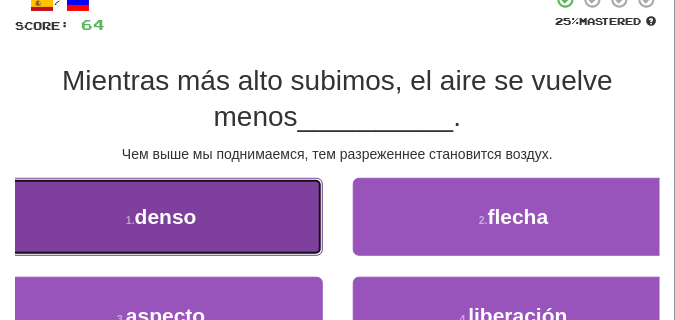 click on "denso" at bounding box center (166, 216) 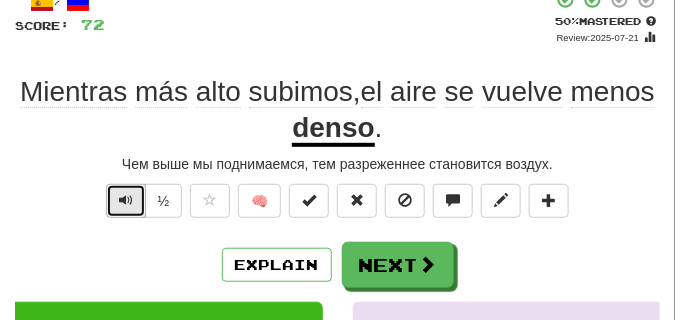 click at bounding box center [126, 200] 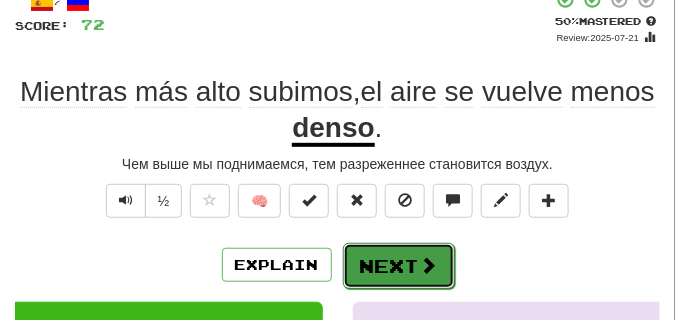 click on "Next" at bounding box center (399, 266) 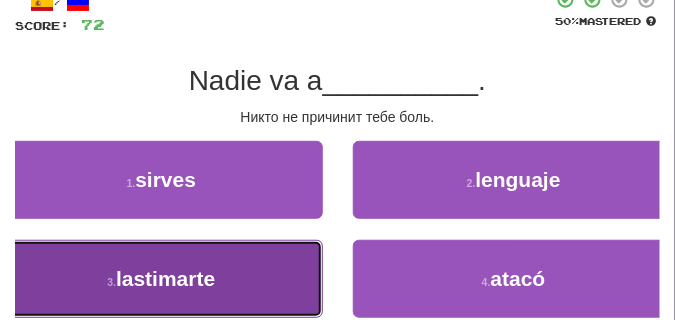 click on "lastimarte" at bounding box center [165, 278] 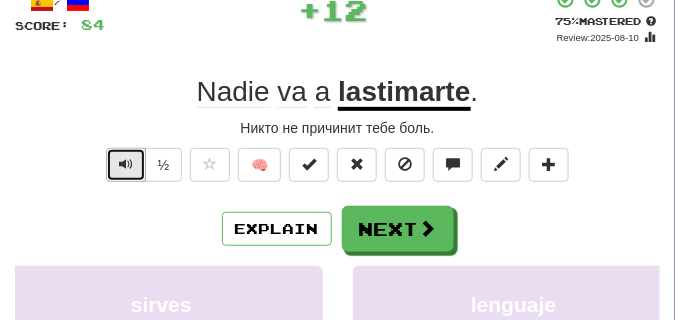 click at bounding box center [126, 164] 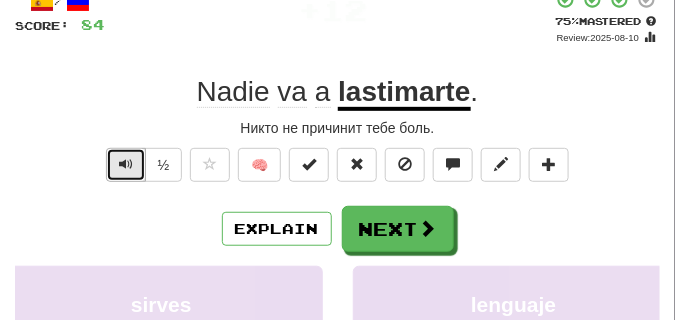 click at bounding box center [126, 164] 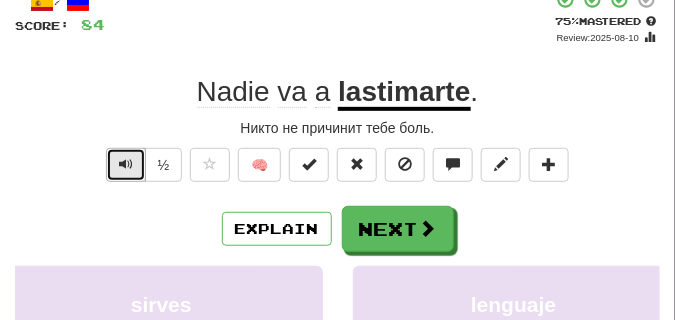 click at bounding box center (126, 164) 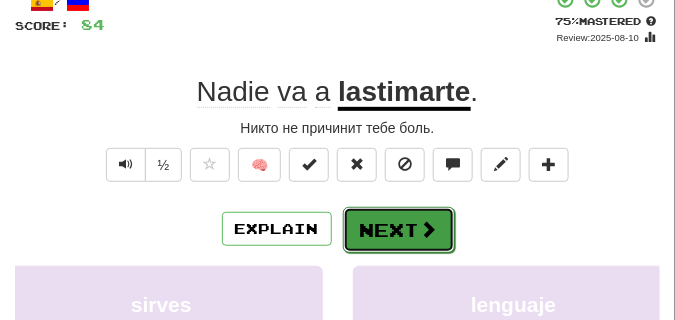 click on "Next" at bounding box center (399, 230) 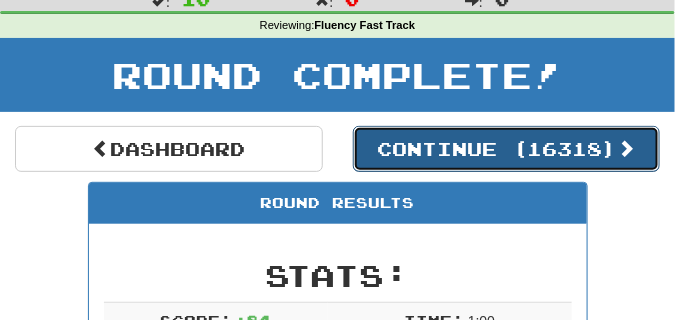 click on "Continue ( 16318 )" at bounding box center [507, 149] 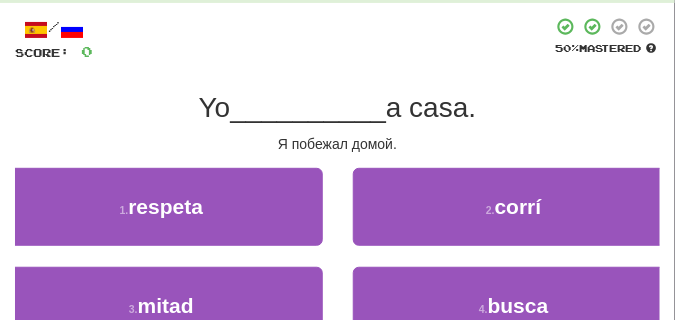 scroll, scrollTop: 106, scrollLeft: 0, axis: vertical 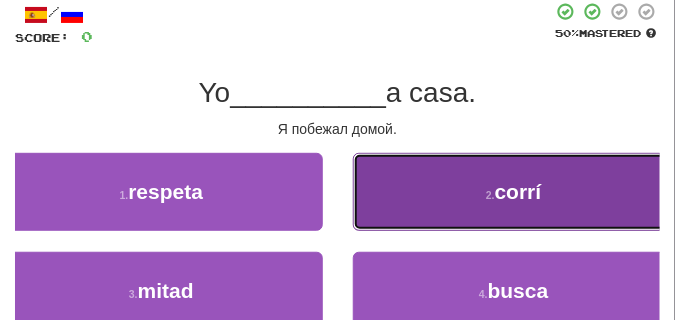 click on "2 .  corrí" at bounding box center (514, 192) 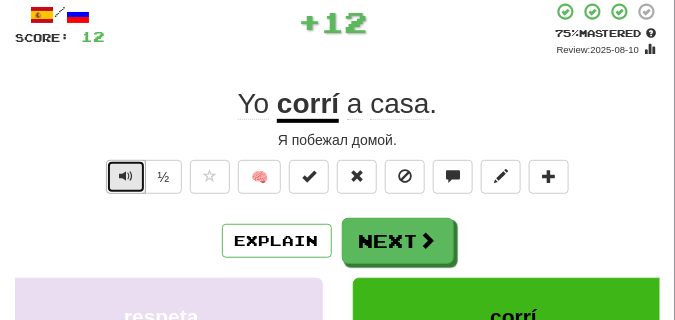 click at bounding box center [126, 176] 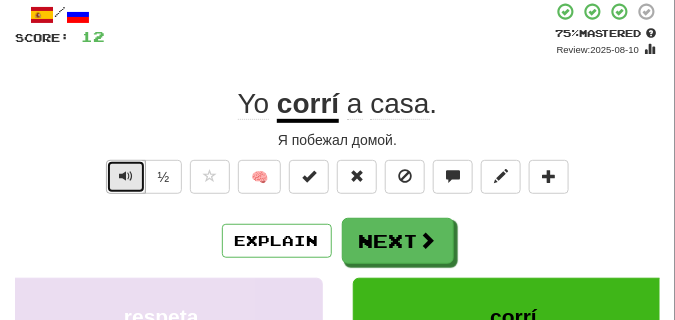 click at bounding box center (126, 176) 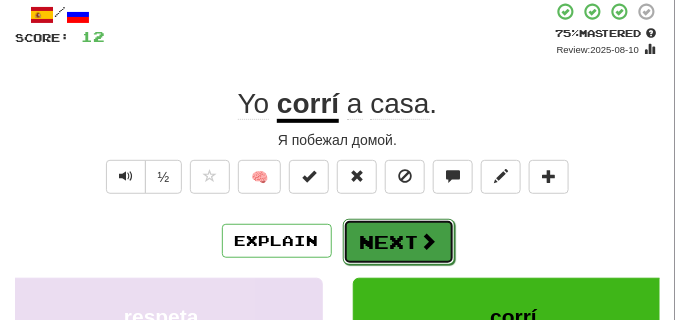 click on "Next" at bounding box center (399, 242) 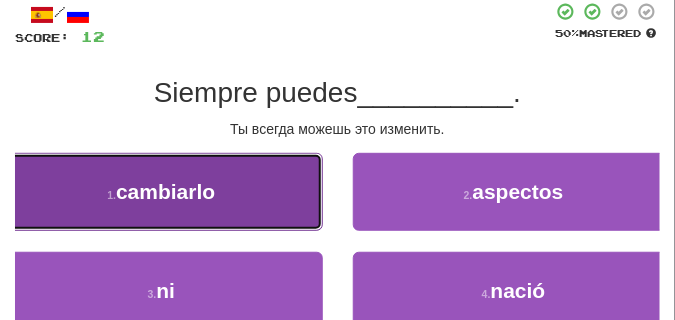 click on "1 .  cambiarlo" at bounding box center [161, 192] 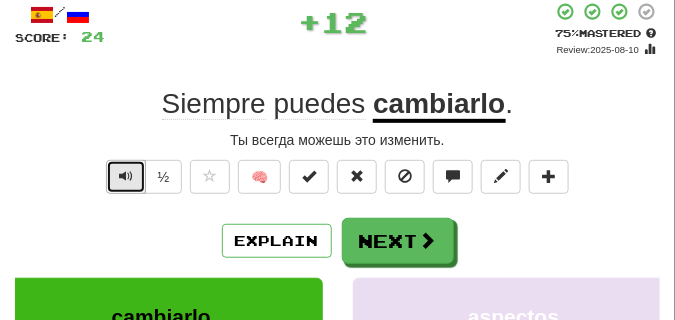 click at bounding box center (126, 176) 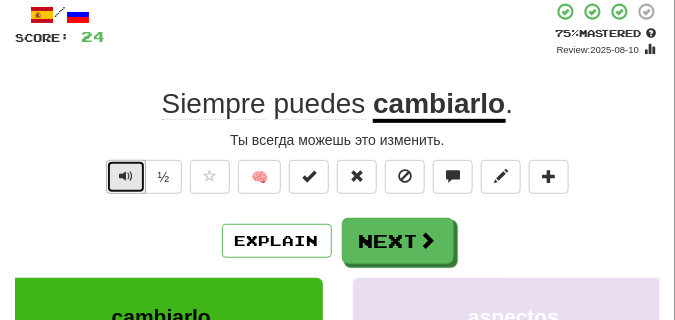click at bounding box center [126, 176] 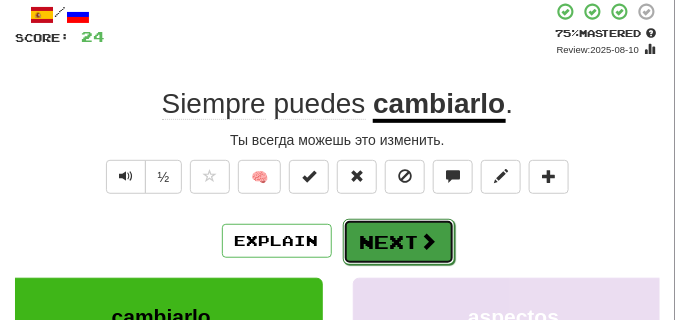 click on "Next" at bounding box center [399, 242] 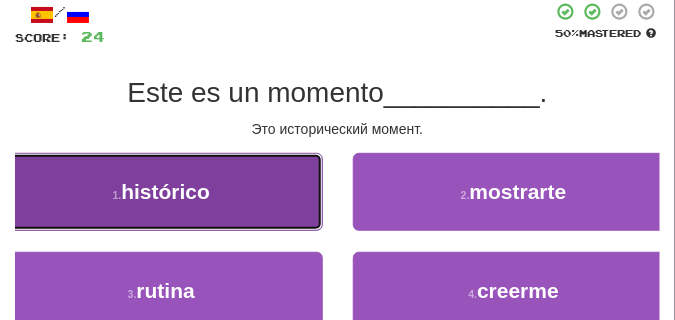 click on "1 .  histórico" at bounding box center (161, 192) 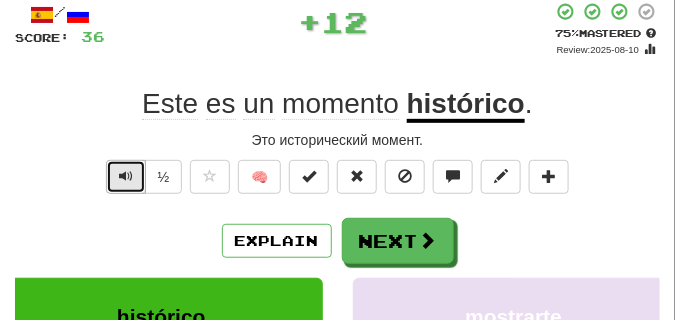click at bounding box center (126, 176) 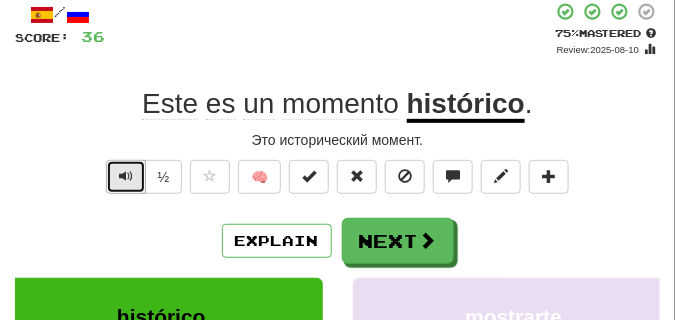 click at bounding box center [126, 176] 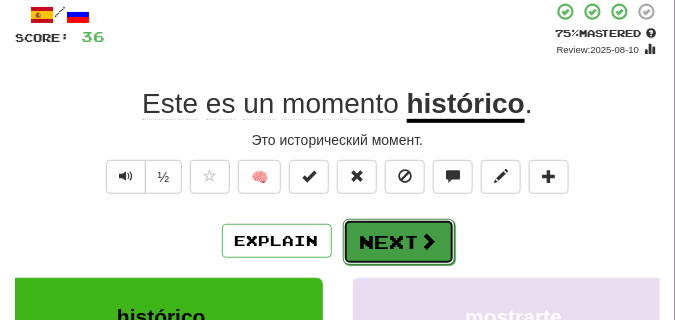 click on "Next" at bounding box center [399, 242] 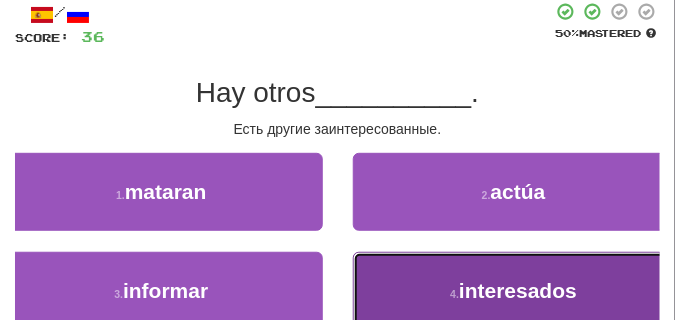 click on "4 .  interesados" at bounding box center [514, 291] 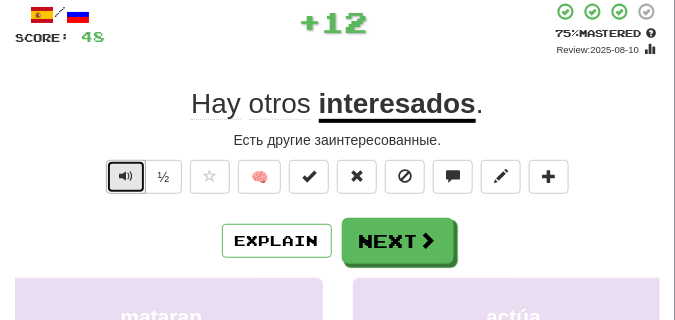 click at bounding box center (126, 176) 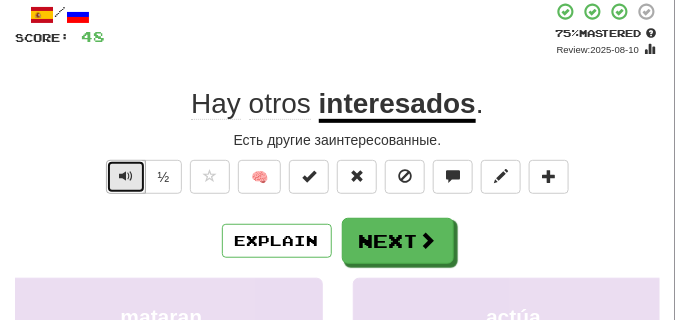 click at bounding box center (126, 176) 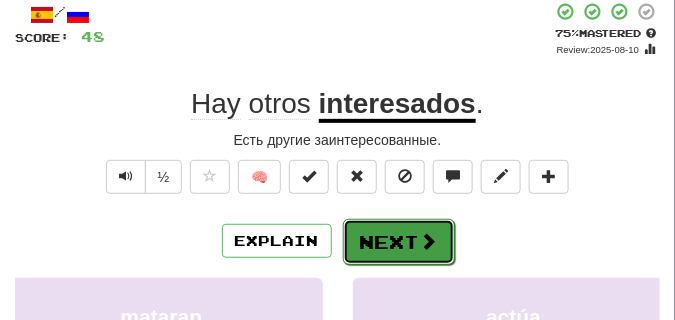click on "Next" at bounding box center [399, 242] 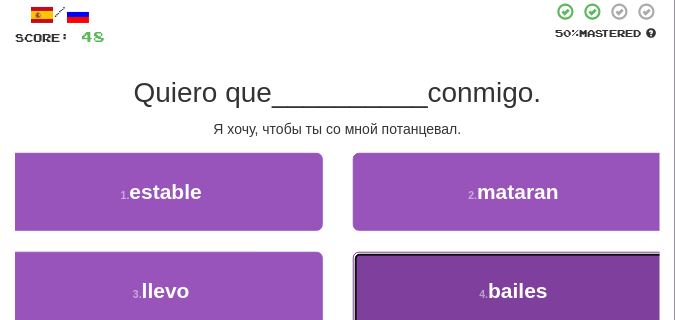 click on "4 .  bailes" at bounding box center (514, 291) 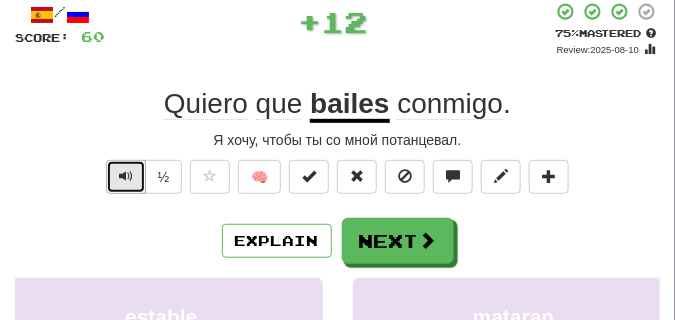 click at bounding box center (126, 176) 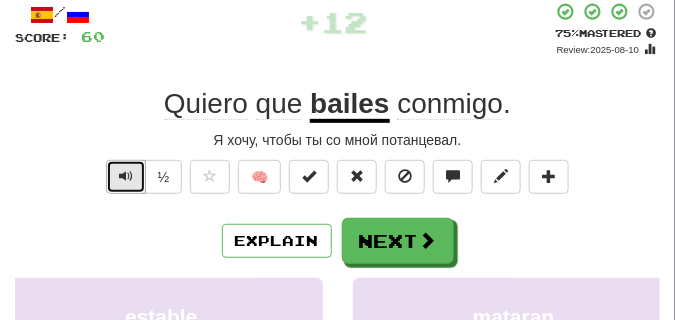click at bounding box center [126, 176] 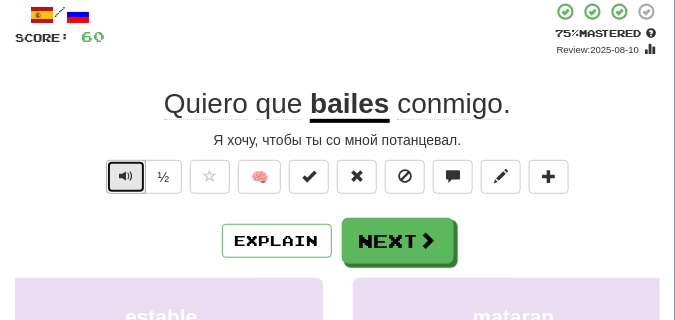 click at bounding box center [126, 176] 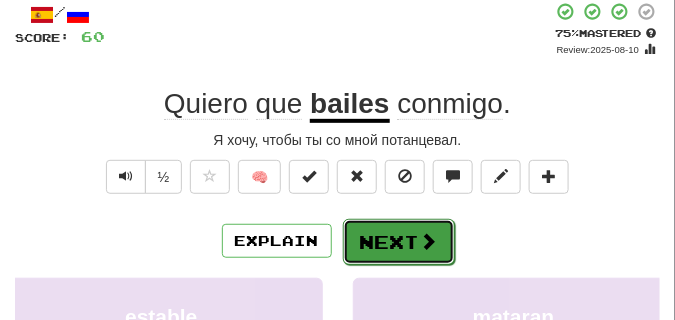 click on "Next" at bounding box center (399, 242) 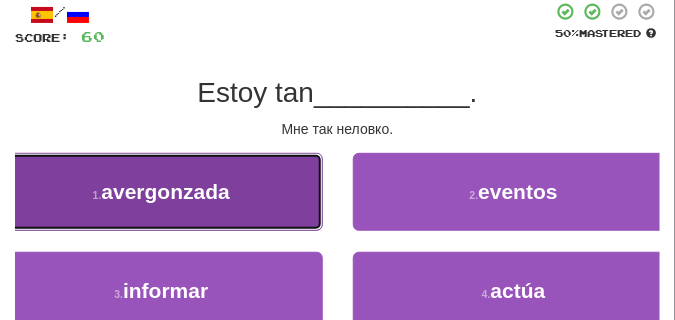 click on "1 .  avergonzada" at bounding box center [161, 192] 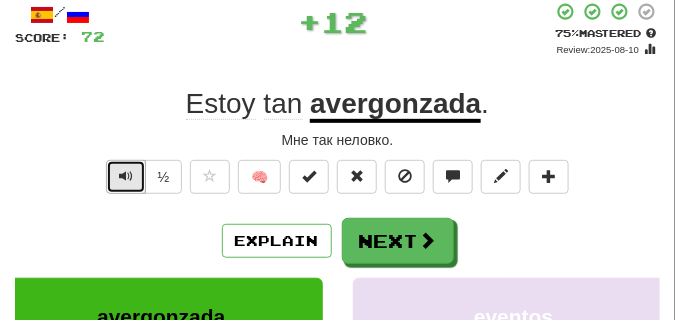 click at bounding box center (126, 176) 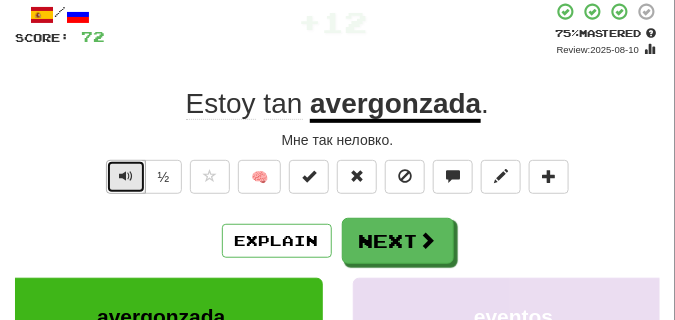 click at bounding box center [126, 176] 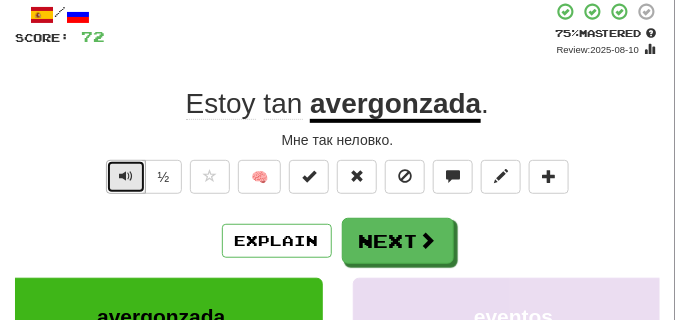 click at bounding box center [126, 176] 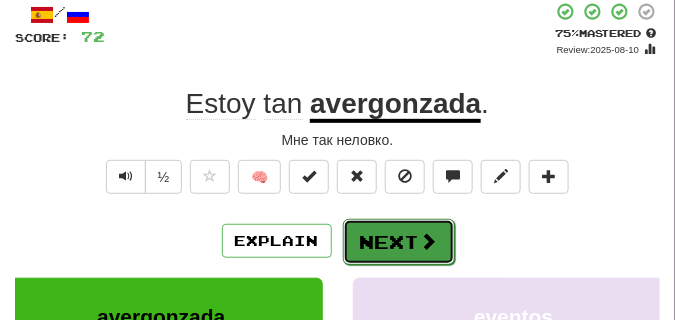 click on "Next" at bounding box center (399, 242) 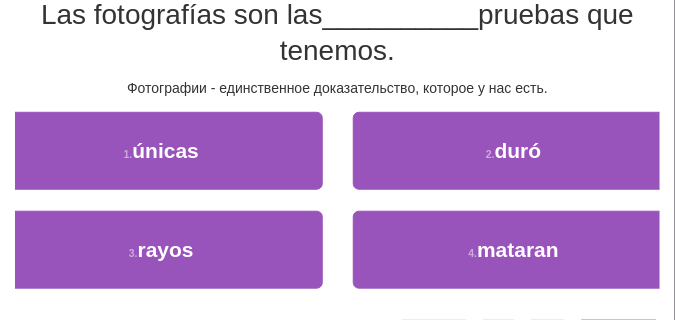 scroll, scrollTop: 206, scrollLeft: 0, axis: vertical 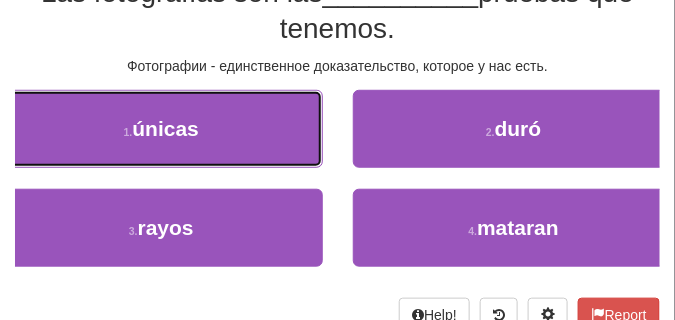 click on "1 .  únicas" at bounding box center (161, 129) 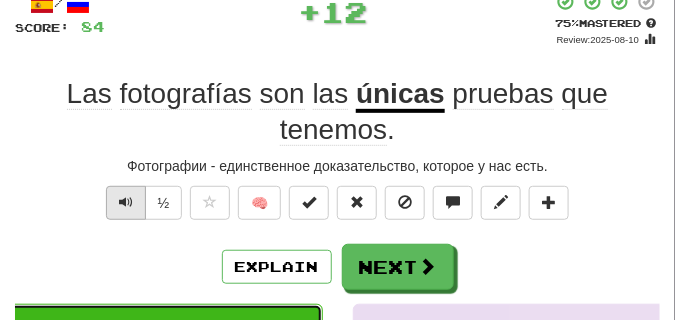 scroll, scrollTop: 116, scrollLeft: 0, axis: vertical 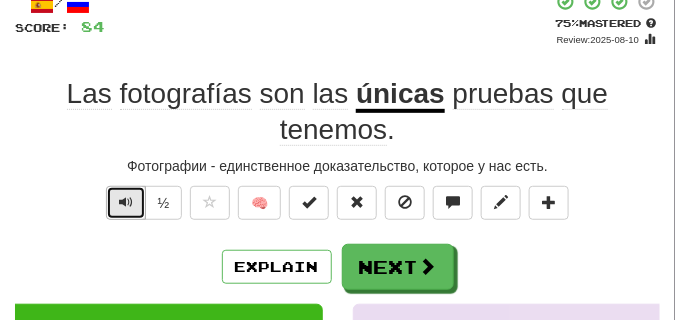 click at bounding box center [126, 202] 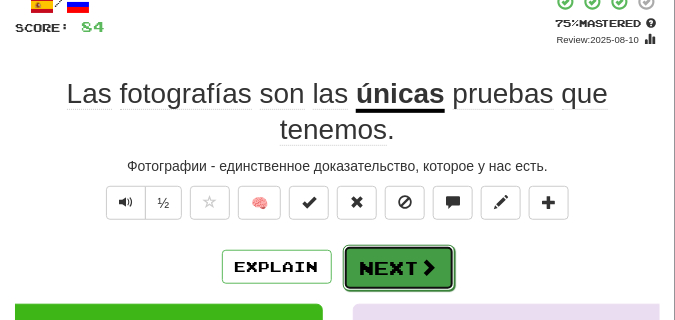 click on "Next" at bounding box center (399, 268) 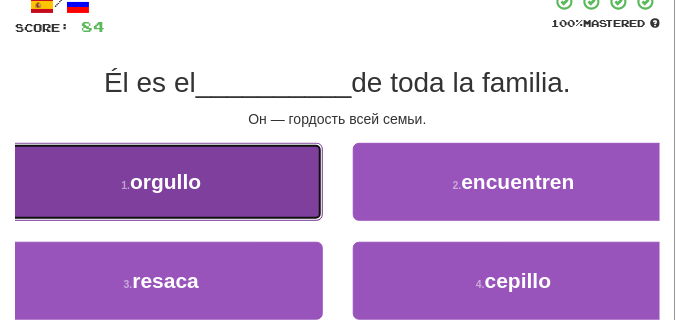click on "orgullo" at bounding box center [165, 181] 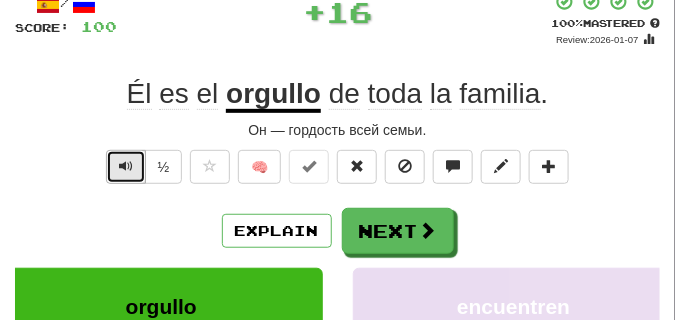 click at bounding box center (126, 166) 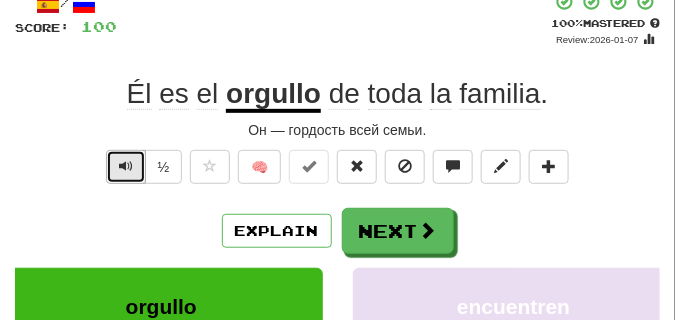 click at bounding box center (126, 166) 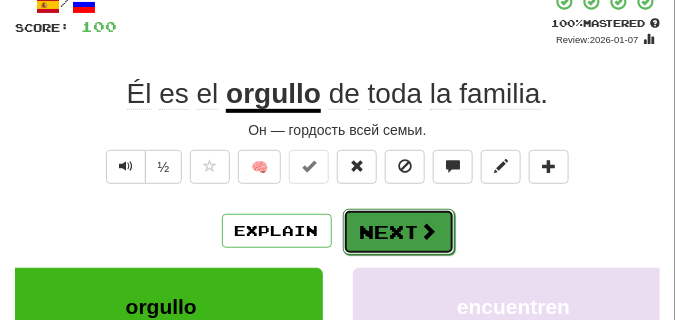 click on "Next" at bounding box center [399, 232] 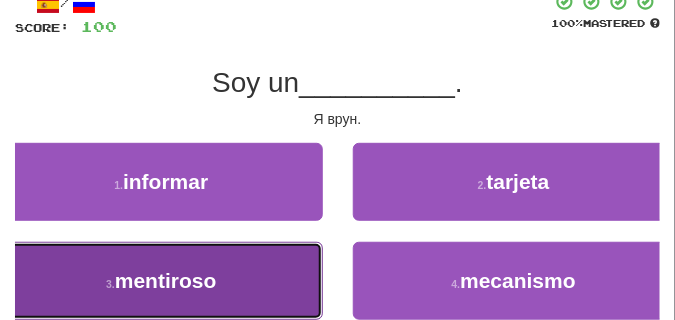 click on "3 .  mentiroso" at bounding box center (161, 281) 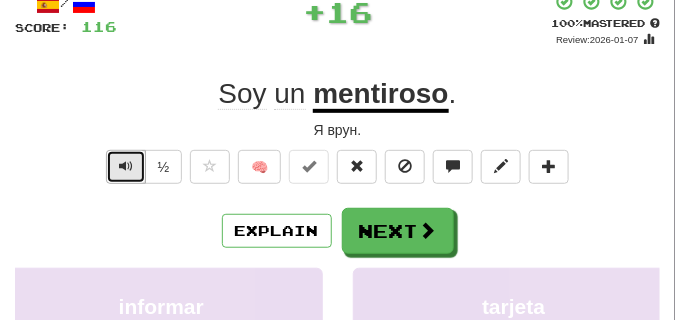 click at bounding box center (126, 166) 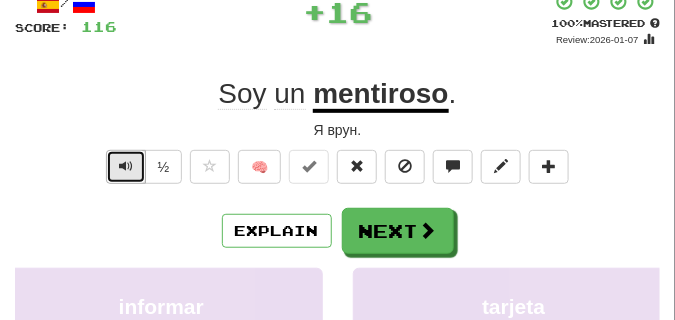 click at bounding box center [126, 166] 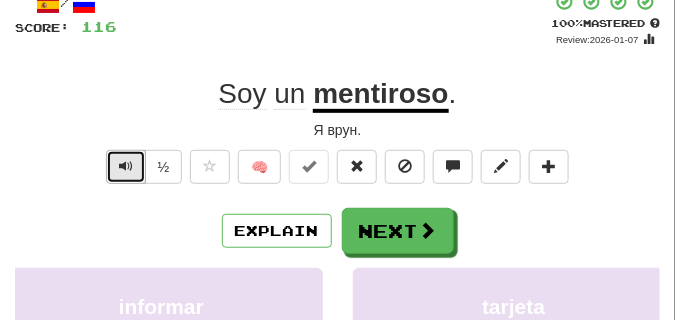 click at bounding box center [126, 166] 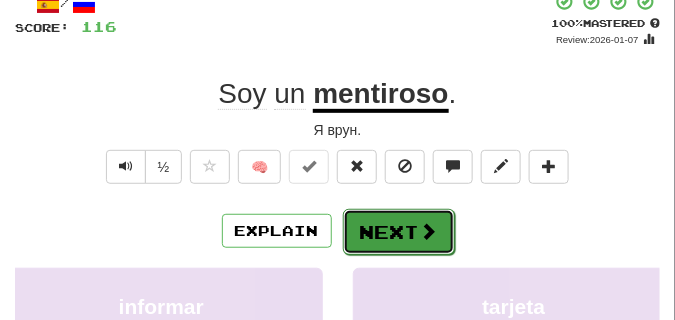 click on "Next" at bounding box center (399, 232) 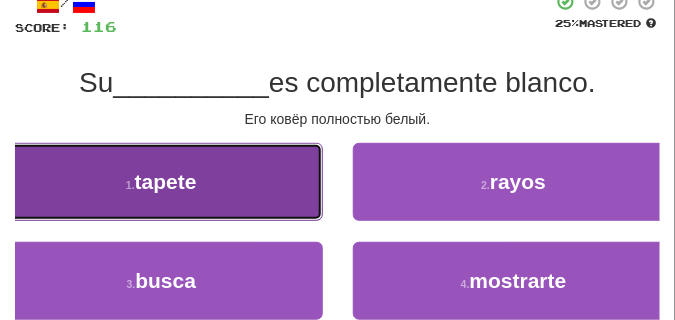 click on "1 .  tapete" at bounding box center [161, 182] 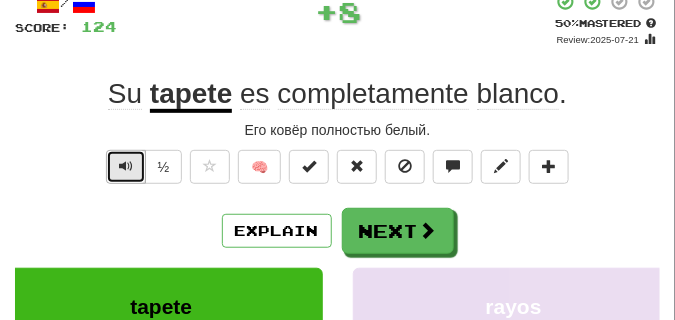 click at bounding box center (126, 167) 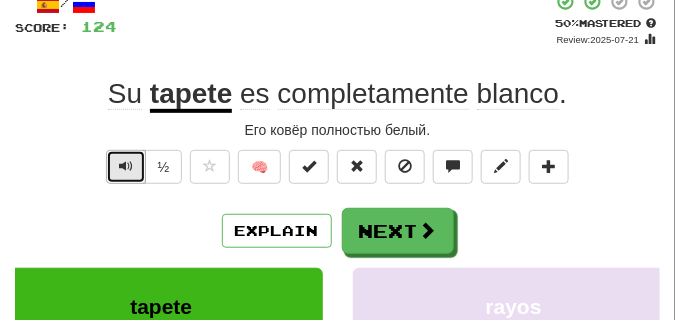 click at bounding box center [126, 167] 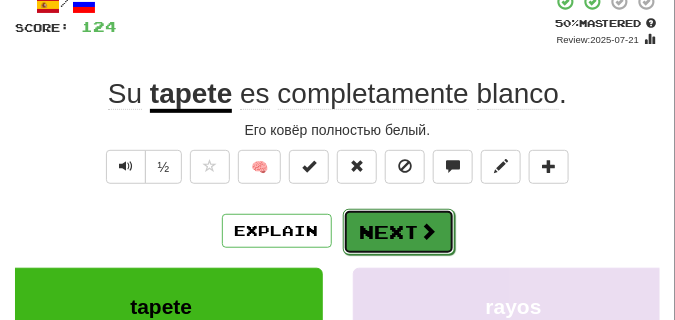 click on "Next" at bounding box center (399, 232) 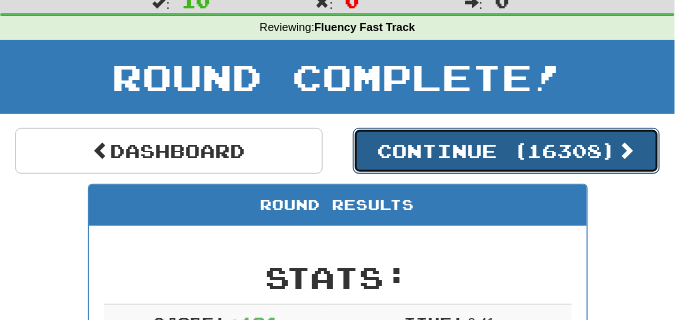 click on "Continue ( 16308 )" at bounding box center (507, 151) 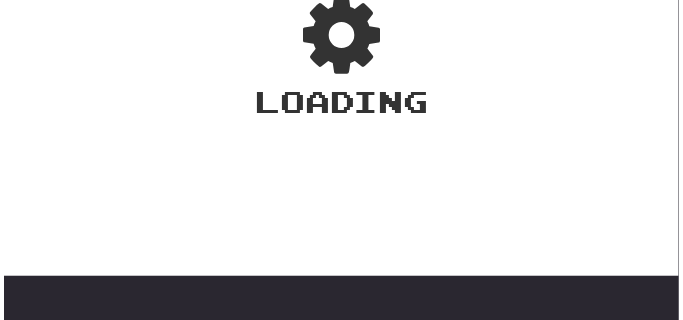 scroll, scrollTop: 54, scrollLeft: 0, axis: vertical 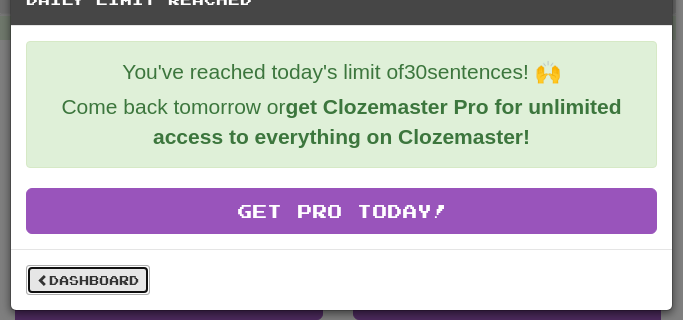 click on "Dashboard" at bounding box center [88, 280] 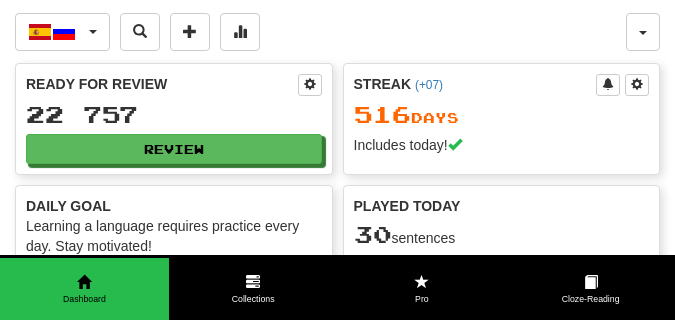 scroll, scrollTop: 0, scrollLeft: 0, axis: both 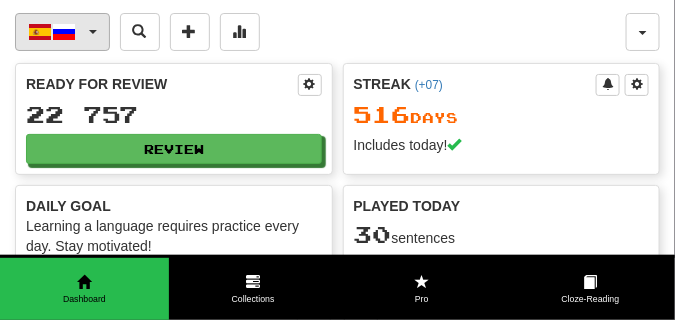 click on "Español  /  Русский" 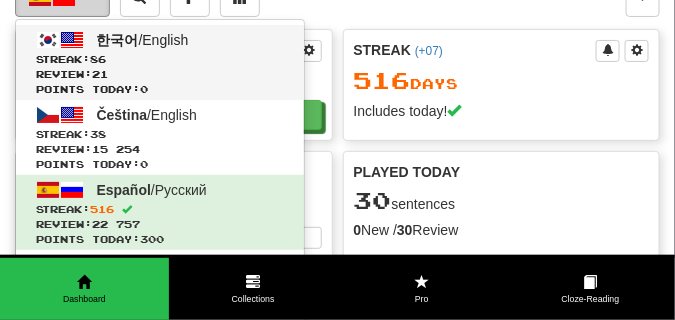 scroll, scrollTop: 50, scrollLeft: 0, axis: vertical 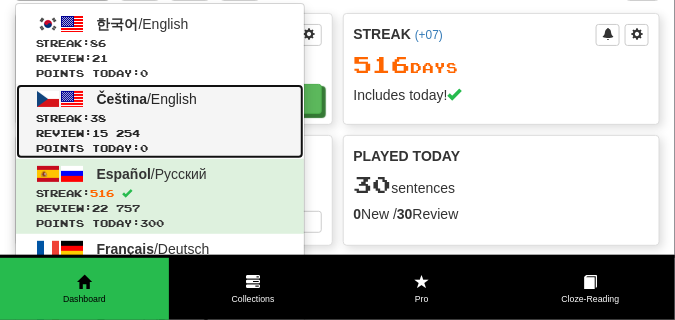 click on "Čeština  /  English Streak:  38   Review:  15 254 Points today:  0" 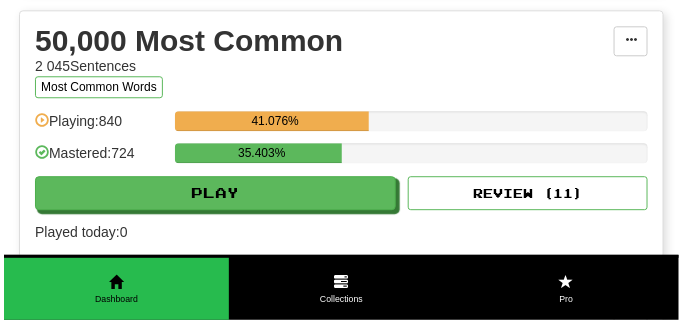 scroll, scrollTop: 2250, scrollLeft: 0, axis: vertical 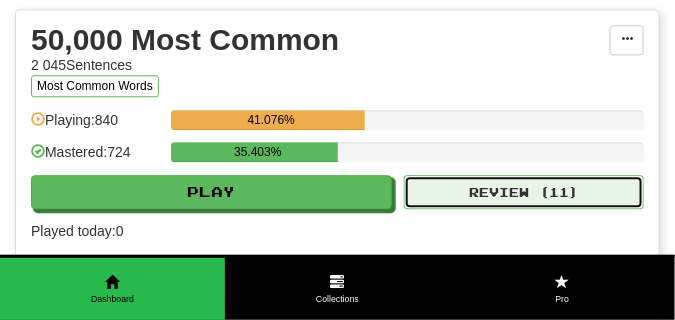 click on "Review ( 11 )" at bounding box center [524, 192] 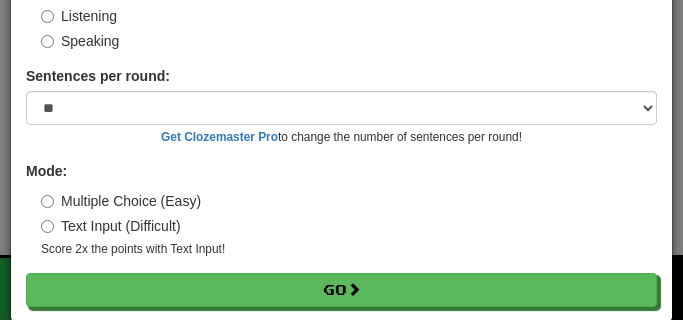 scroll, scrollTop: 186, scrollLeft: 0, axis: vertical 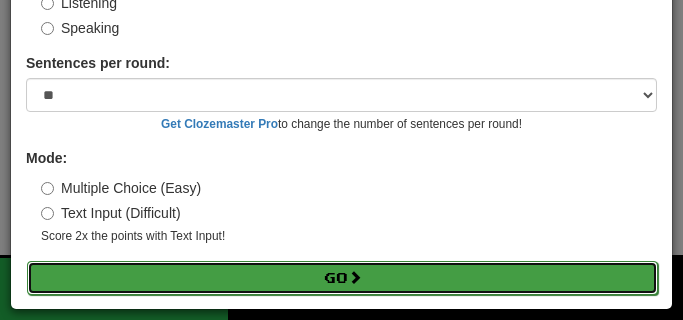 click on "Go" at bounding box center (342, 278) 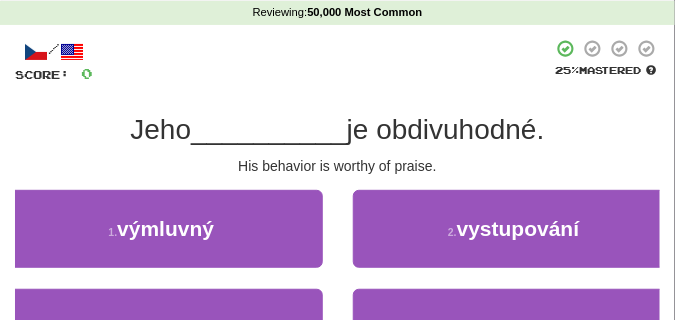 scroll, scrollTop: 150, scrollLeft: 0, axis: vertical 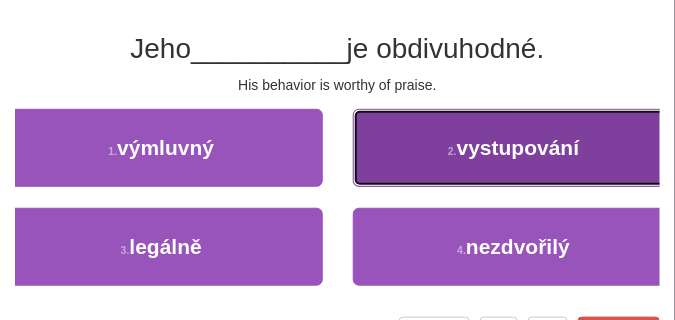 click on "2 .  vystupování" at bounding box center (514, 148) 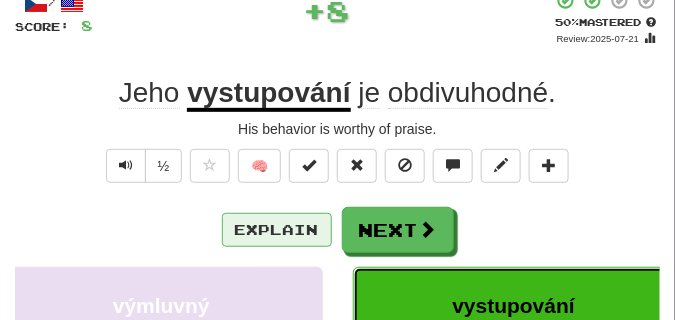 scroll, scrollTop: 100, scrollLeft: 0, axis: vertical 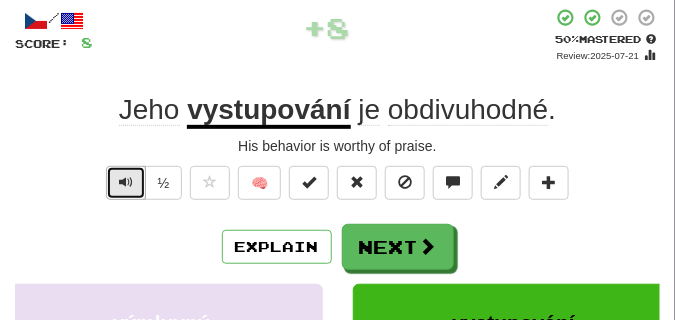 click at bounding box center [126, 183] 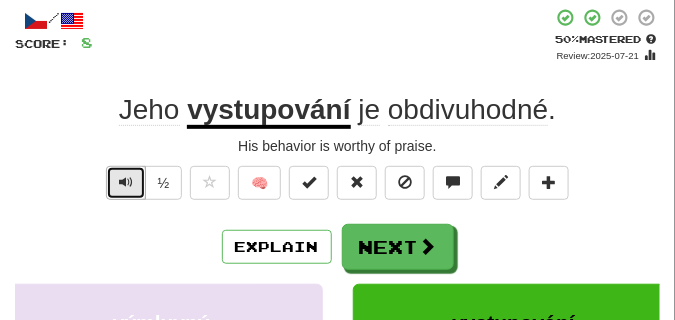 click at bounding box center (126, 183) 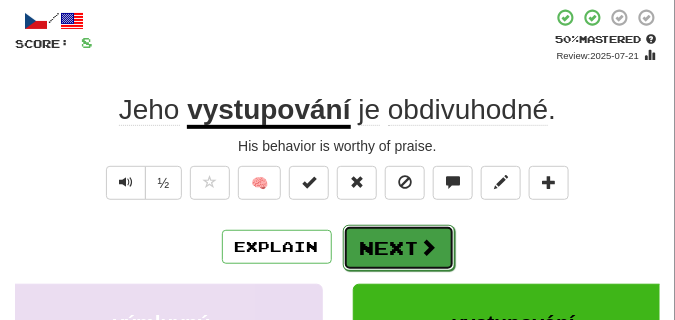 click on "Next" at bounding box center (399, 248) 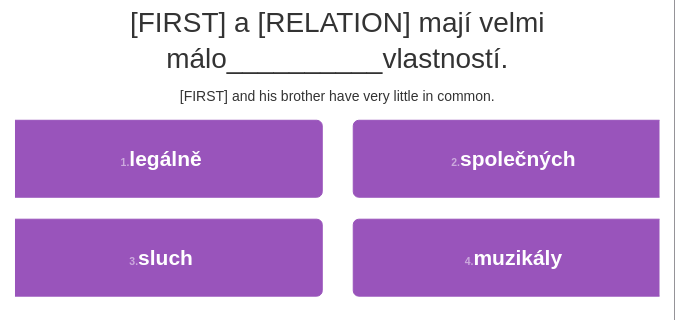 scroll, scrollTop: 200, scrollLeft: 0, axis: vertical 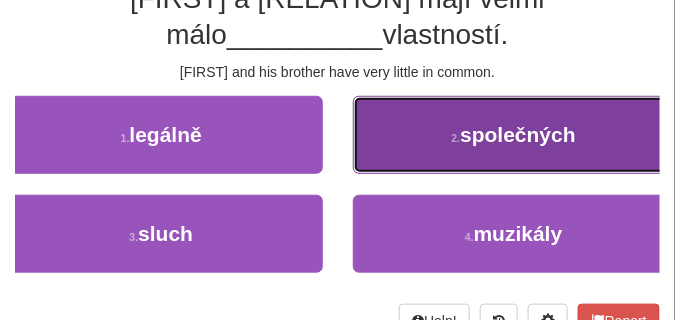 click on "2 .  společných" at bounding box center (514, 135) 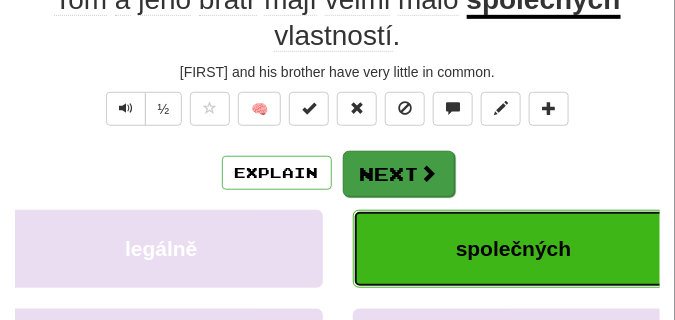 scroll, scrollTop: 110, scrollLeft: 0, axis: vertical 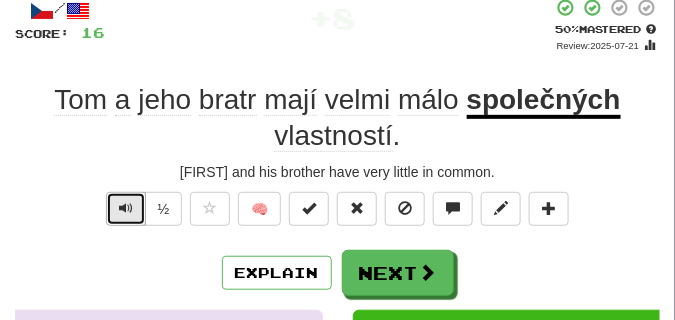 click at bounding box center [126, 209] 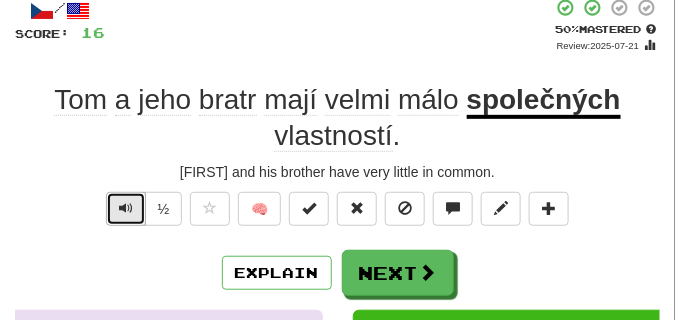 click at bounding box center (126, 209) 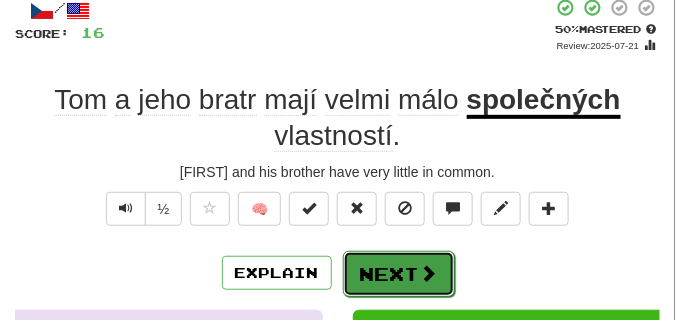 click on "Next" at bounding box center [399, 274] 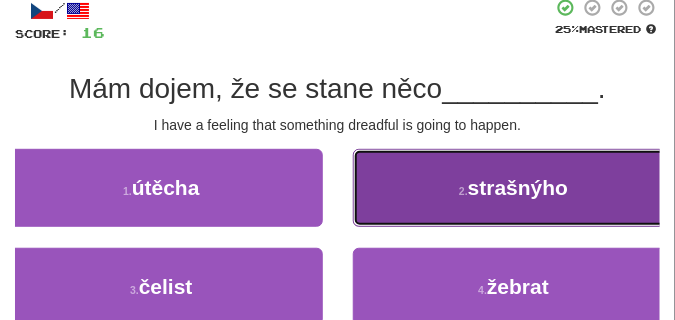click on "2 .  strašnýho" at bounding box center (514, 188) 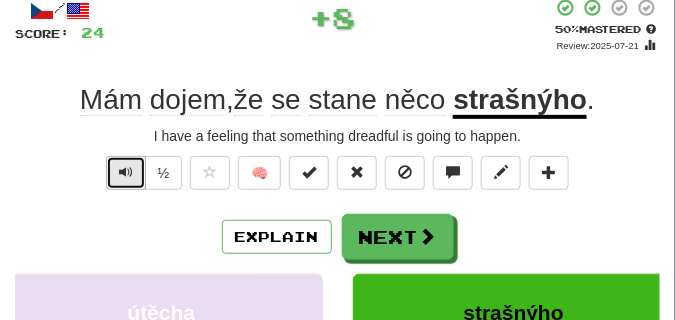 click at bounding box center [126, 173] 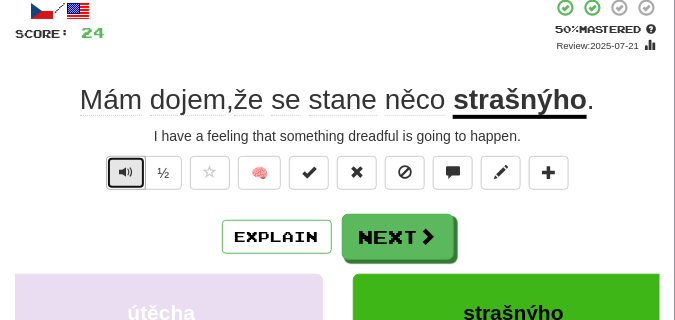 click at bounding box center (126, 173) 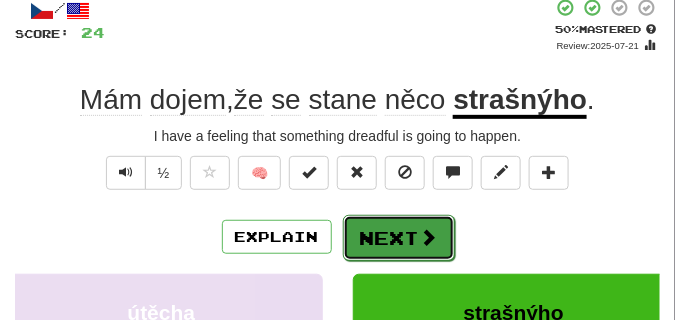 click on "Next" at bounding box center [399, 238] 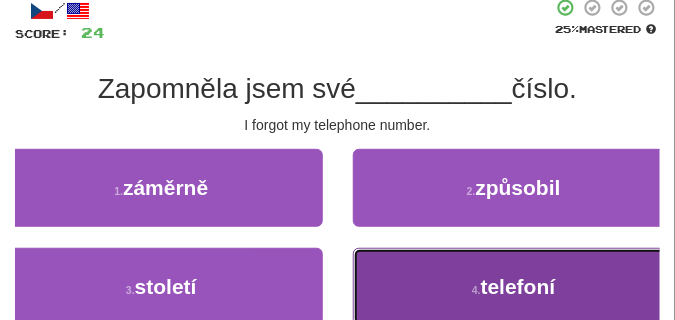 click on "4 .  telefoní" at bounding box center [514, 287] 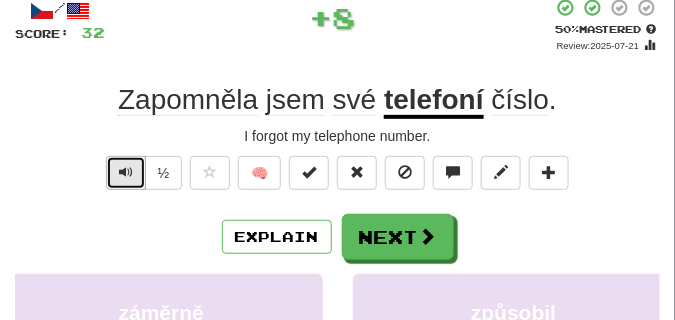click at bounding box center [126, 173] 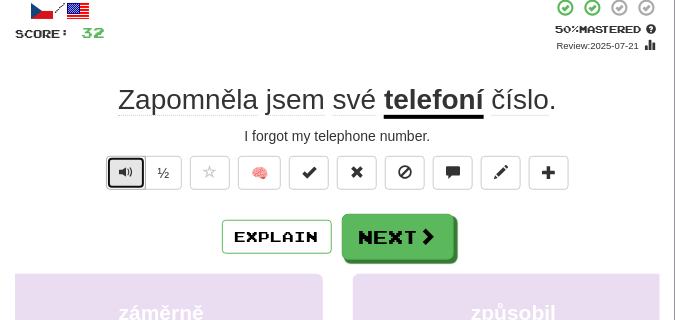 click at bounding box center (126, 173) 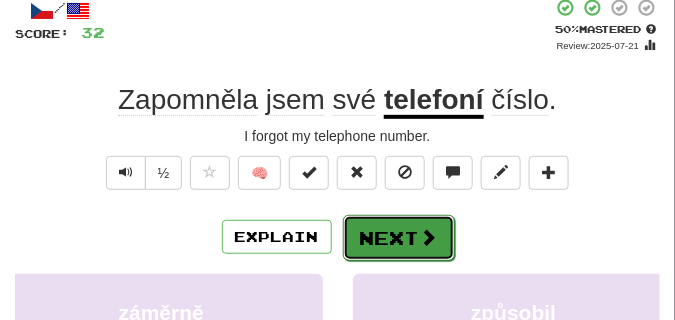 click at bounding box center [429, 237] 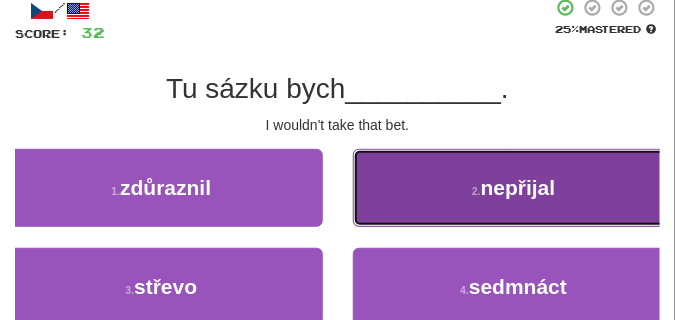 click on "2 .  nepřijal" at bounding box center (514, 188) 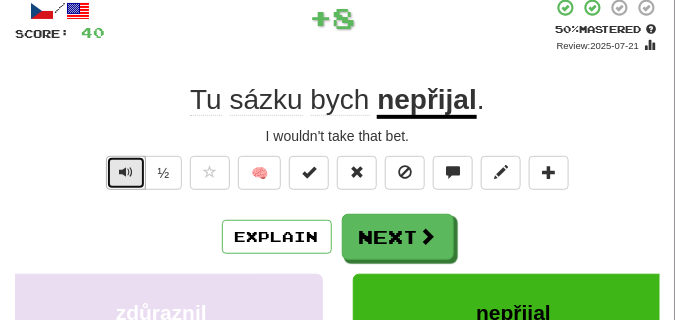 click at bounding box center (126, 172) 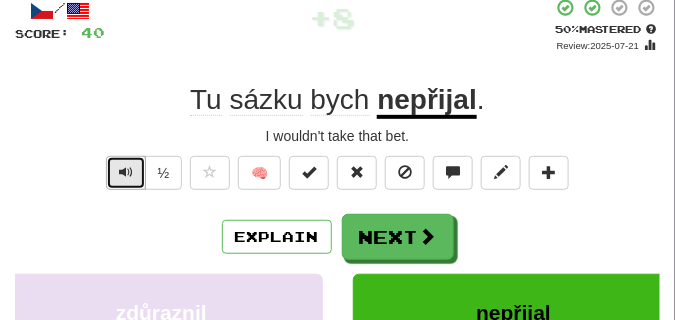 click at bounding box center (126, 172) 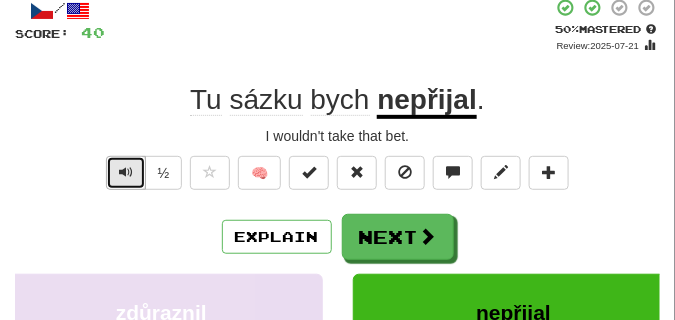 click at bounding box center (126, 172) 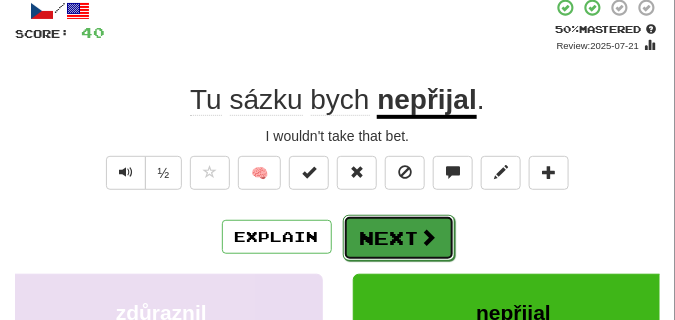 click on "Next" at bounding box center (399, 238) 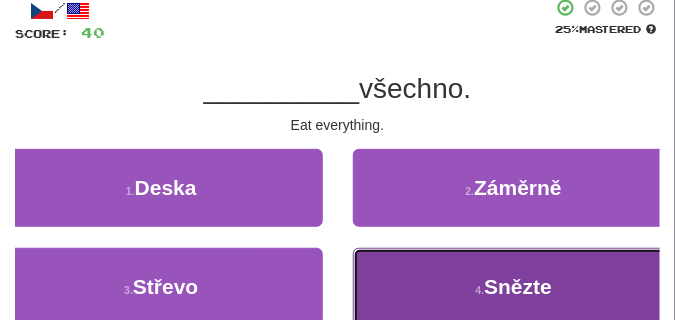 click on "4 .  Snězte" at bounding box center [514, 287] 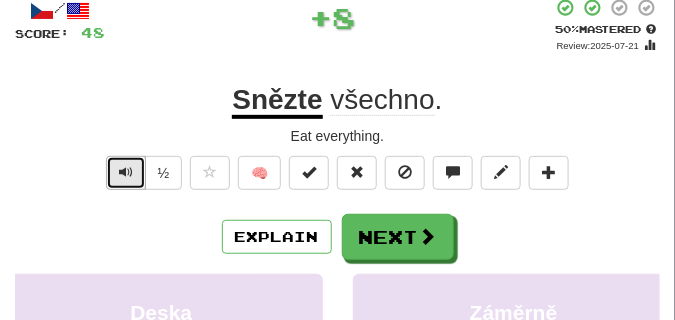 click at bounding box center [126, 172] 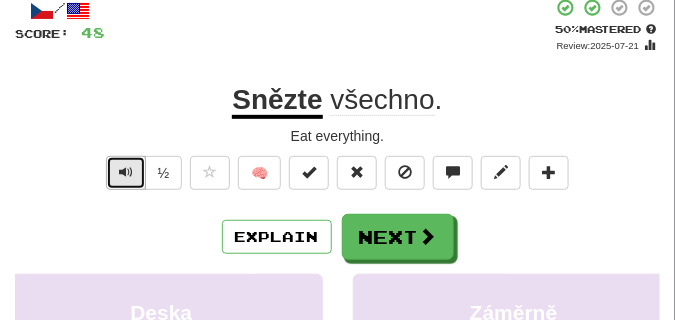 click at bounding box center (126, 172) 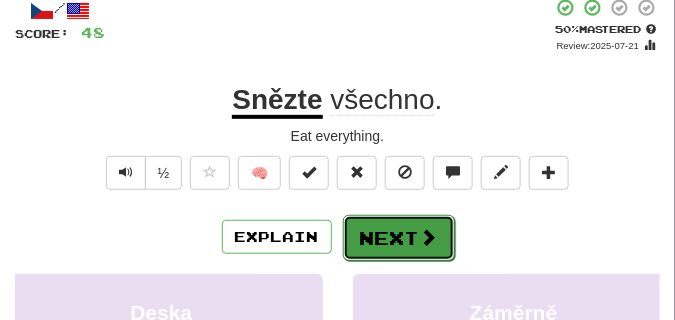 click on "Next" at bounding box center (399, 238) 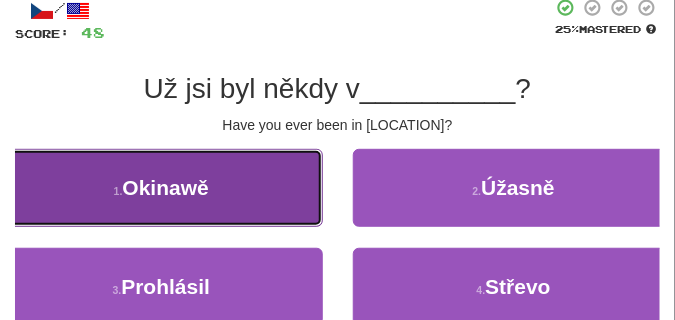 click on "1 .  Okinawě" at bounding box center [161, 188] 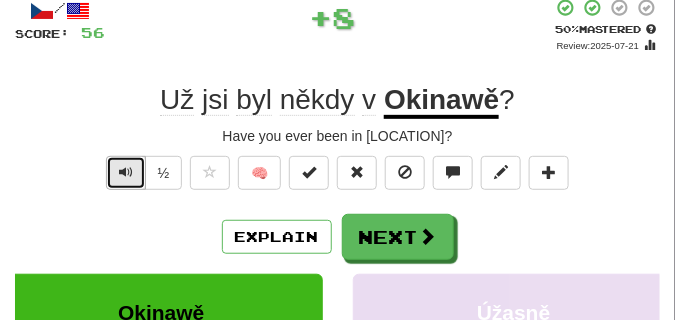 click at bounding box center [126, 172] 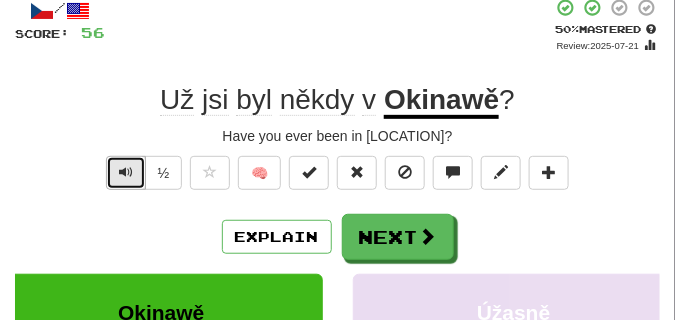 click at bounding box center (126, 172) 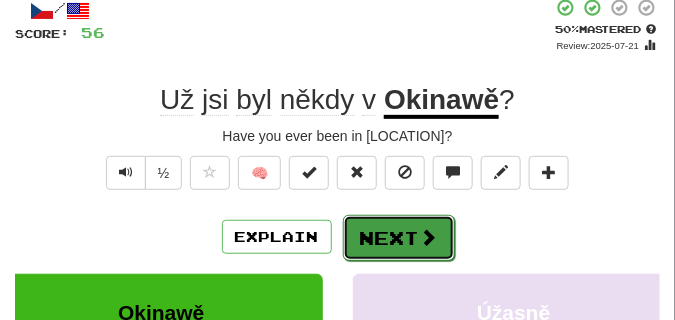 click on "Next" at bounding box center (399, 238) 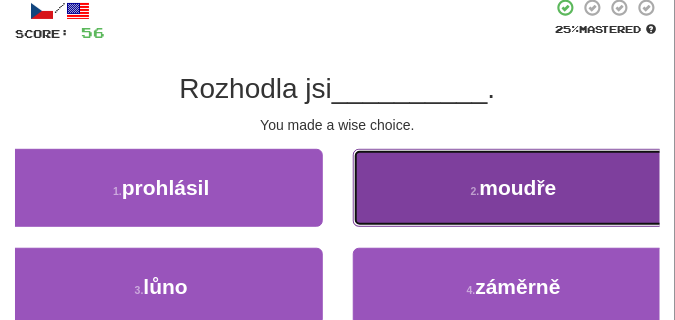 click on "2 .  moudře" at bounding box center (514, 188) 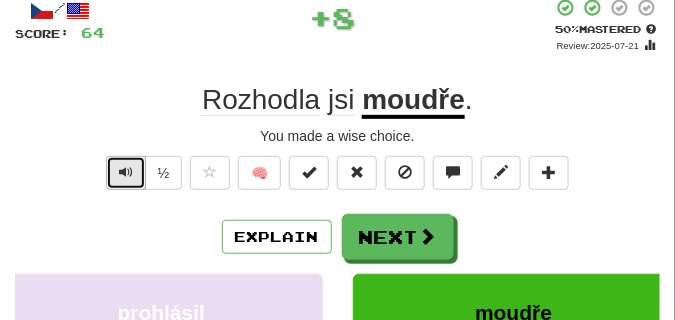 click at bounding box center [126, 173] 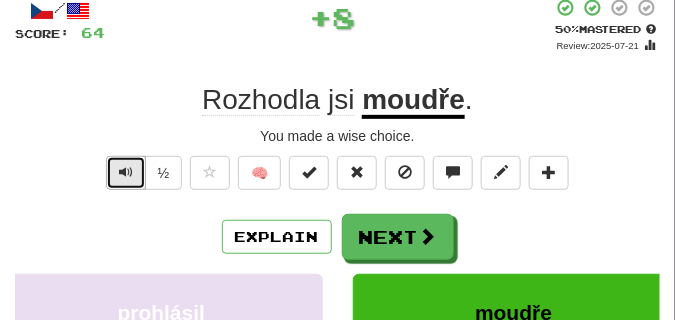 click at bounding box center [126, 173] 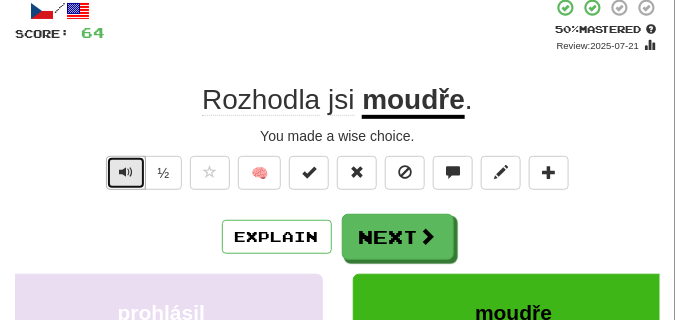 click at bounding box center [126, 173] 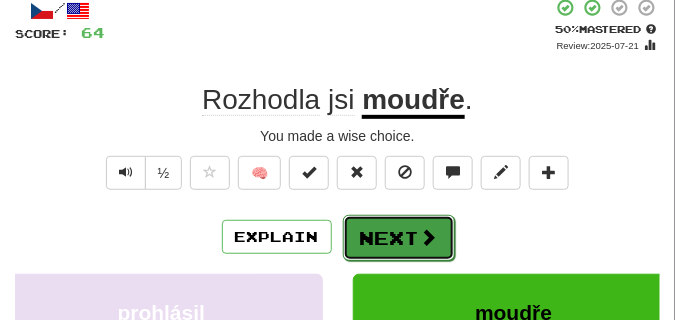 click on "Next" at bounding box center (399, 238) 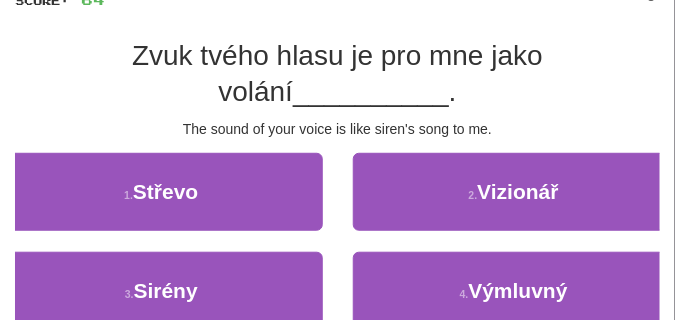 scroll, scrollTop: 160, scrollLeft: 0, axis: vertical 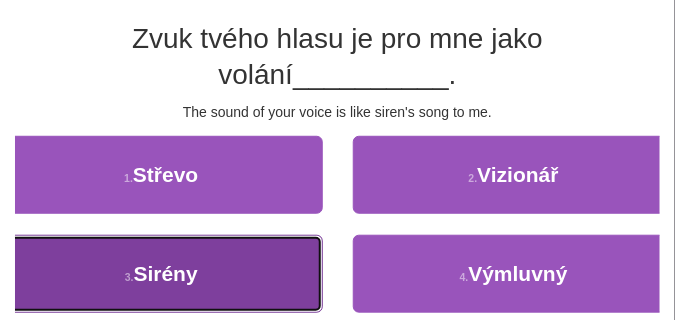 click on "3 .  Sirény" at bounding box center [161, 274] 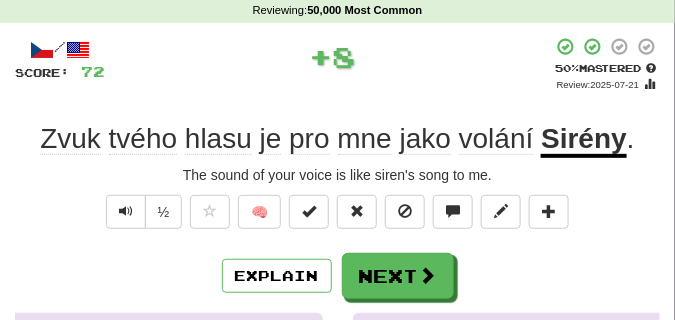 scroll, scrollTop: 70, scrollLeft: 0, axis: vertical 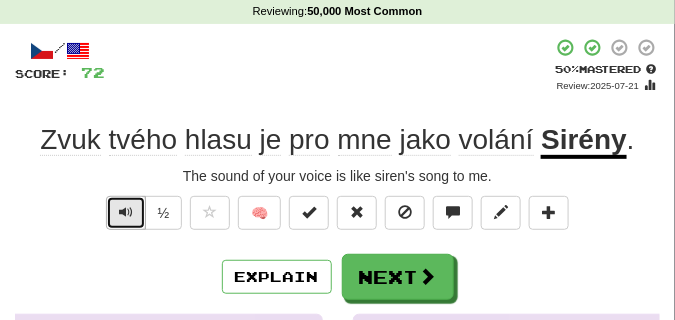 click at bounding box center (126, 212) 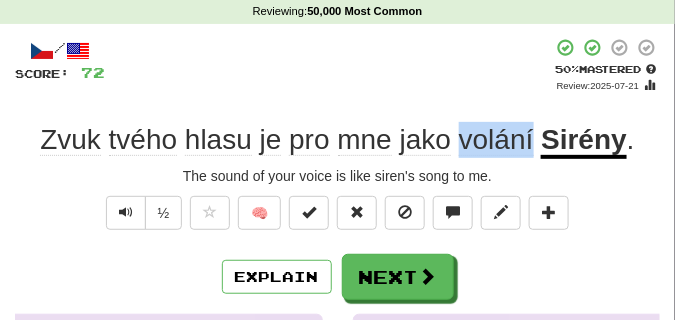 drag, startPoint x: 460, startPoint y: 143, endPoint x: 532, endPoint y: 148, distance: 72.1734 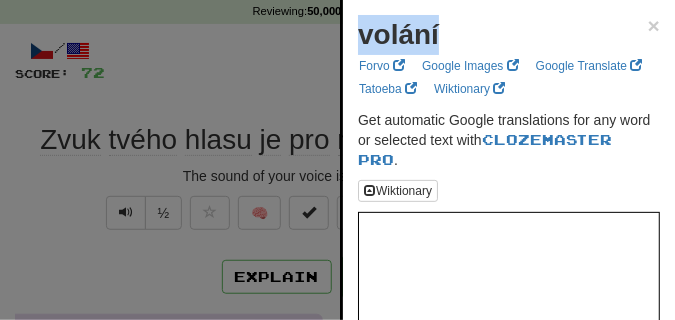 drag, startPoint x: 358, startPoint y: 41, endPoint x: 452, endPoint y: 41, distance: 94 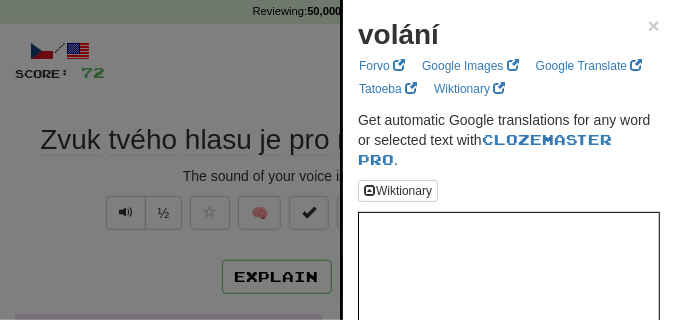 click at bounding box center [337, 160] 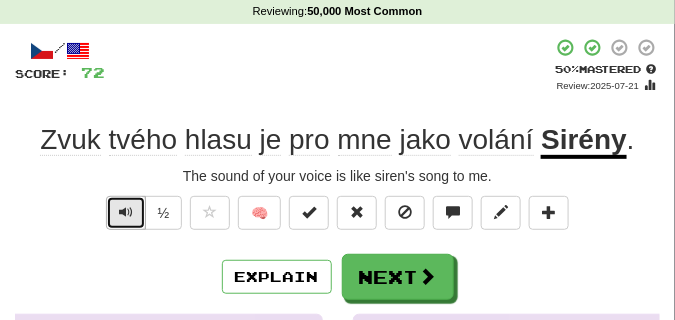 click at bounding box center (126, 212) 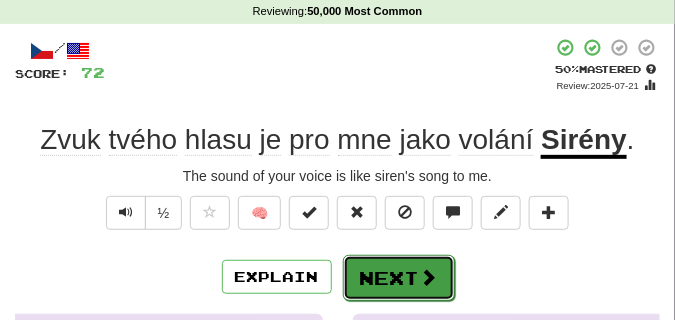 click on "Next" at bounding box center [399, 278] 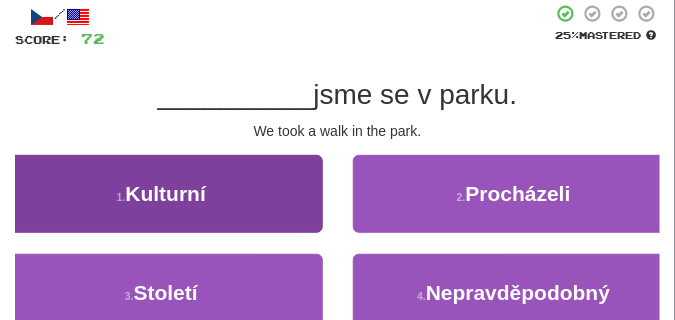 scroll, scrollTop: 120, scrollLeft: 0, axis: vertical 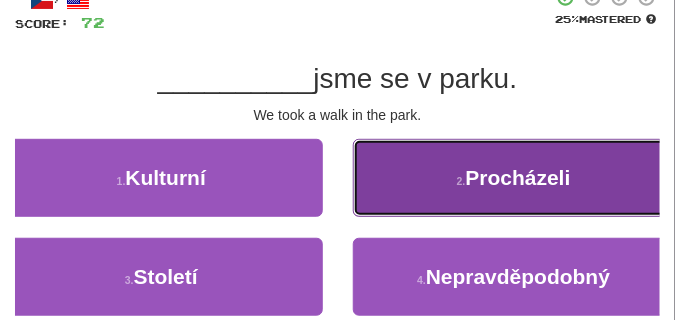 click on "2 .  Procházeli" at bounding box center [514, 178] 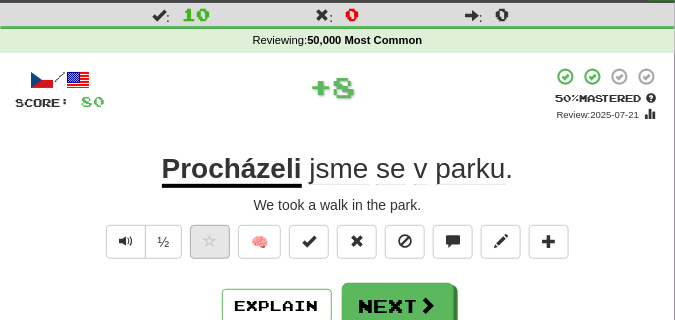 scroll, scrollTop: 20, scrollLeft: 0, axis: vertical 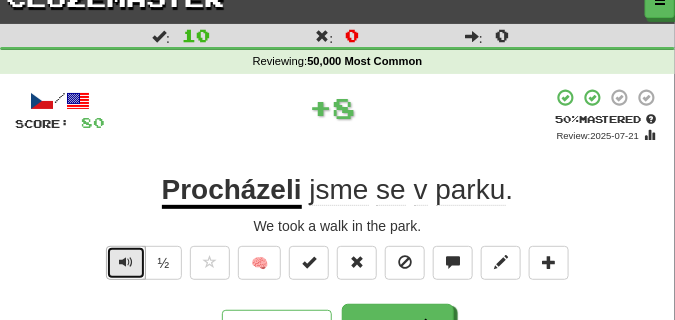 click at bounding box center [126, 262] 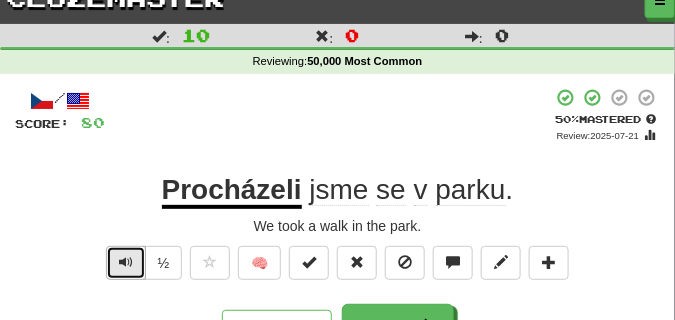 click at bounding box center (126, 262) 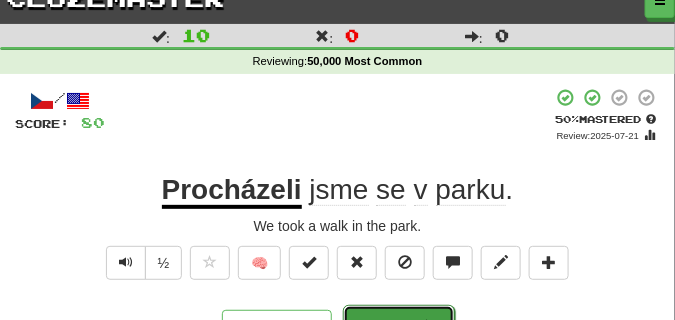 click on "Next" at bounding box center [399, 328] 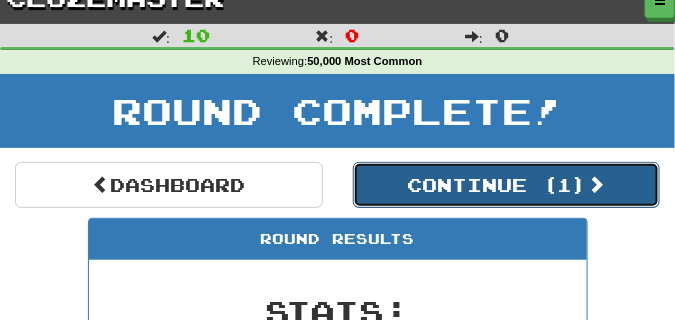 click on "Continue ( 1 )" at bounding box center [507, 185] 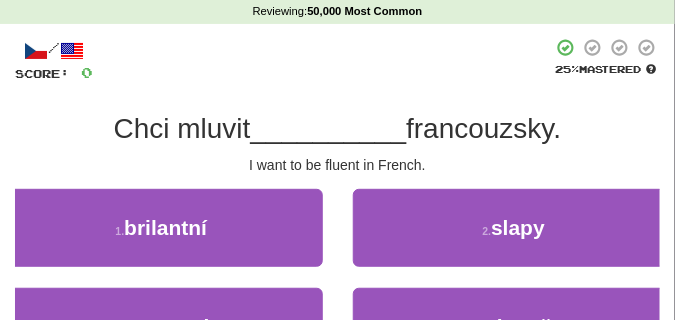 scroll, scrollTop: 120, scrollLeft: 0, axis: vertical 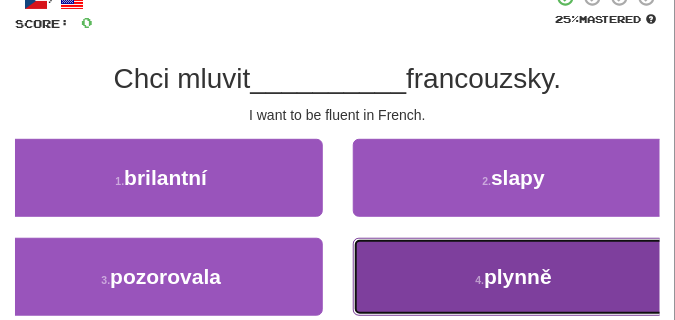 click on "4 .  plynně" at bounding box center (514, 277) 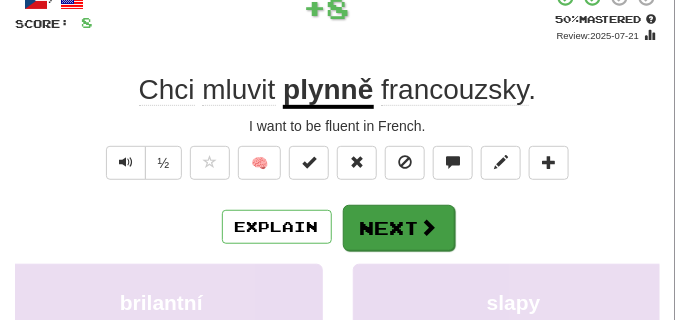scroll, scrollTop: 70, scrollLeft: 0, axis: vertical 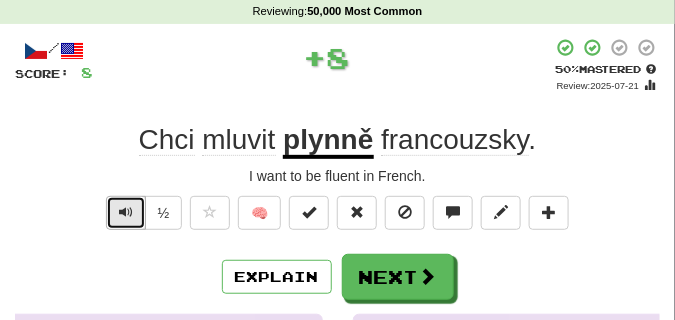 click at bounding box center [126, 212] 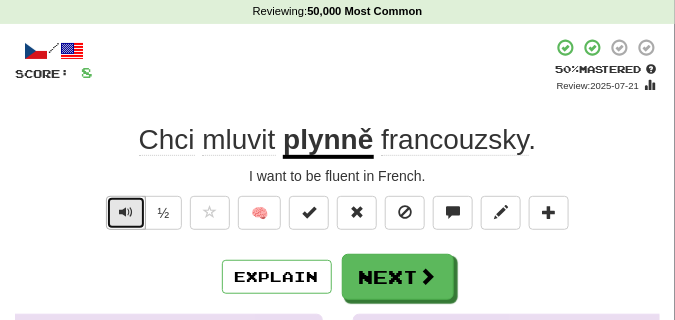 click at bounding box center (126, 212) 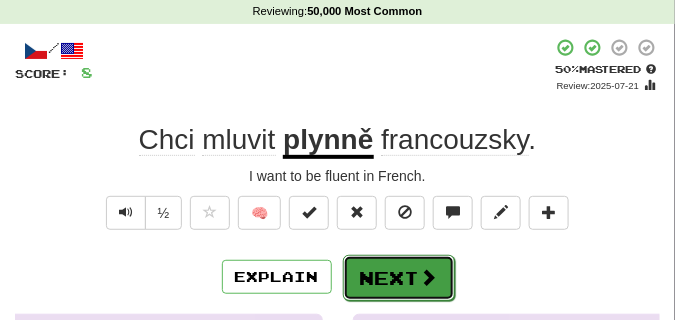 click on "Next" at bounding box center (399, 278) 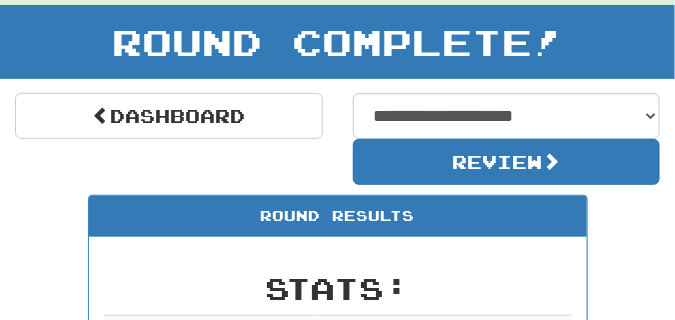 scroll, scrollTop: 0, scrollLeft: 0, axis: both 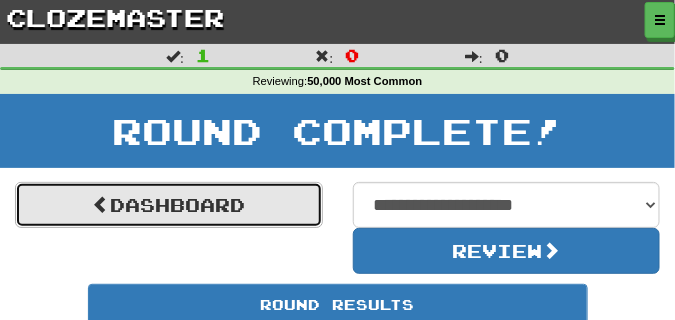 click on "Dashboard" at bounding box center (169, 205) 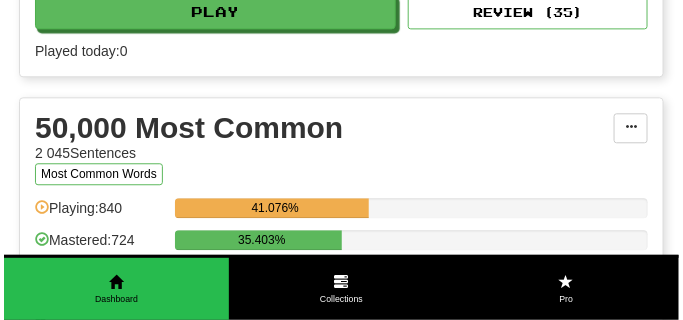 scroll, scrollTop: 2250, scrollLeft: 0, axis: vertical 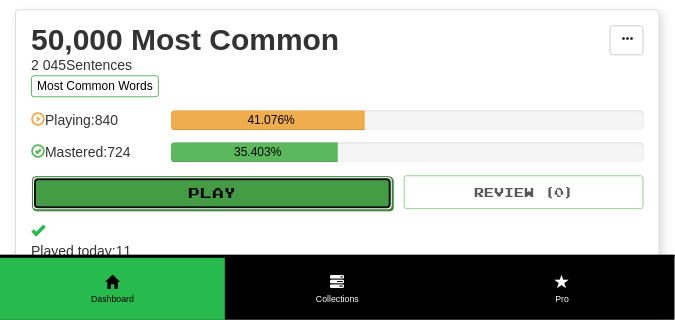 click on "Play" at bounding box center (212, 193) 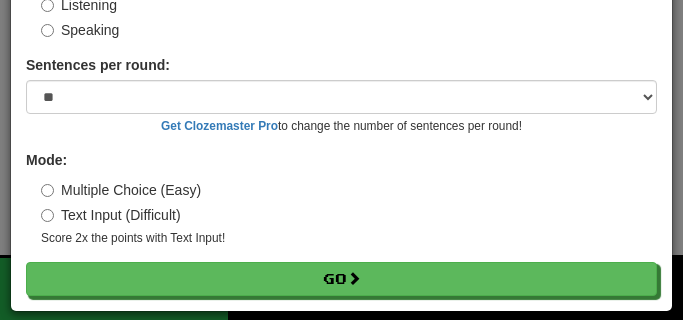 scroll, scrollTop: 169, scrollLeft: 0, axis: vertical 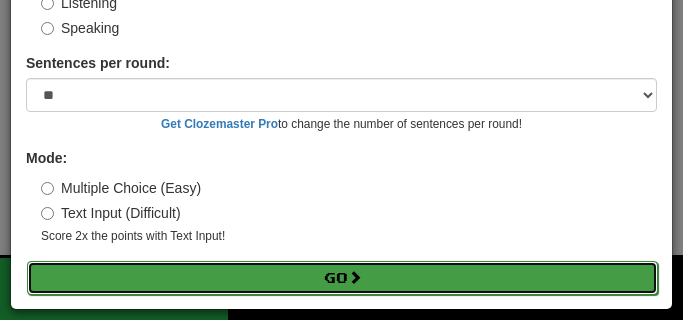 click on "Go" at bounding box center [342, 278] 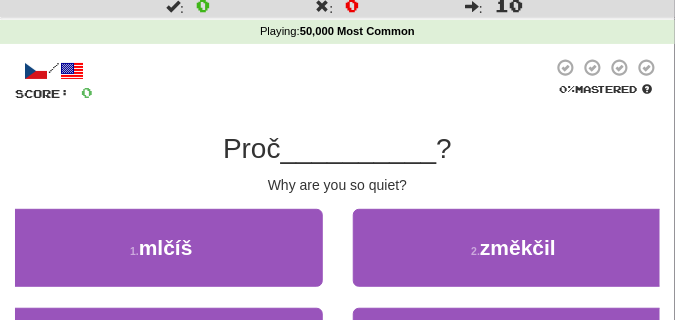 scroll, scrollTop: 150, scrollLeft: 0, axis: vertical 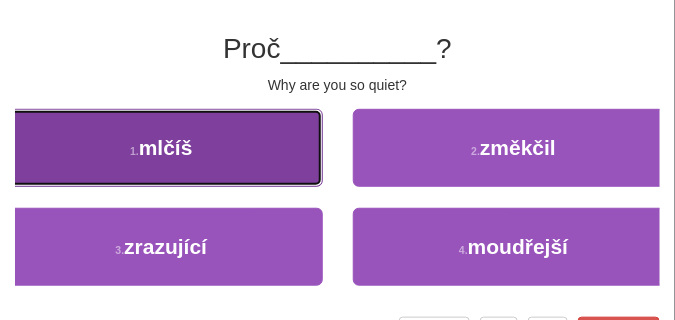click on "1 .  mlčíš" at bounding box center (161, 148) 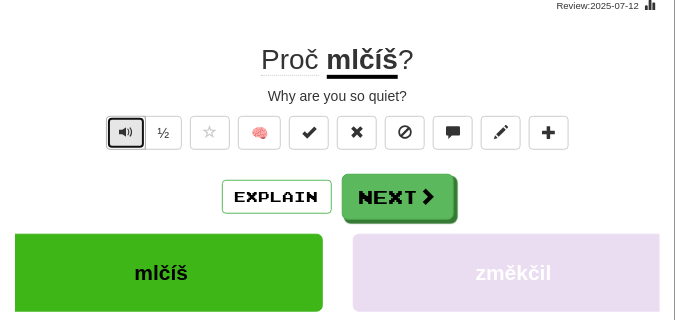 click at bounding box center (126, 133) 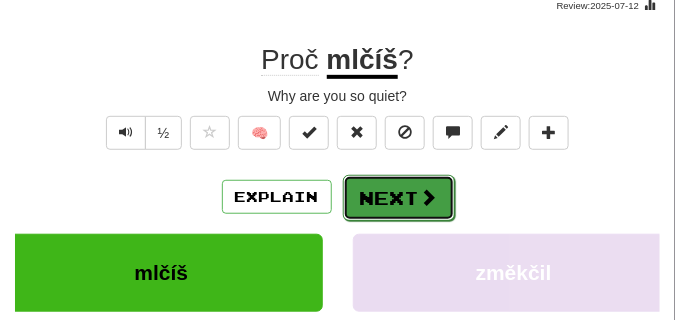 click on "Next" at bounding box center [399, 198] 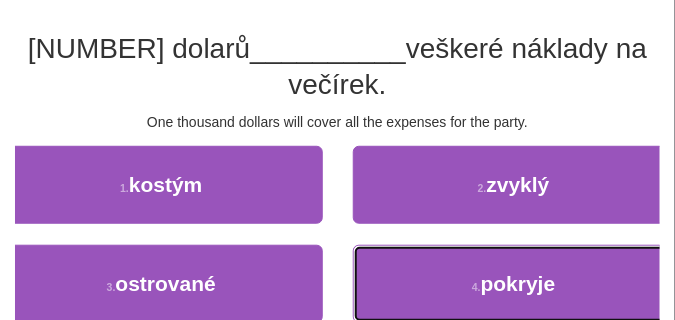 drag, startPoint x: 411, startPoint y: 291, endPoint x: 359, endPoint y: 226, distance: 83.240616 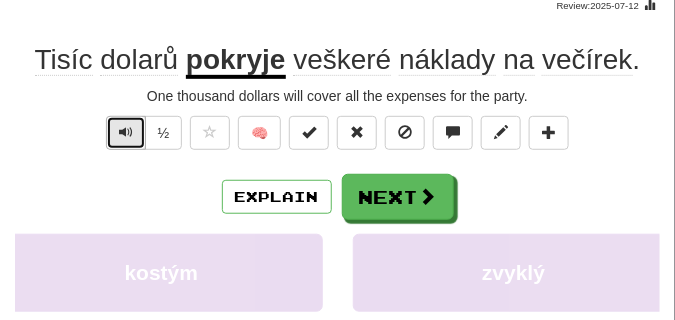 click at bounding box center [126, 132] 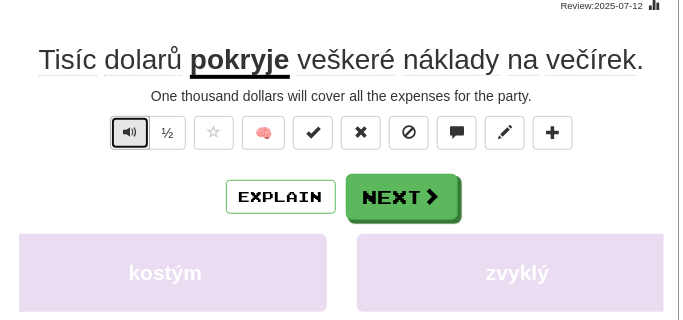 scroll, scrollTop: 100, scrollLeft: 0, axis: vertical 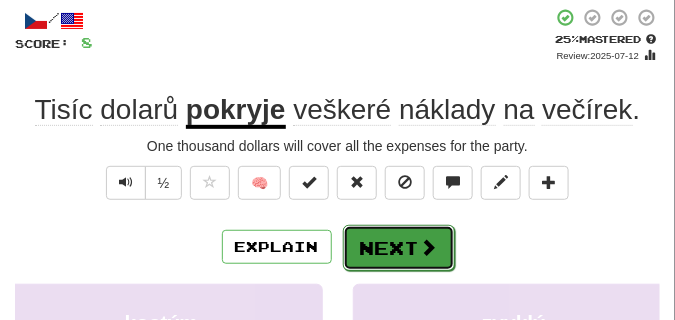 click on "Next" at bounding box center (399, 248) 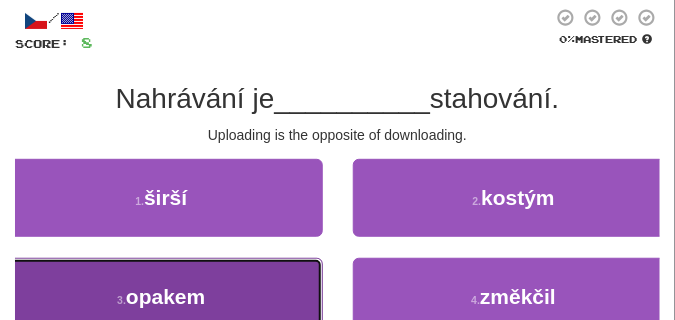 click on "3 .  opakem" at bounding box center [161, 297] 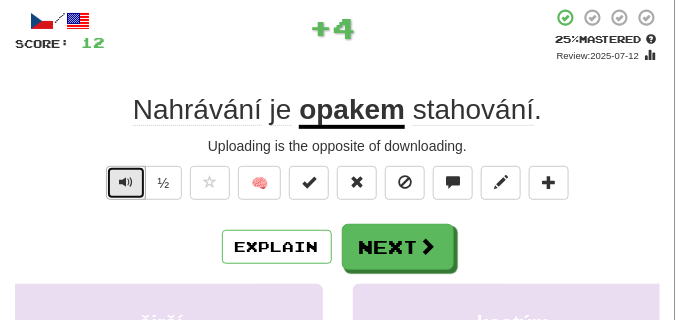 click at bounding box center [126, 182] 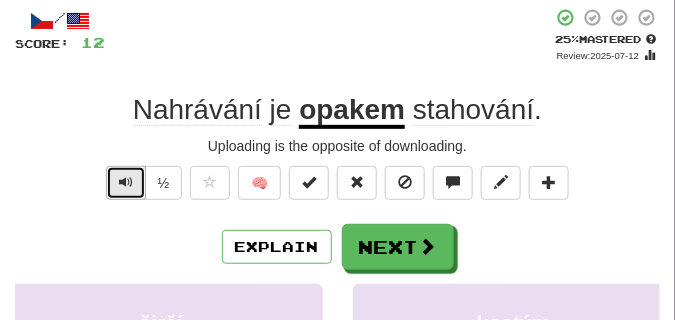 click at bounding box center (126, 182) 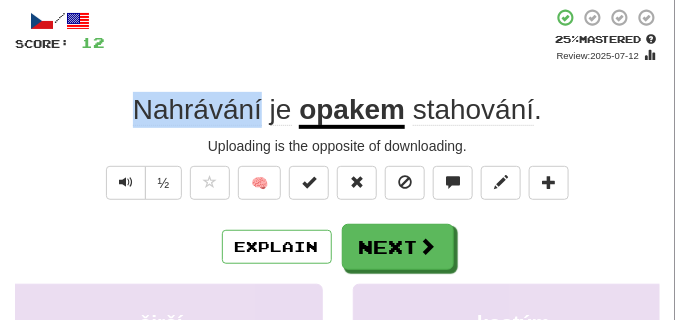 drag, startPoint x: 112, startPoint y: 96, endPoint x: 258, endPoint y: 111, distance: 146.76852 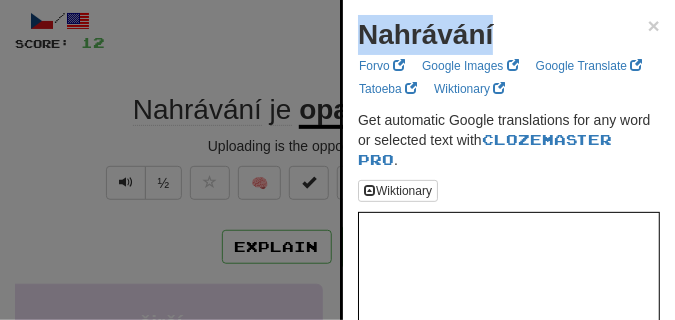 drag, startPoint x: 360, startPoint y: 45, endPoint x: 492, endPoint y: 50, distance: 132.09467 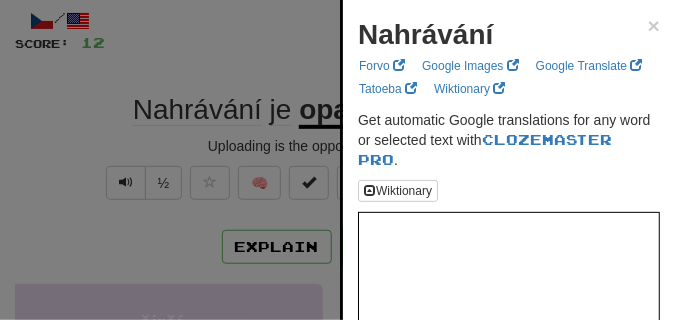click at bounding box center (337, 160) 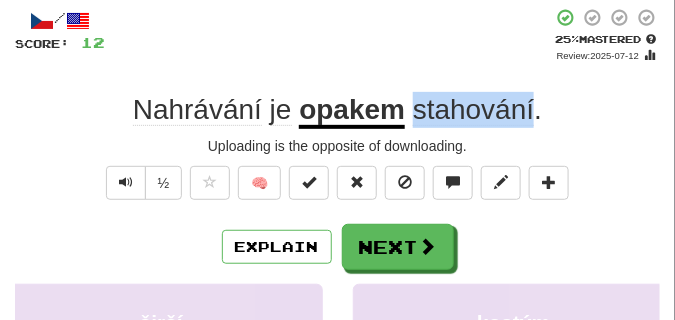 drag, startPoint x: 411, startPoint y: 116, endPoint x: 534, endPoint y: 121, distance: 123.101585 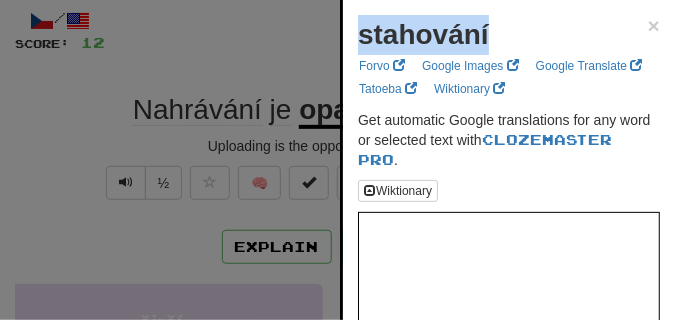drag, startPoint x: 347, startPoint y: 43, endPoint x: 488, endPoint y: 52, distance: 141.28694 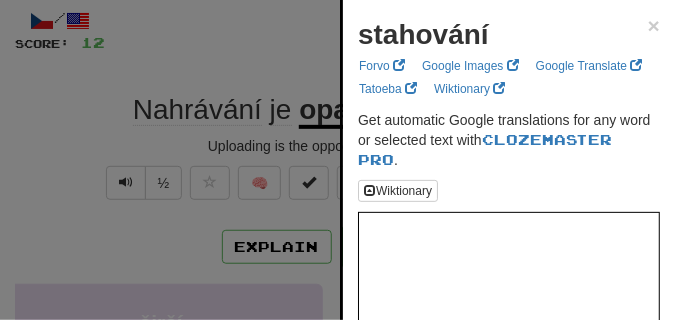 click at bounding box center [337, 160] 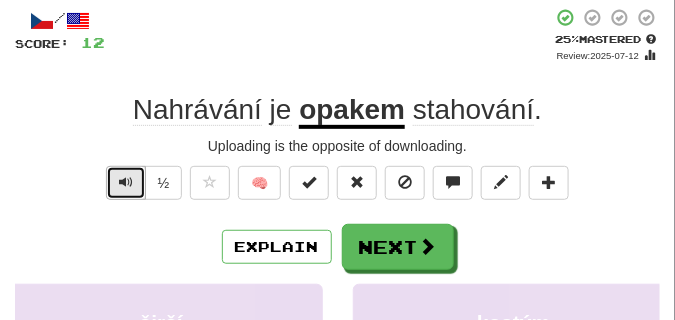 click at bounding box center [126, 182] 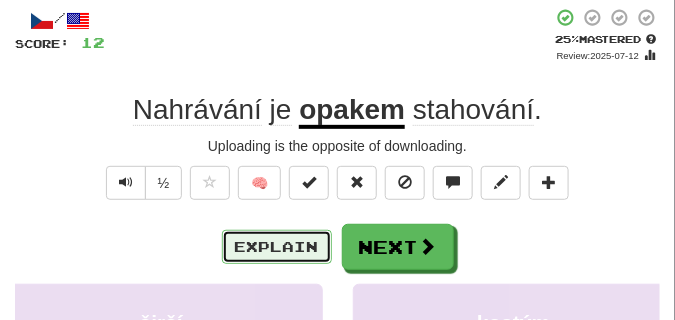 click on "Explain" at bounding box center (277, 247) 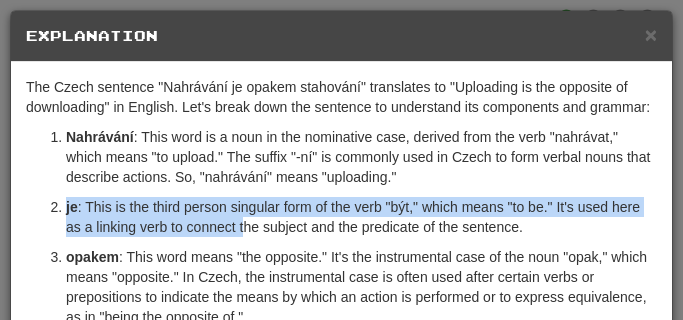 drag, startPoint x: 247, startPoint y: 246, endPoint x: 245, endPoint y: 215, distance: 31.06445 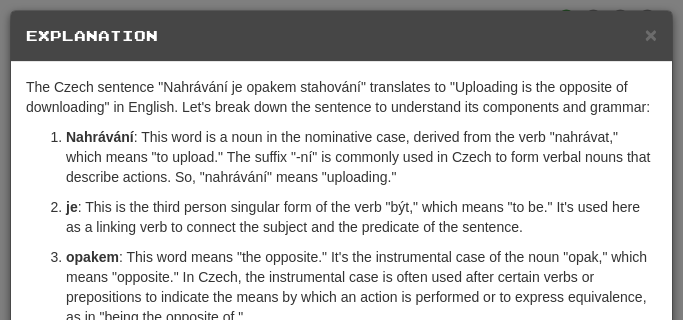 click on "Nahrávání : This word is a noun in the nominative case, derived from the verb "nahrávat," which means "to upload." The suffix "-ní" is commonly used in Czech to form verbal nouns that describe actions. So, "nahrávání" means "uploading."
je : This is the third person singular form of the verb "být," which means "to be." It's used here as a linking verb to connect the subject and the predicate of the sentence.
opakem : This word means "the opposite." It's the instrumental case of the noun "opak," which means "opposite." In Czech, the instrumental case is often used after certain verbs or prepositions to indicate the means by which an action is performed or to express equivalence, as in "being the opposite of."
stahování : Similar to "nahrávání," this word is a noun in the nominative case and refers to "downloading." It's derived from the verb "stahovat," which means "to download." Again, the "-ní" suffix turns it into a noun." at bounding box center [341, 262] 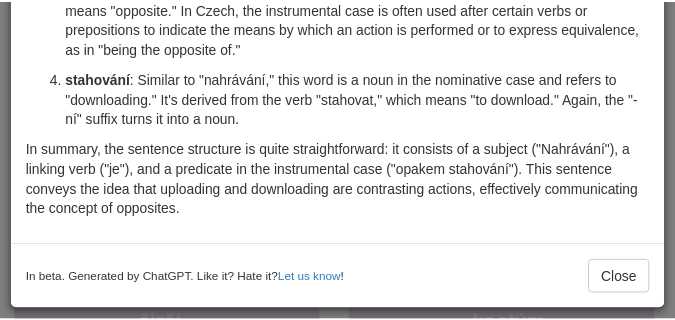 scroll, scrollTop: 287, scrollLeft: 0, axis: vertical 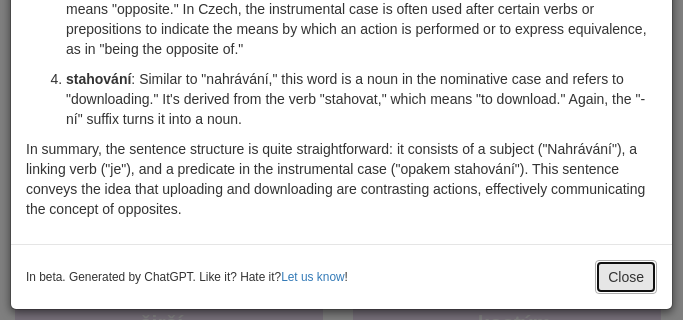 click on "Close" at bounding box center (626, 277) 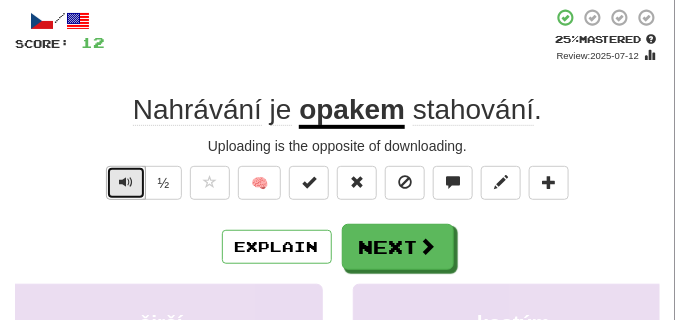 click at bounding box center [126, 183] 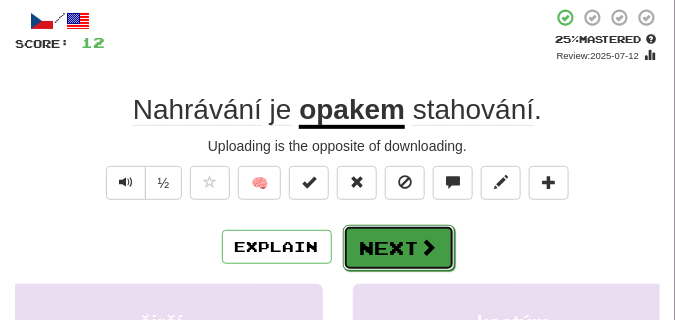 click on "Next" at bounding box center [399, 248] 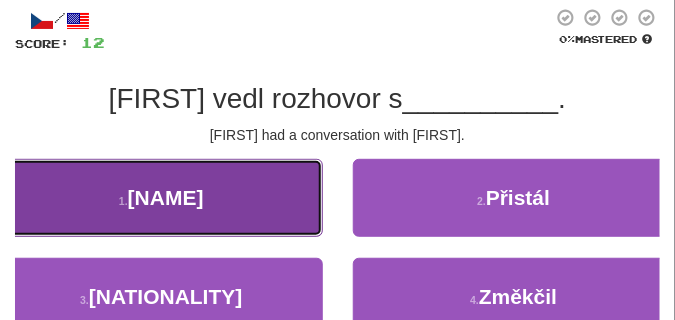 click on "1 .  Marií" at bounding box center (161, 198) 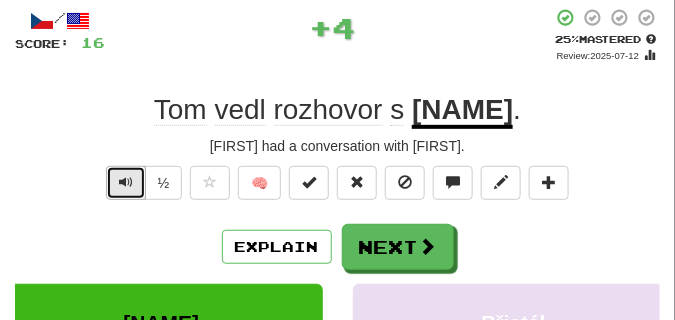 click at bounding box center (126, 182) 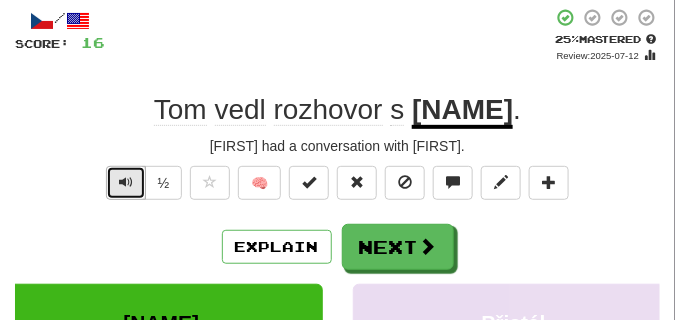 click at bounding box center [126, 182] 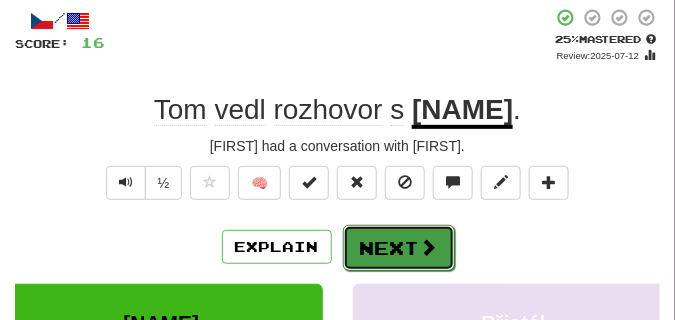 click on "Next" at bounding box center [399, 248] 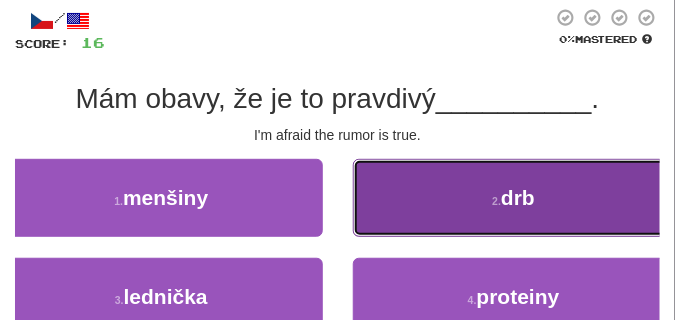 click on "2 .  drb" at bounding box center [514, 198] 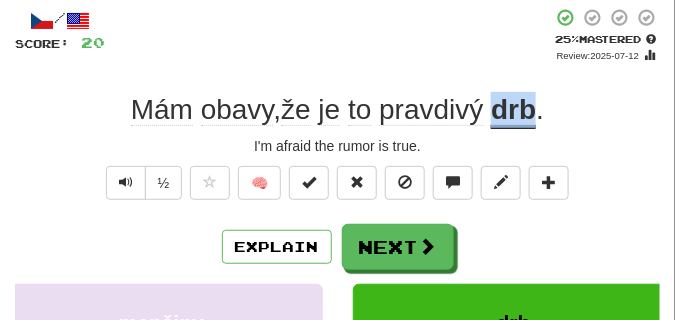 drag, startPoint x: 493, startPoint y: 107, endPoint x: 534, endPoint y: 116, distance: 41.976185 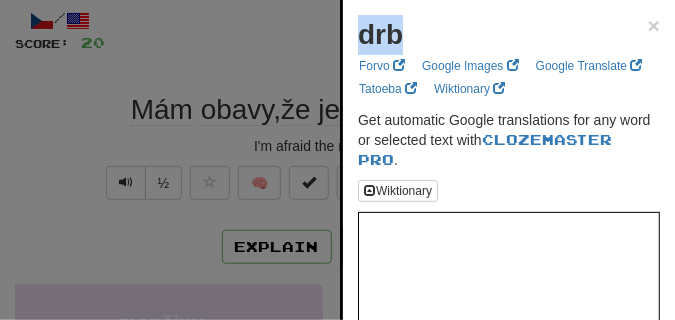 drag, startPoint x: 367, startPoint y: 33, endPoint x: 402, endPoint y: 35, distance: 35.057095 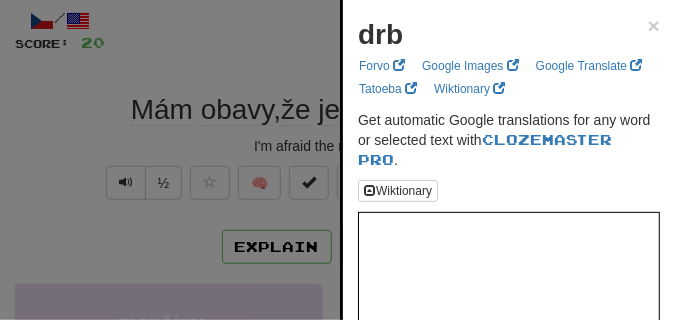 click at bounding box center [337, 160] 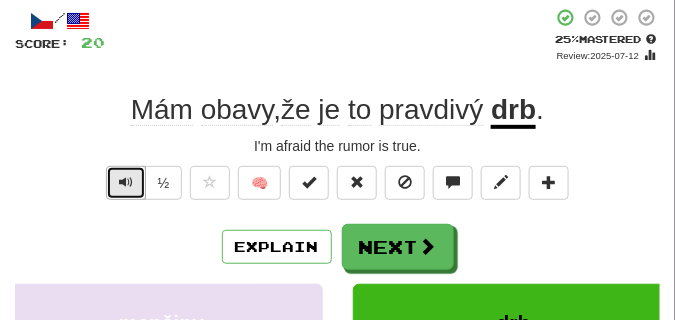 click at bounding box center [126, 183] 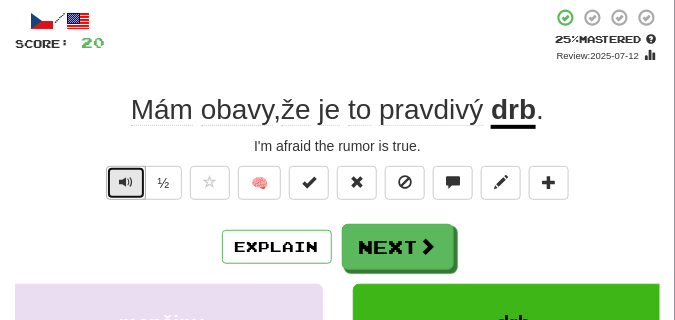click at bounding box center [126, 183] 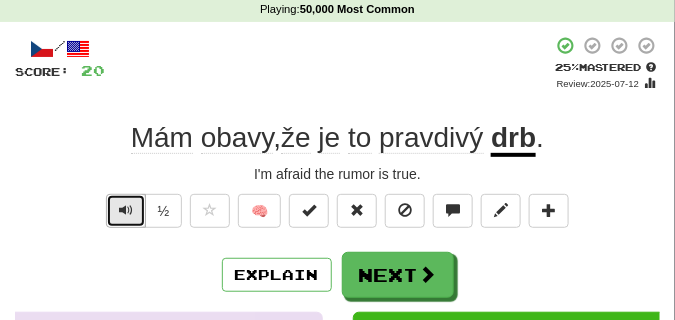 scroll, scrollTop: 100, scrollLeft: 0, axis: vertical 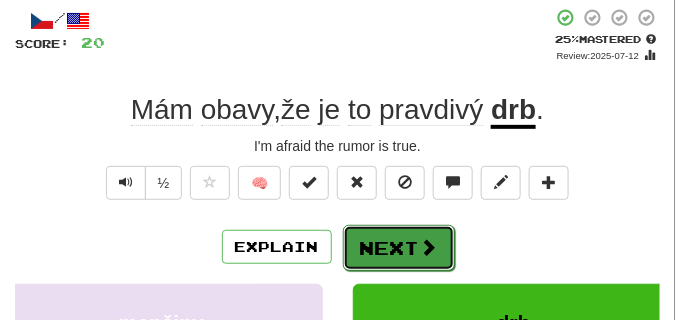 click on "Next" at bounding box center (399, 248) 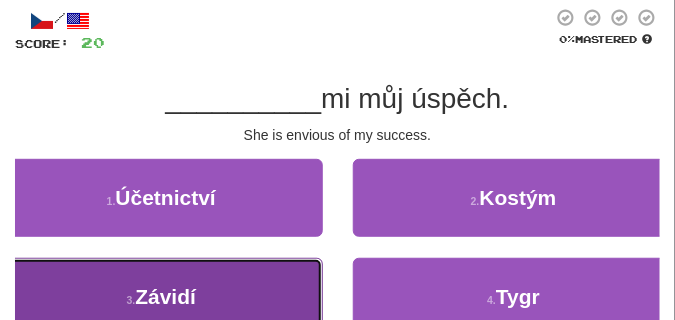 click on "3 .  Závidí" at bounding box center (161, 297) 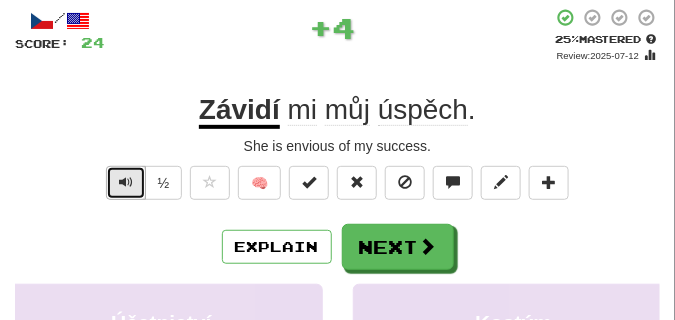 click at bounding box center (126, 183) 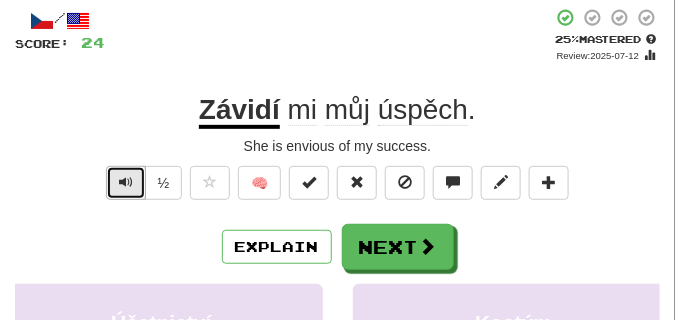click at bounding box center (126, 183) 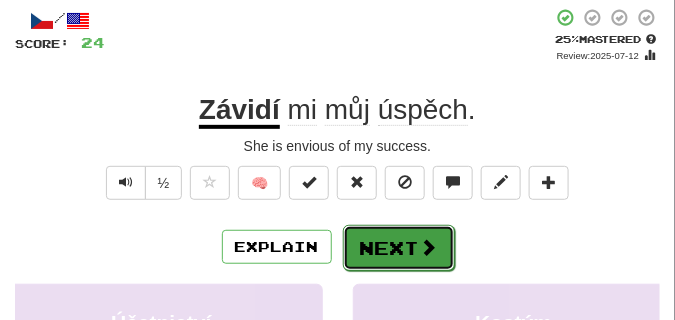 click at bounding box center (429, 247) 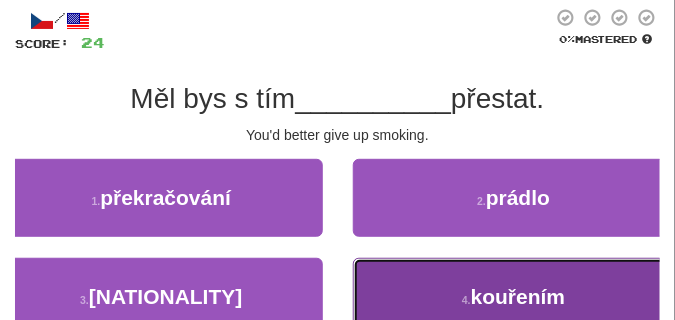 click on "4 .  kouřením" at bounding box center [514, 297] 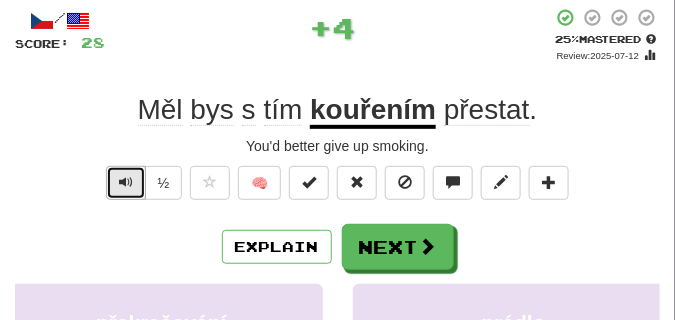 click at bounding box center (126, 182) 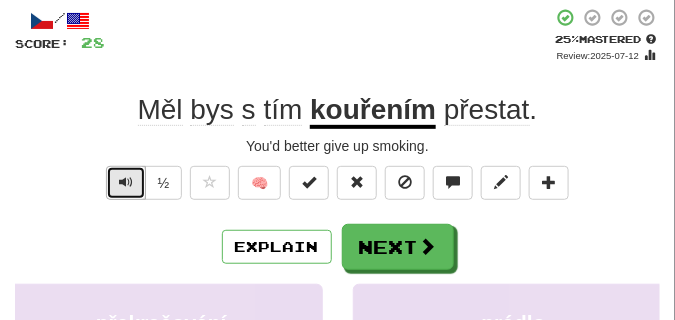 click at bounding box center [126, 182] 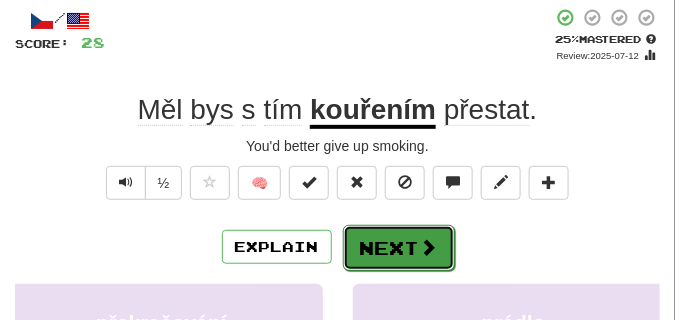 click on "Next" at bounding box center (399, 248) 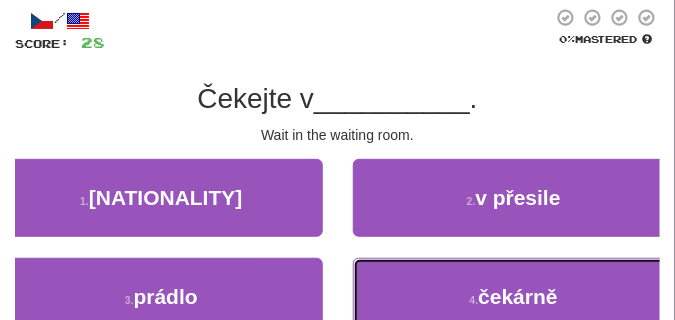 click on "4 .  čekárně" at bounding box center [514, 297] 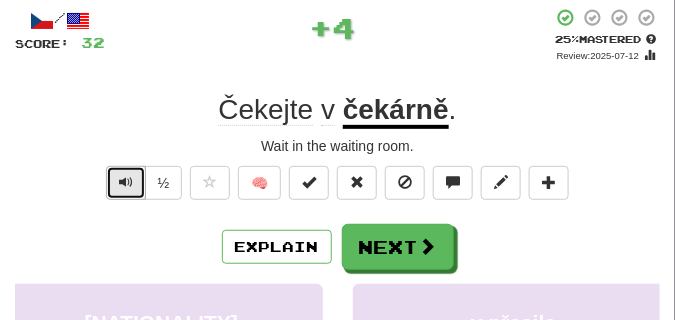 click at bounding box center [126, 182] 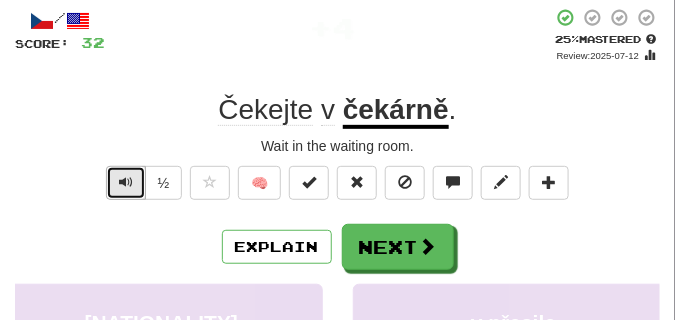 click at bounding box center (126, 182) 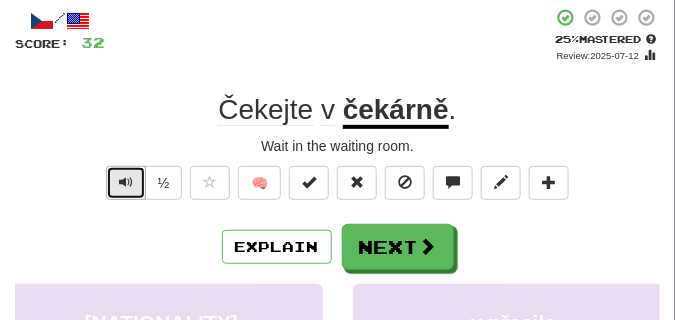 click at bounding box center [126, 182] 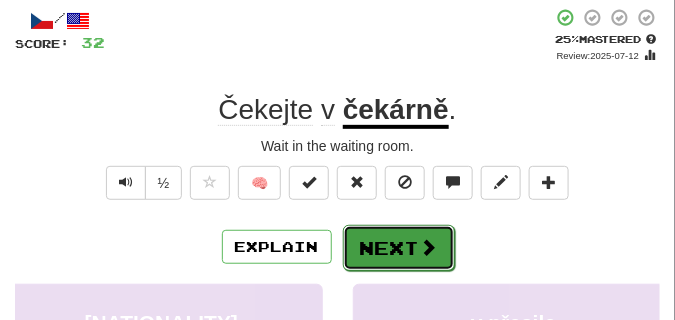 click on "Next" at bounding box center (399, 248) 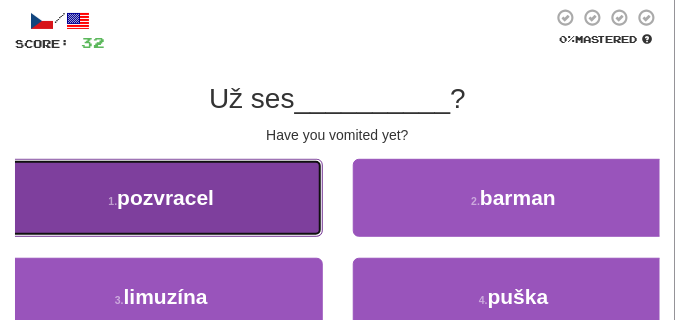 click on "pozvracel" at bounding box center [165, 197] 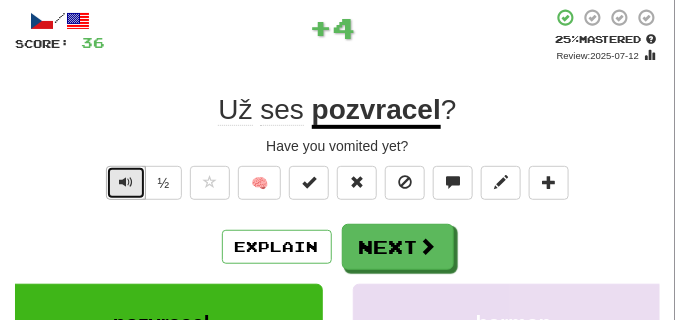 click at bounding box center (126, 182) 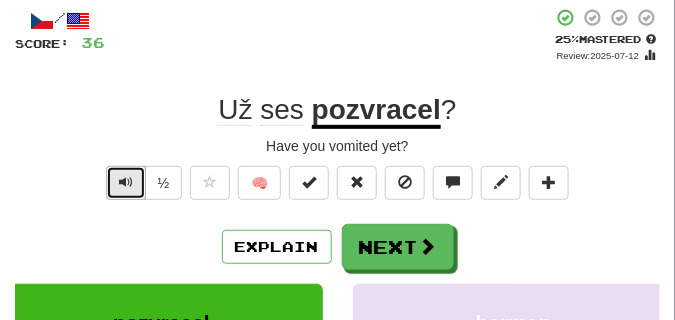 click at bounding box center [126, 182] 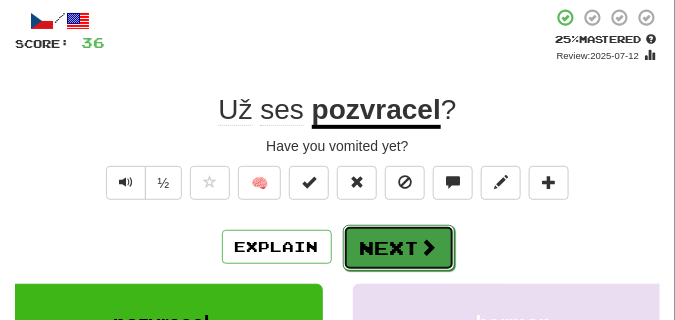click on "Next" at bounding box center (399, 248) 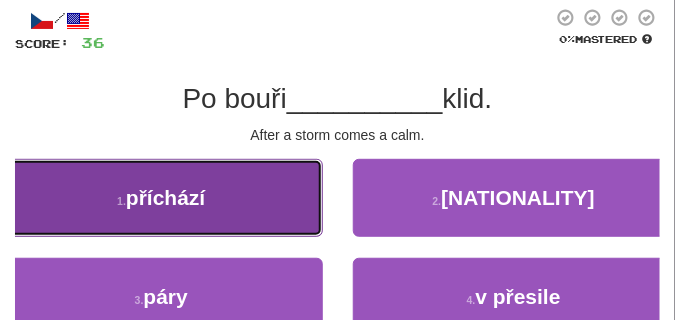 click on "1 .  příchází" at bounding box center [161, 198] 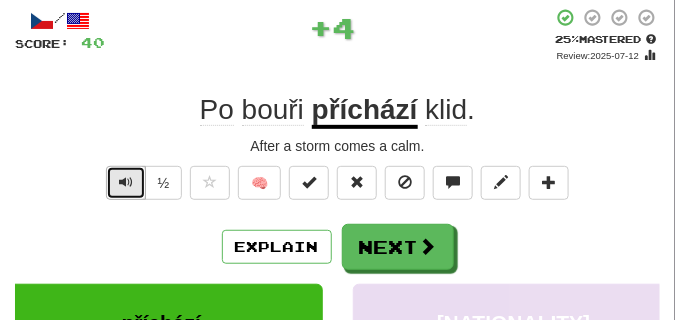 click at bounding box center (126, 183) 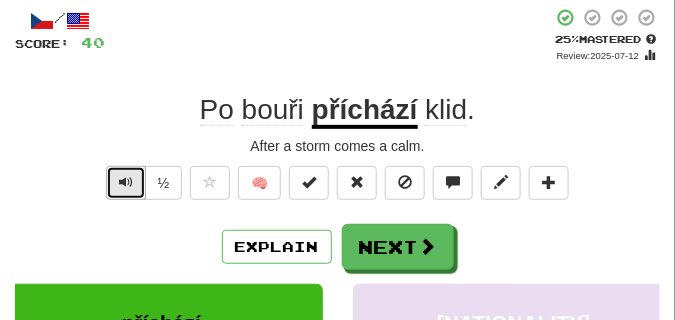 click at bounding box center (126, 183) 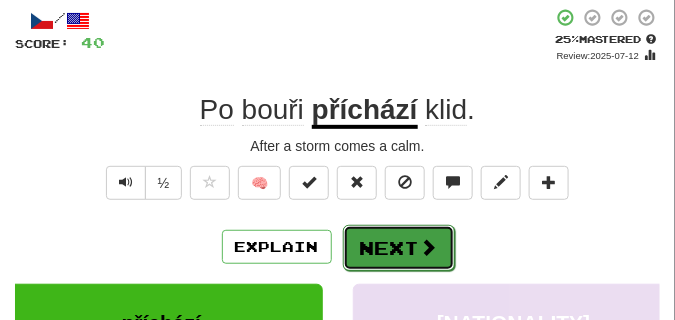 click on "Next" at bounding box center (399, 248) 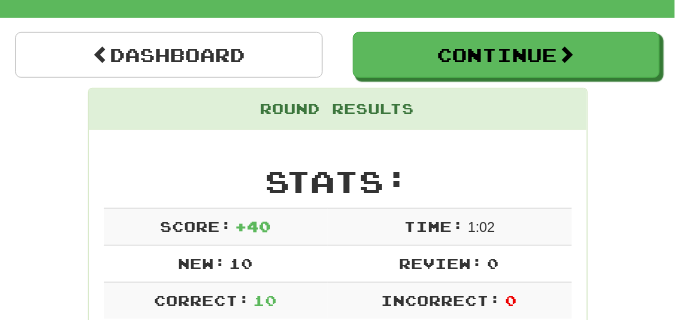 scroll, scrollTop: 88, scrollLeft: 0, axis: vertical 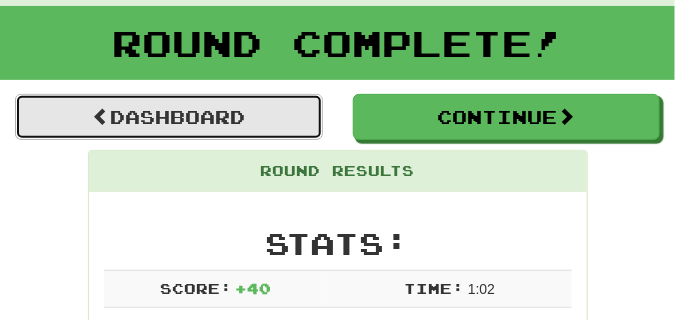 click on "Dashboard" at bounding box center [169, 117] 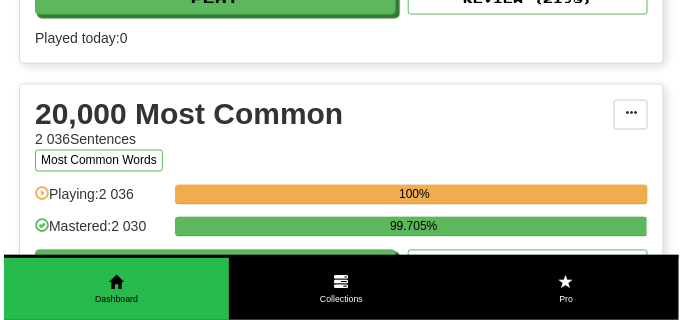 scroll, scrollTop: 1950, scrollLeft: 0, axis: vertical 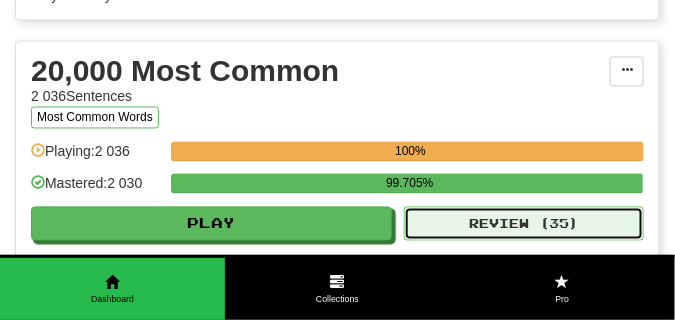 click on "Review ( 35 )" at bounding box center [524, 224] 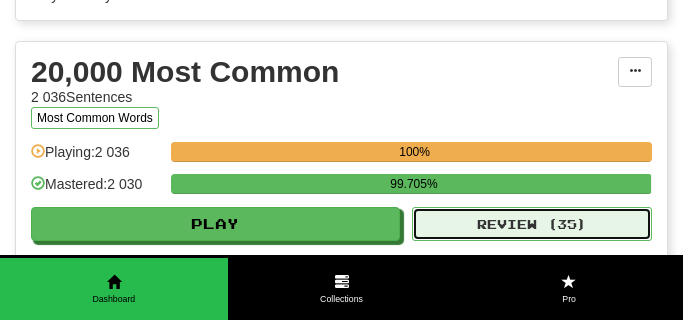 select on "**" 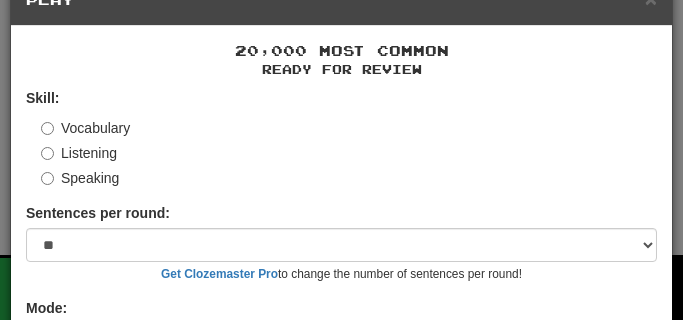 scroll, scrollTop: 186, scrollLeft: 0, axis: vertical 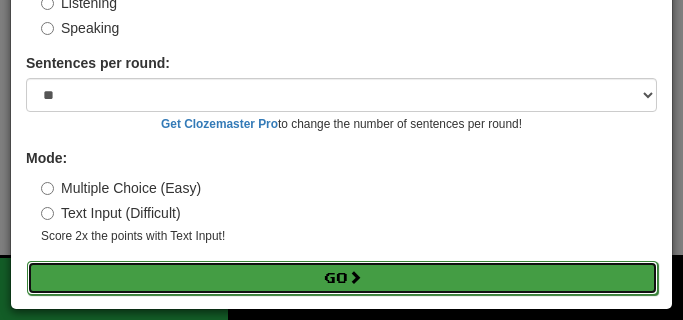 click on "Go" at bounding box center (342, 278) 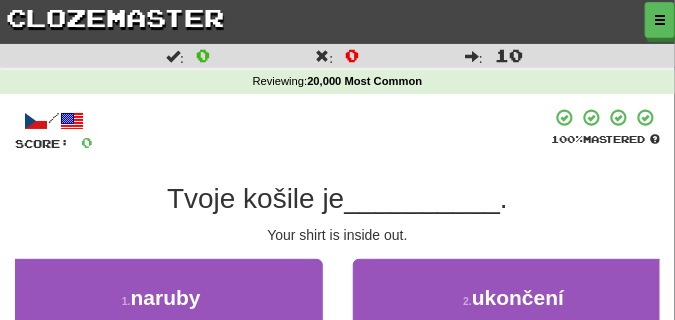 scroll, scrollTop: 150, scrollLeft: 0, axis: vertical 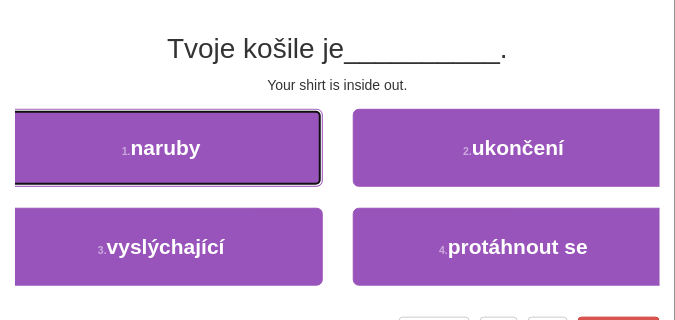 click on "1 .  naruby" at bounding box center [161, 148] 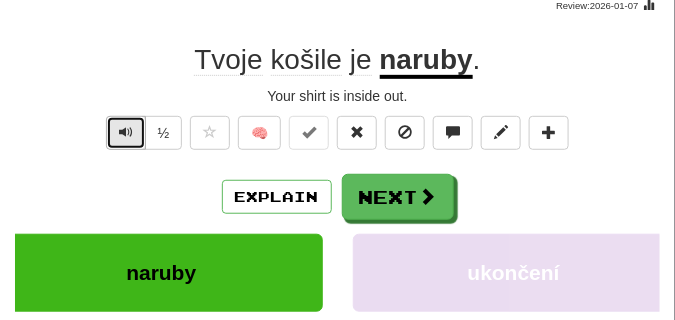 click at bounding box center [126, 133] 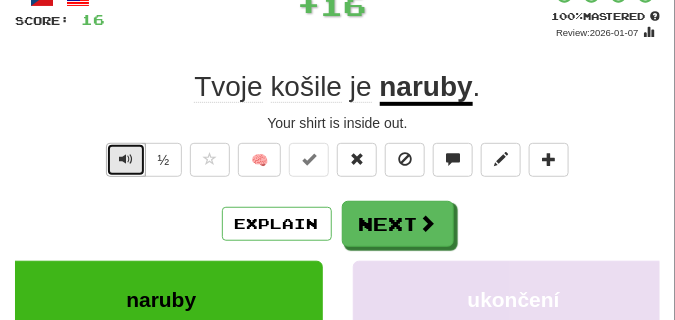 scroll, scrollTop: 100, scrollLeft: 0, axis: vertical 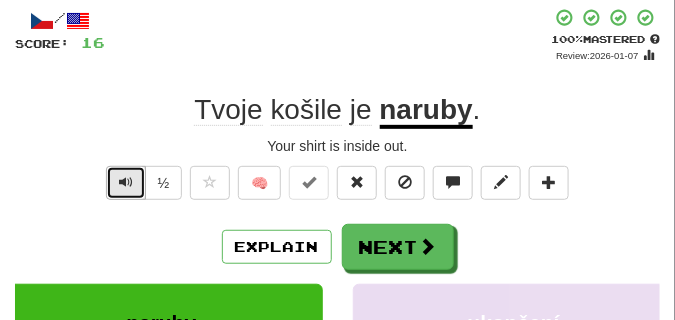 click at bounding box center (126, 182) 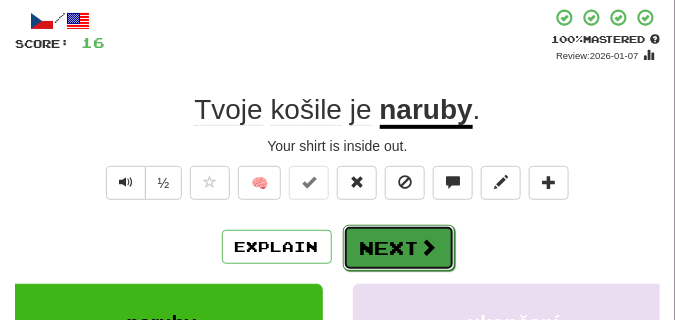 click on "Next" at bounding box center [399, 248] 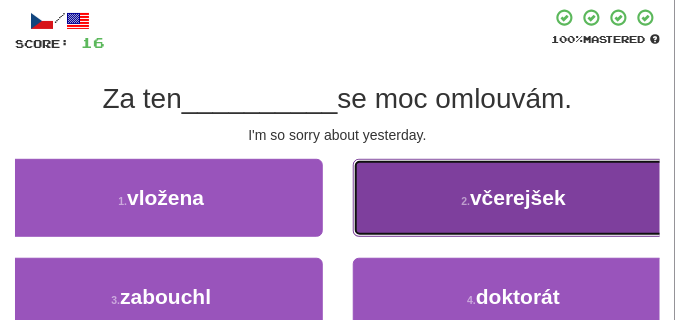 click on "2 .  včerejšek" at bounding box center [514, 198] 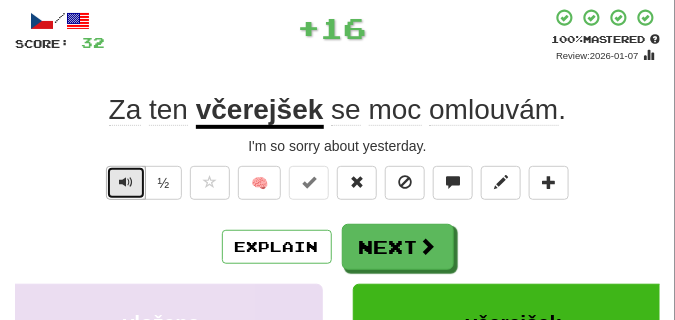 click at bounding box center (126, 183) 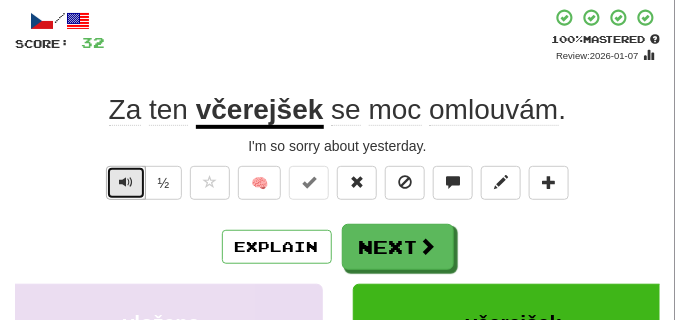 click at bounding box center [126, 183] 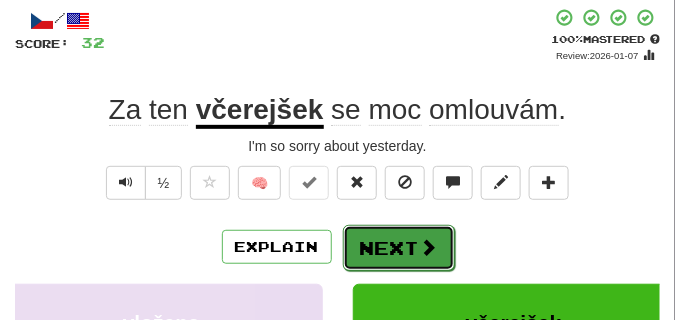 click on "Next" at bounding box center [399, 248] 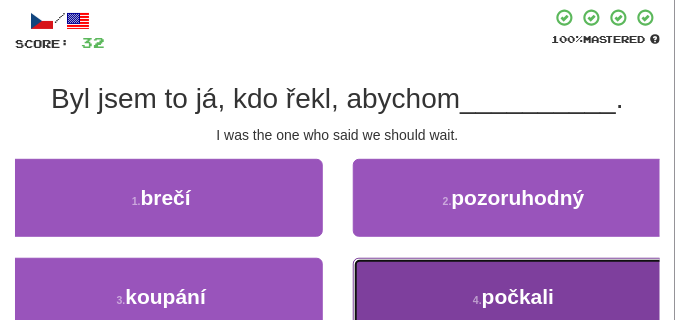 click on "4 .  počkali" at bounding box center [514, 297] 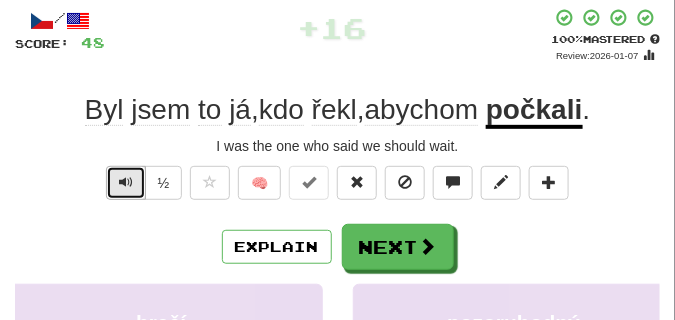 click at bounding box center (126, 183) 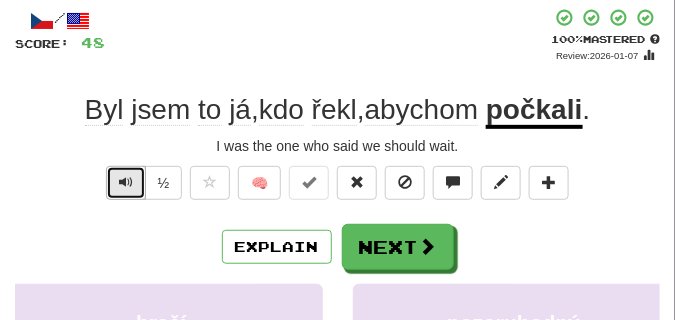 click at bounding box center (126, 183) 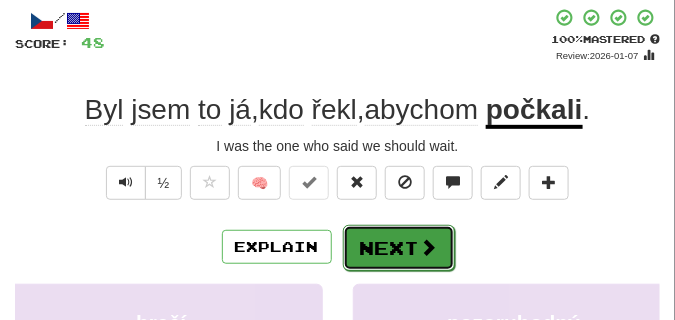 click at bounding box center [429, 247] 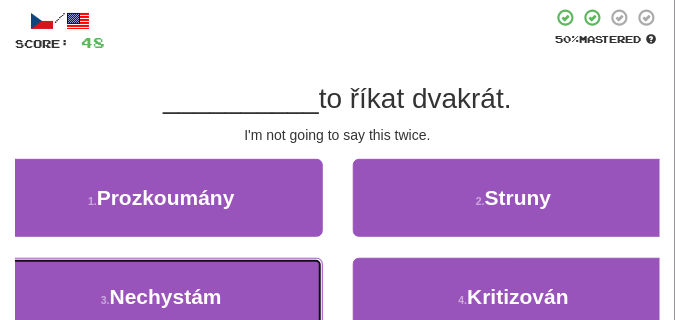 drag, startPoint x: 269, startPoint y: 290, endPoint x: 266, endPoint y: 277, distance: 13.341664 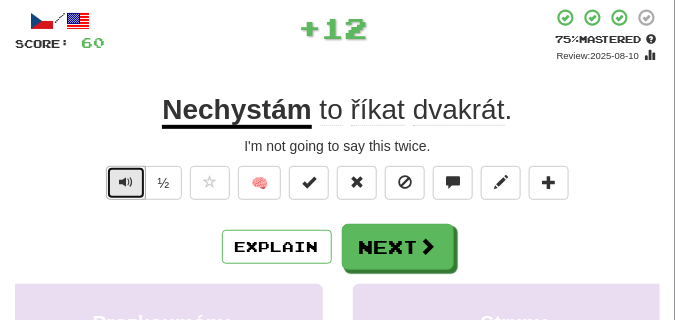 click at bounding box center [126, 182] 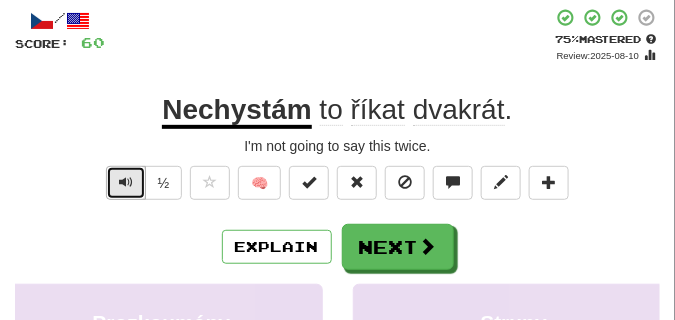 click at bounding box center [126, 182] 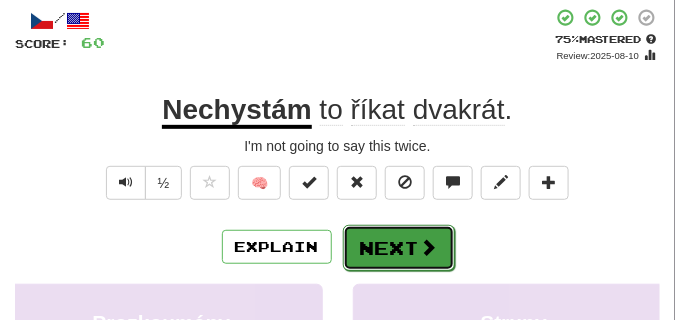 click on "Next" at bounding box center (399, 248) 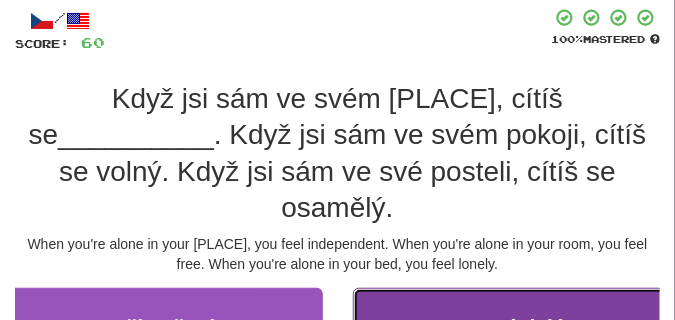 click on "2 .  nezávislý" at bounding box center (514, 327) 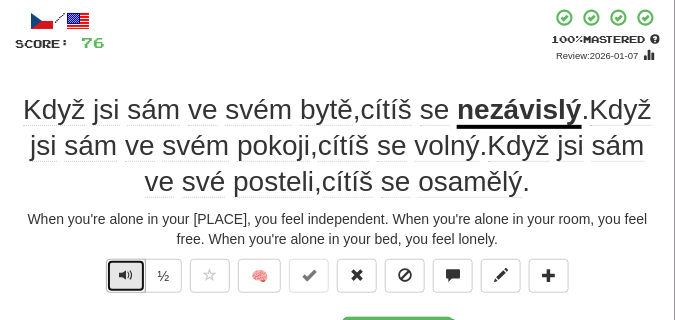 click at bounding box center (126, 275) 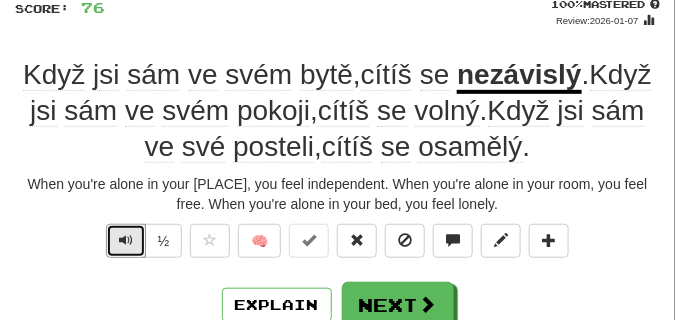 scroll, scrollTop: 150, scrollLeft: 0, axis: vertical 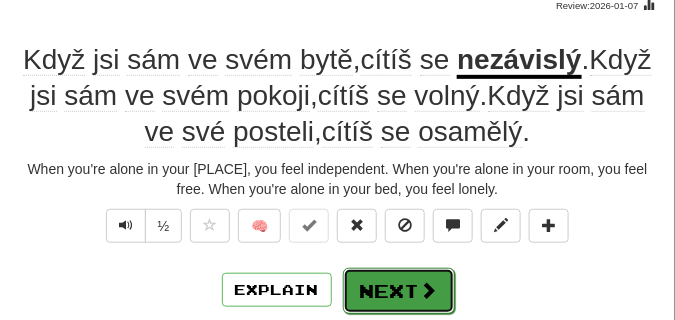 click on "Next" at bounding box center (399, 291) 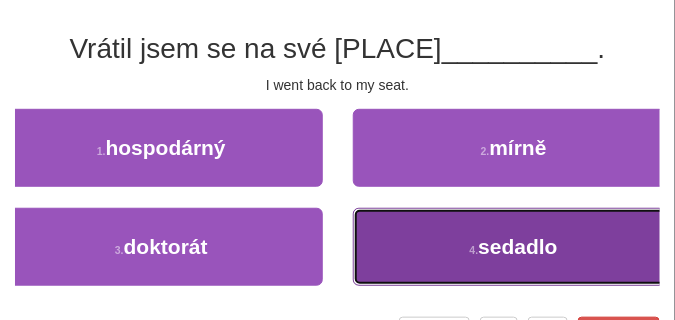 click on "4 .  sedadlo" at bounding box center (514, 247) 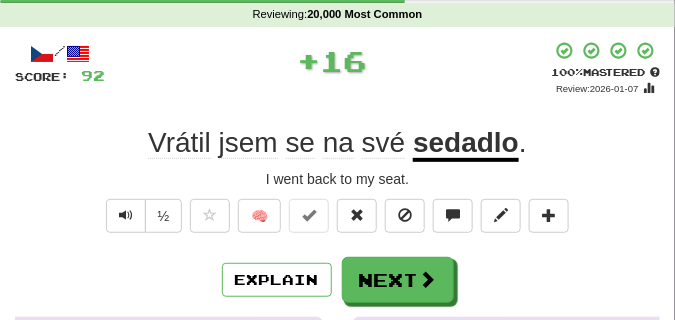 scroll, scrollTop: 50, scrollLeft: 0, axis: vertical 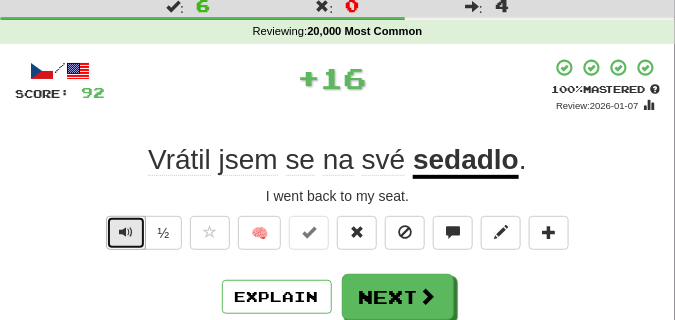 click at bounding box center (126, 232) 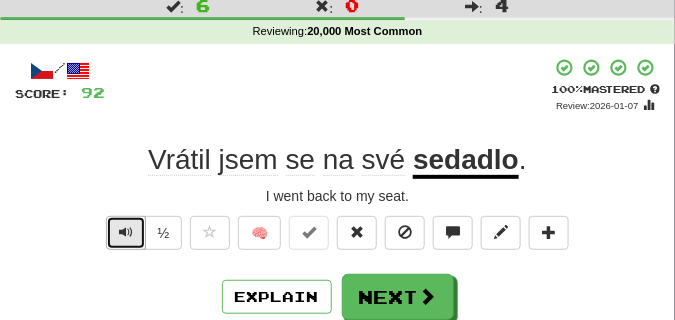 click at bounding box center [126, 232] 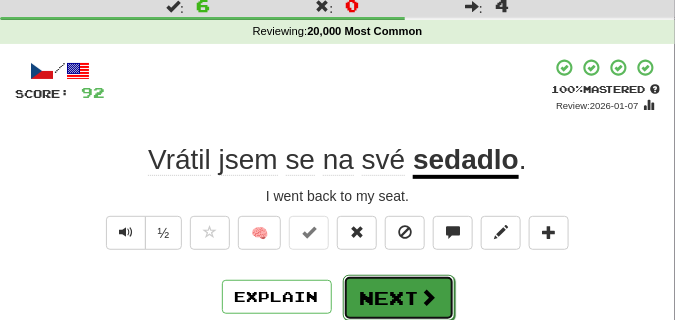 click on "Next" at bounding box center (399, 298) 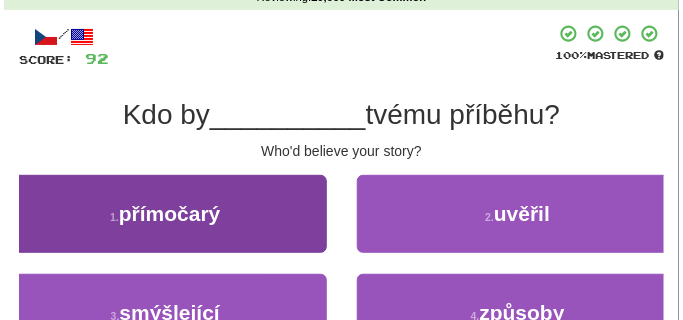 scroll, scrollTop: 100, scrollLeft: 0, axis: vertical 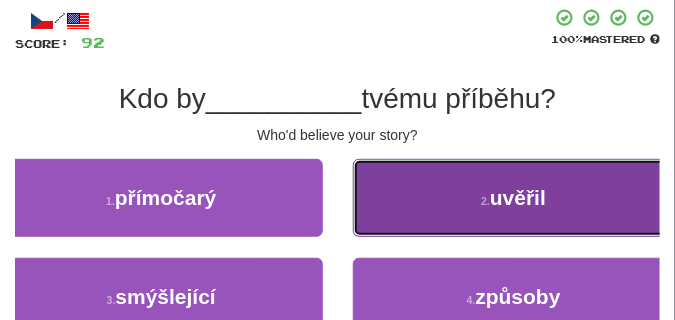 click on "2 .  uvěřil" at bounding box center (514, 198) 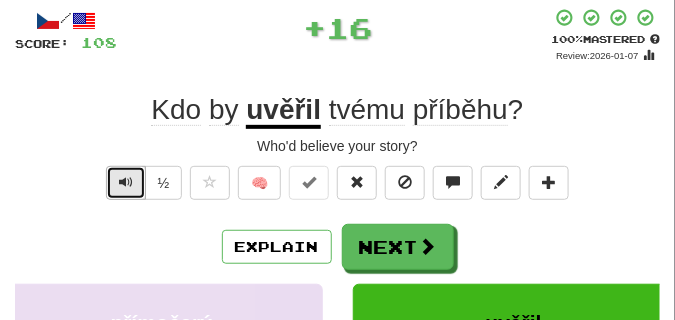click at bounding box center [126, 182] 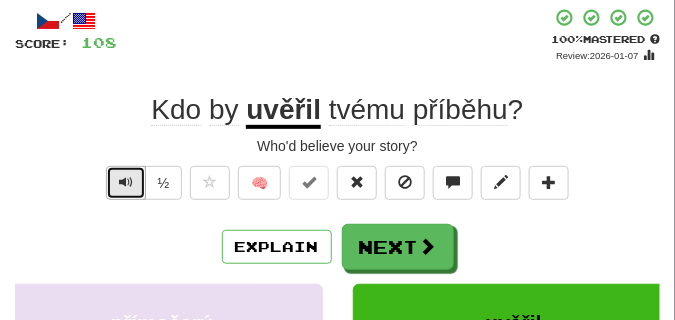 click at bounding box center (126, 182) 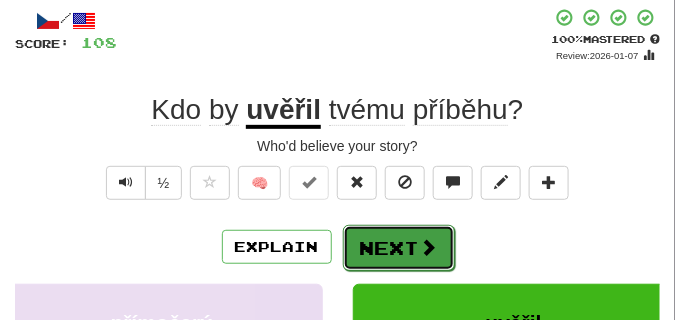 click on "Next" at bounding box center [399, 248] 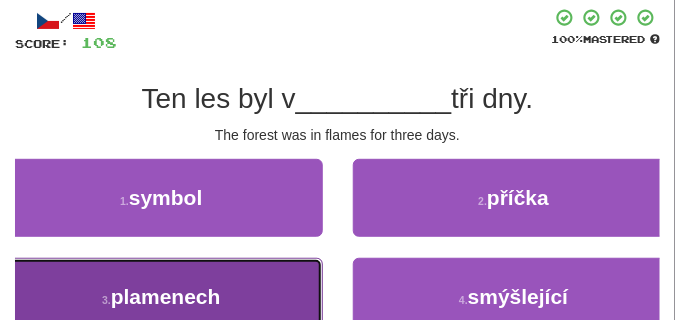 click on "3 .  plamenech" at bounding box center (161, 297) 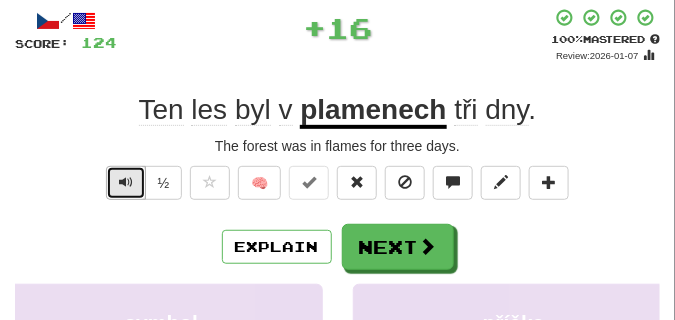 click at bounding box center [126, 182] 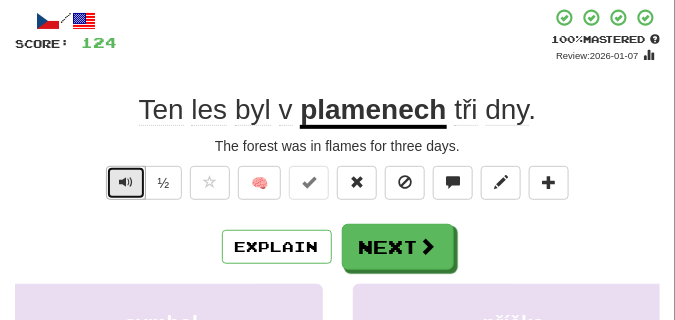 click at bounding box center (126, 182) 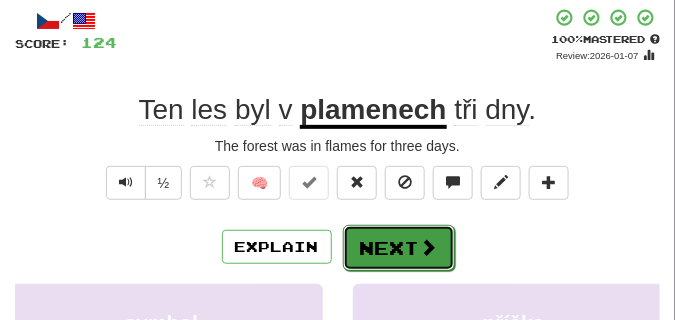 click on "Next" at bounding box center [399, 248] 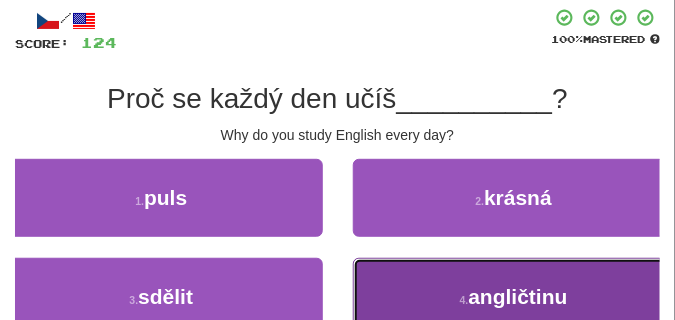 click on "4 .  angličtinu" at bounding box center [514, 297] 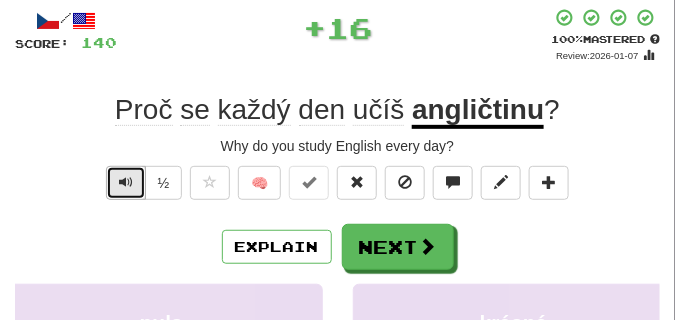 click at bounding box center (126, 182) 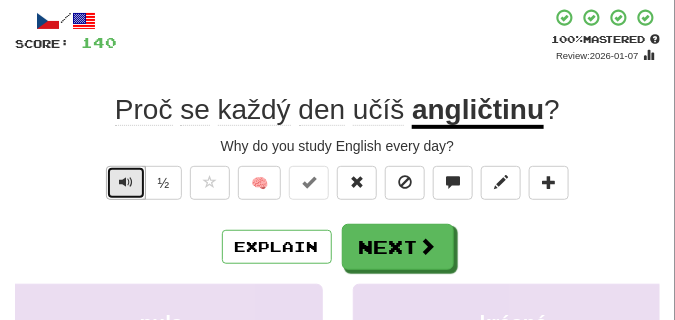 click at bounding box center (126, 182) 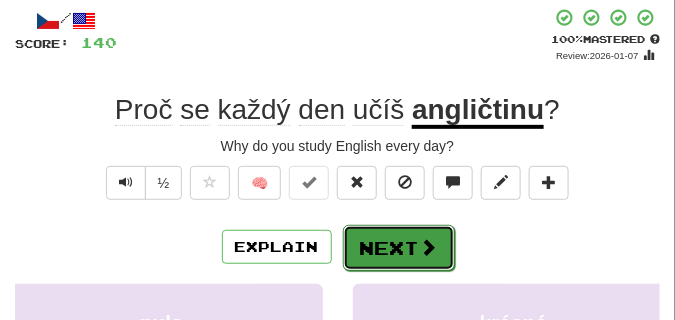 click on "Next" at bounding box center [399, 248] 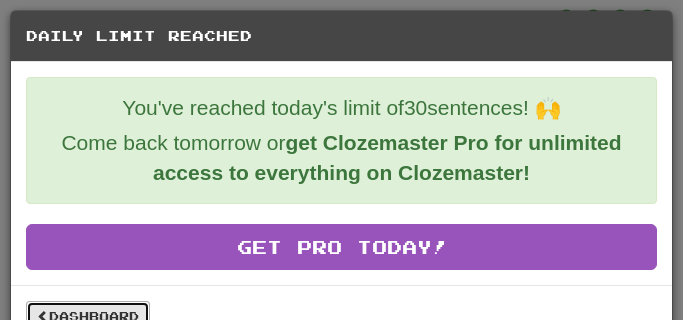 click on "Dashboard" at bounding box center [88, 316] 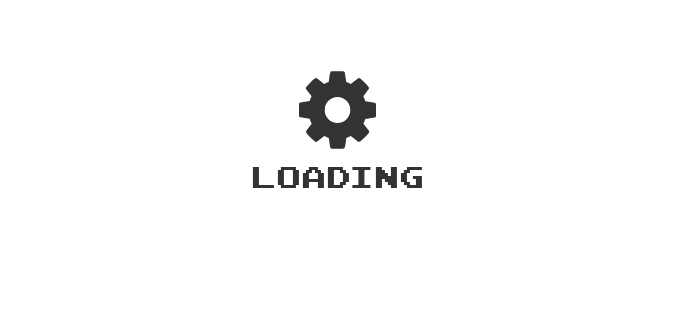 scroll, scrollTop: 0, scrollLeft: 0, axis: both 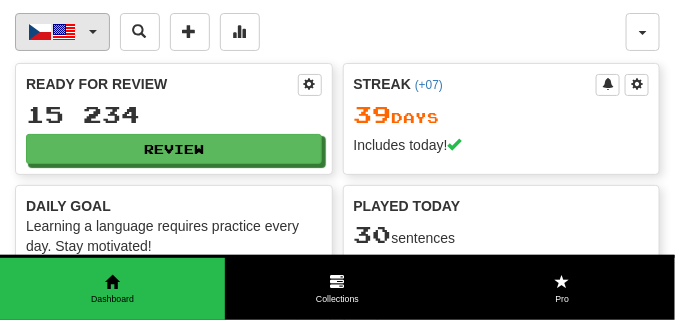 click at bounding box center [93, 32] 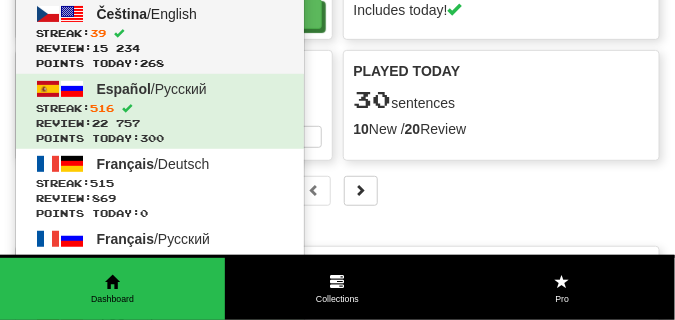 scroll, scrollTop: 150, scrollLeft: 0, axis: vertical 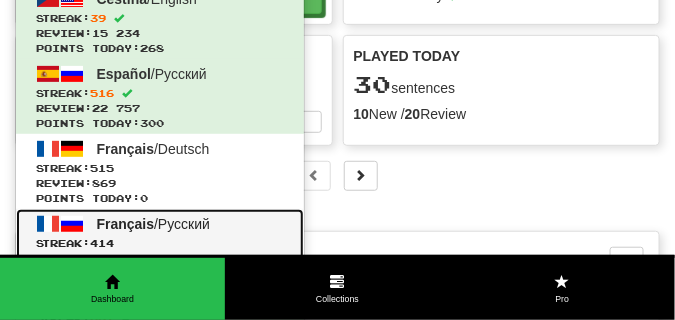 click on "Français" at bounding box center (126, 224) 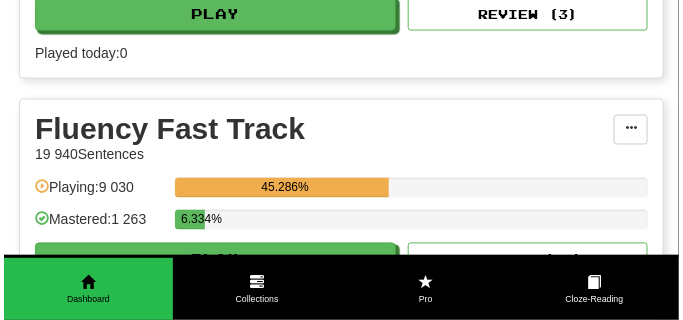 scroll, scrollTop: 650, scrollLeft: 0, axis: vertical 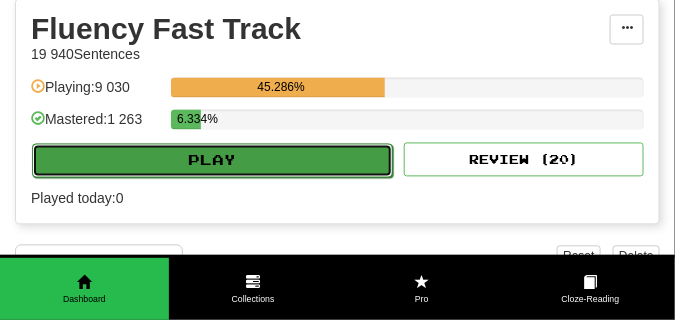 click on "Play" at bounding box center [212, 161] 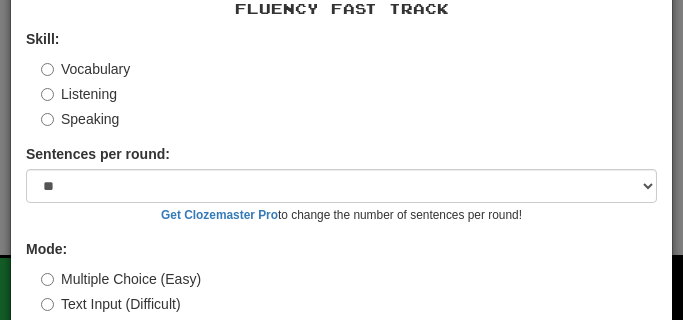 scroll, scrollTop: 169, scrollLeft: 0, axis: vertical 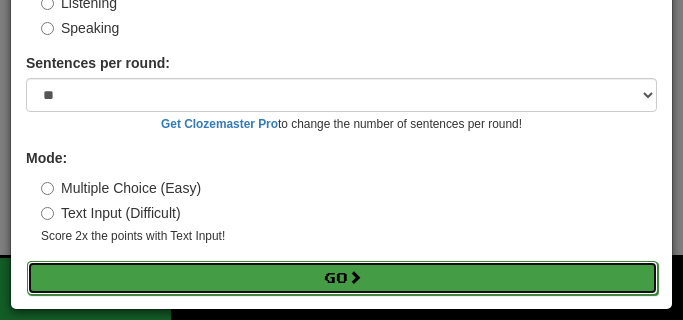 click on "Go" at bounding box center (342, 278) 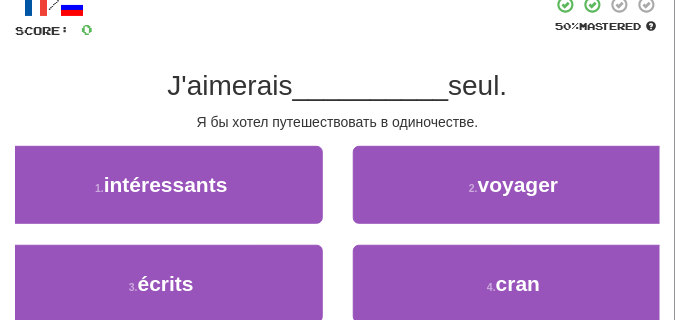 scroll, scrollTop: 150, scrollLeft: 0, axis: vertical 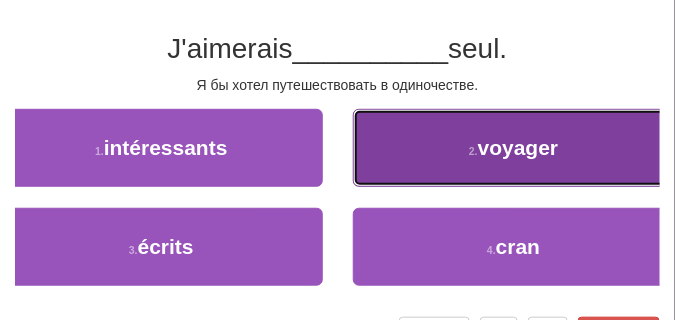 click on "2 .  voyager" at bounding box center [514, 148] 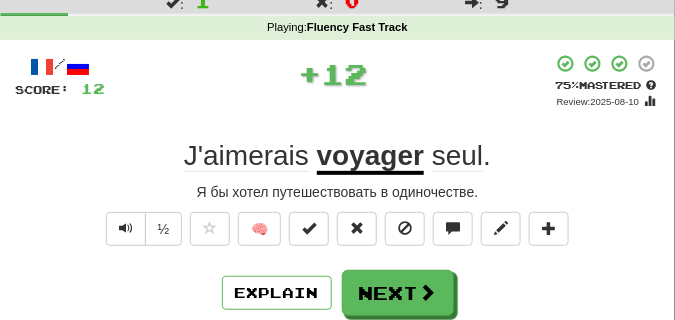 scroll, scrollTop: 50, scrollLeft: 0, axis: vertical 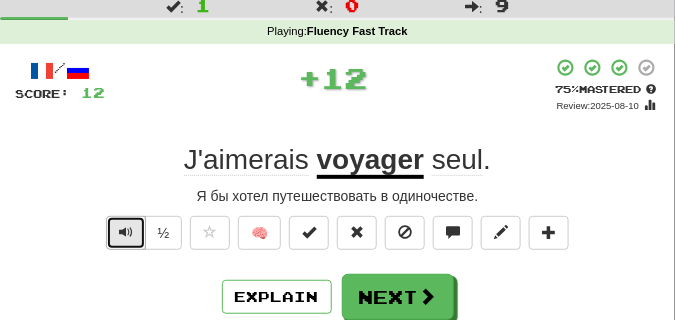 click at bounding box center (126, 233) 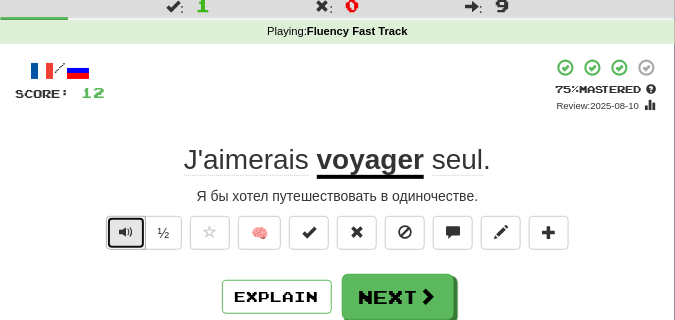 click at bounding box center (126, 233) 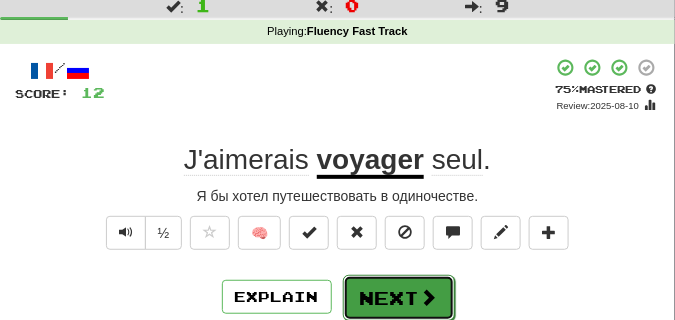 click on "Next" at bounding box center (399, 298) 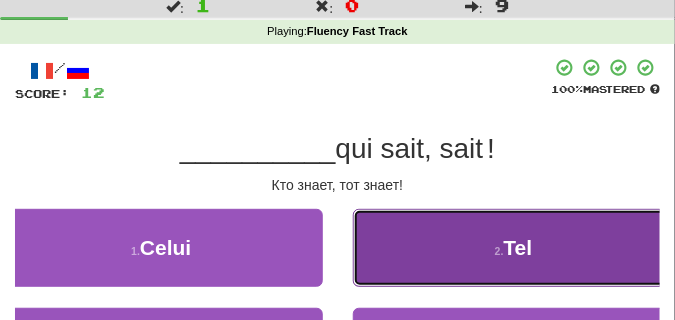 click on "2 .  Tel" at bounding box center [514, 248] 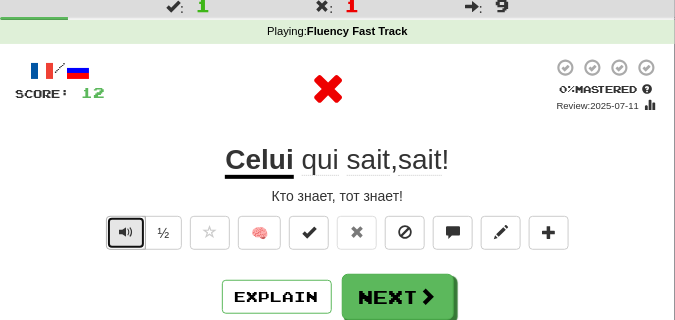 click at bounding box center (126, 233) 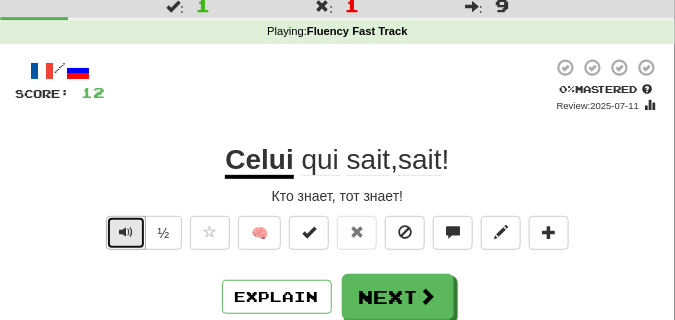 click at bounding box center [126, 233] 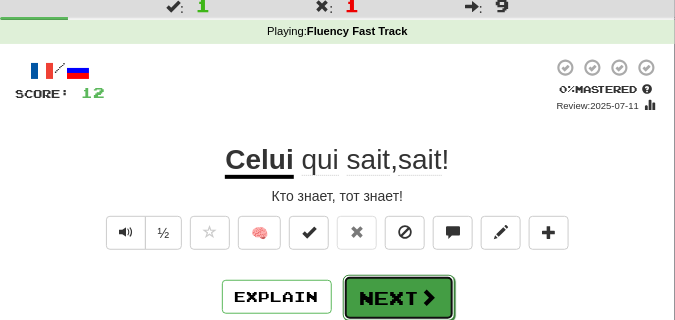 click on "Next" at bounding box center [399, 298] 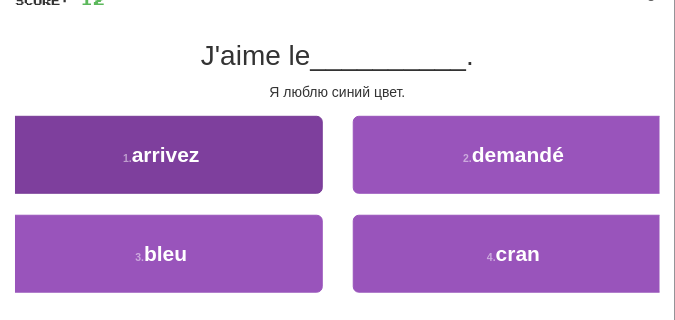 scroll, scrollTop: 150, scrollLeft: 0, axis: vertical 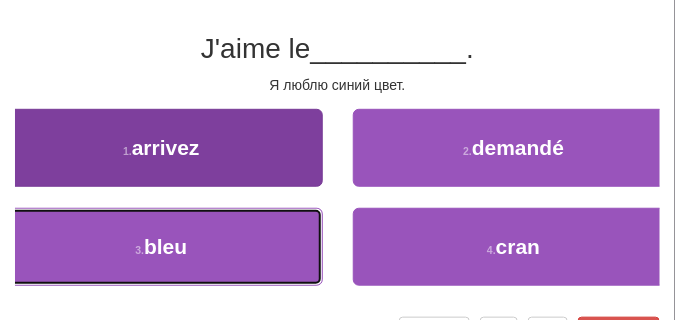 click on "3 .  bleu" at bounding box center (161, 247) 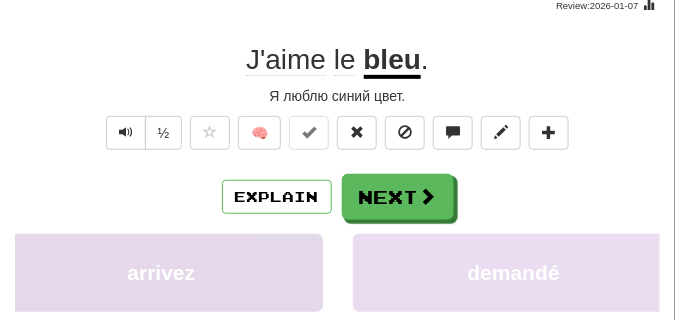 scroll, scrollTop: 100, scrollLeft: 0, axis: vertical 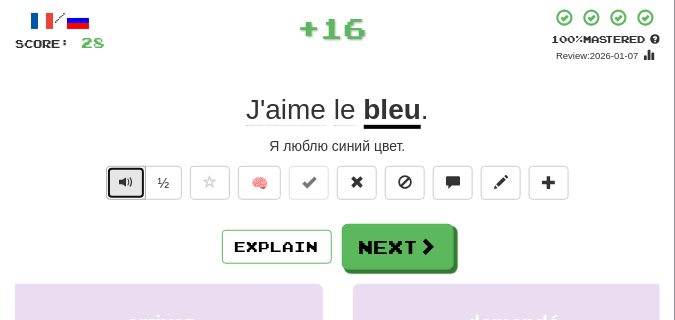 click at bounding box center [126, 183] 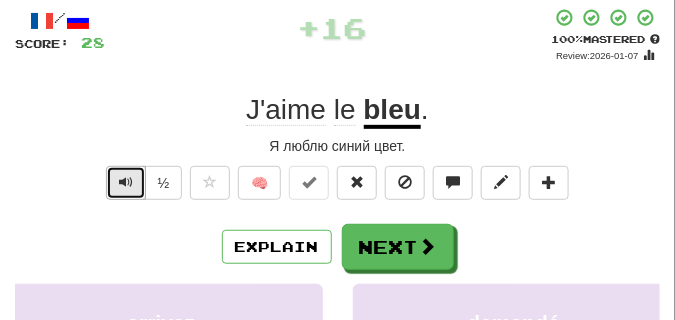 click at bounding box center (126, 182) 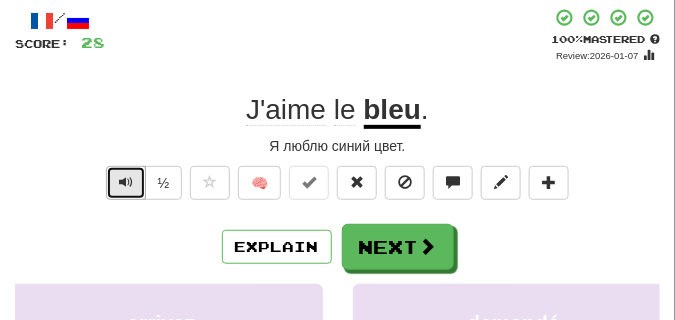 click at bounding box center (126, 182) 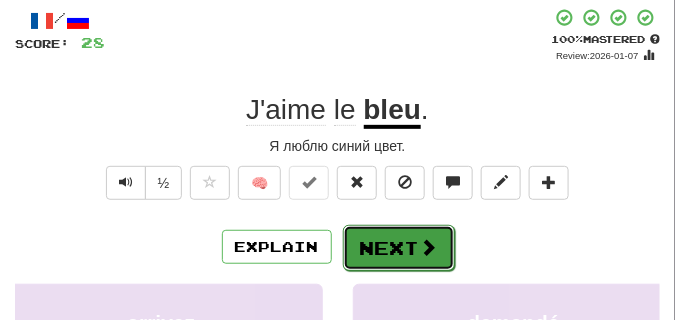 click on "Next" at bounding box center [399, 248] 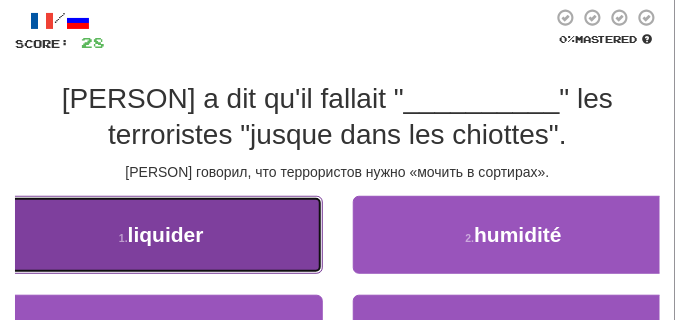 click on "1 .  liquider" at bounding box center [161, 235] 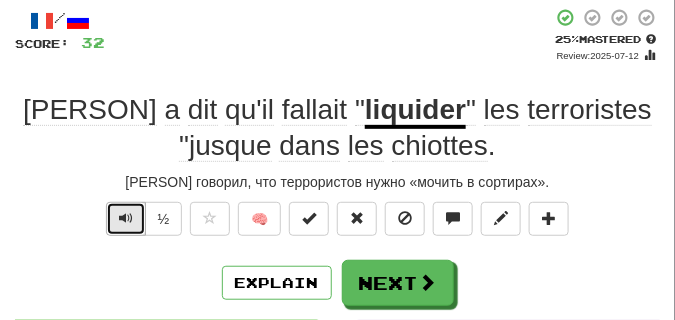 click at bounding box center [126, 218] 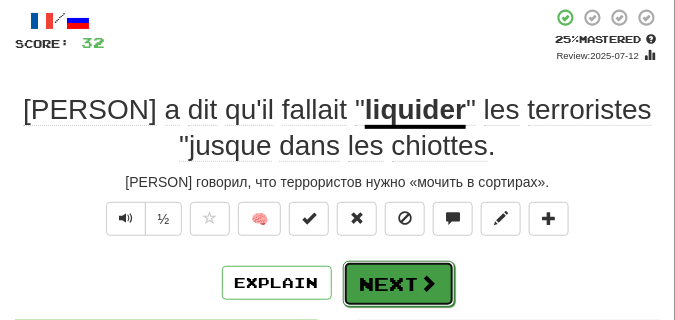 click on "Next" at bounding box center (399, 284) 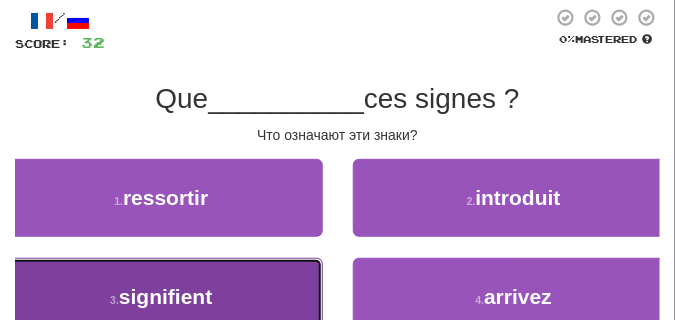 click on "3 .  signifient" at bounding box center (161, 297) 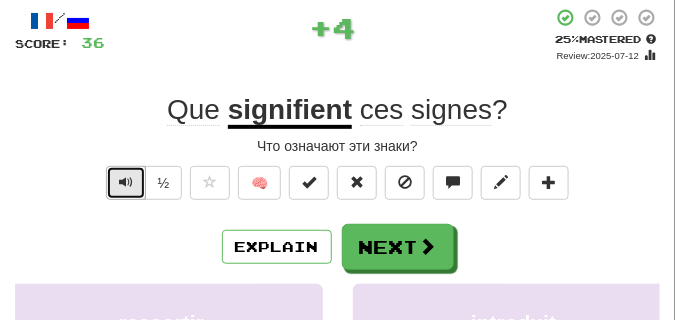 click at bounding box center [126, 182] 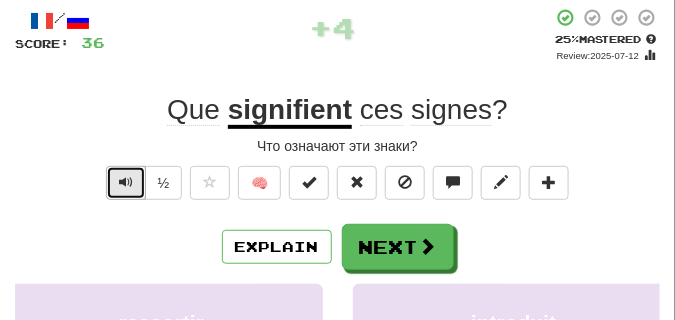 click at bounding box center (126, 182) 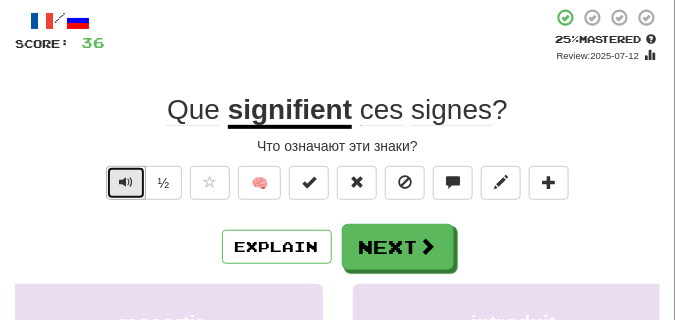 click at bounding box center (126, 182) 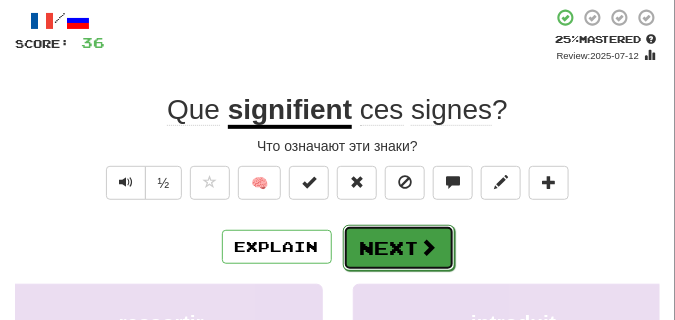click on "Next" at bounding box center [399, 248] 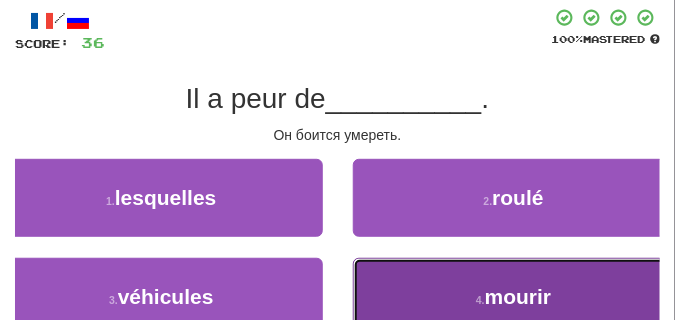 click on "4 .  mourir" at bounding box center [514, 297] 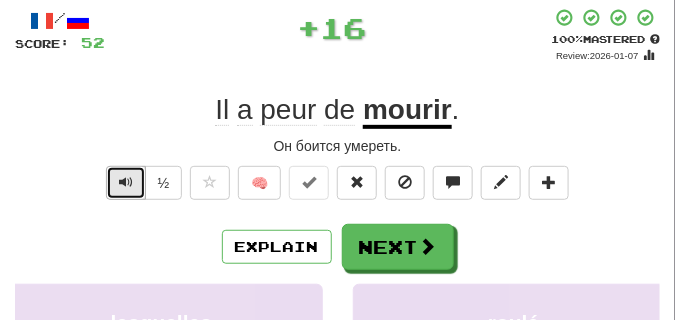 click at bounding box center [126, 183] 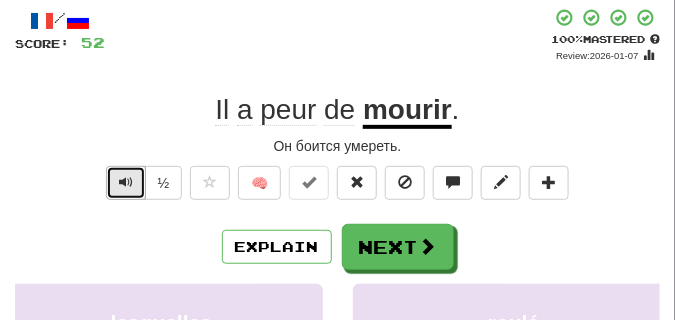 click at bounding box center [126, 183] 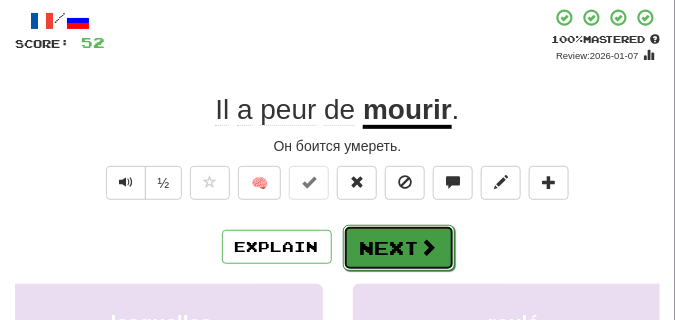 click on "Next" at bounding box center [399, 248] 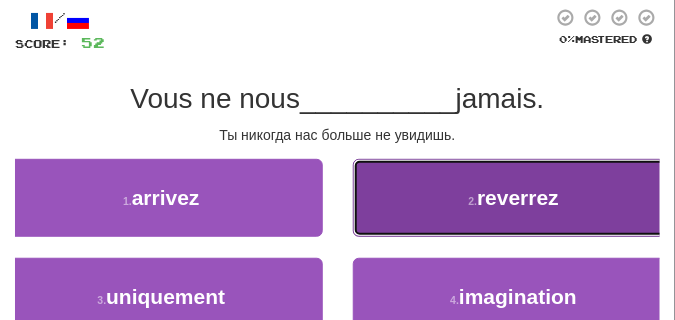click on "2 .  reverrez" at bounding box center [514, 198] 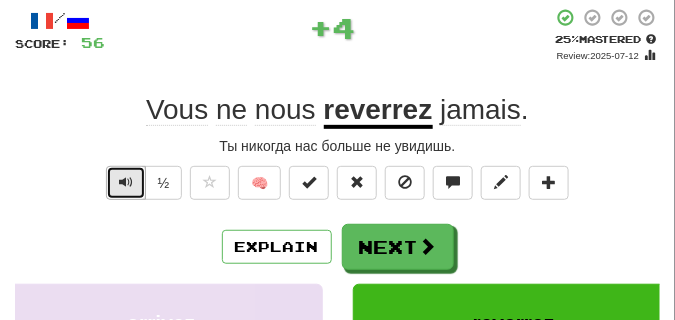 click at bounding box center [126, 182] 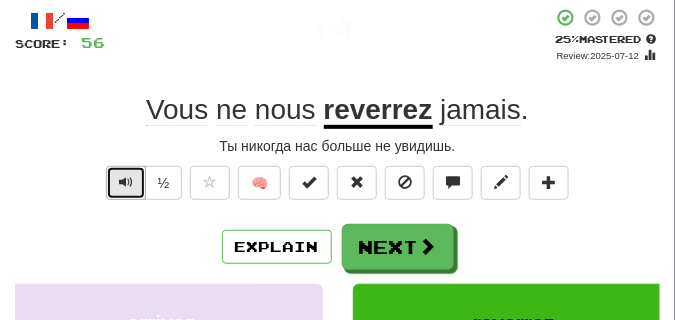 click at bounding box center [126, 182] 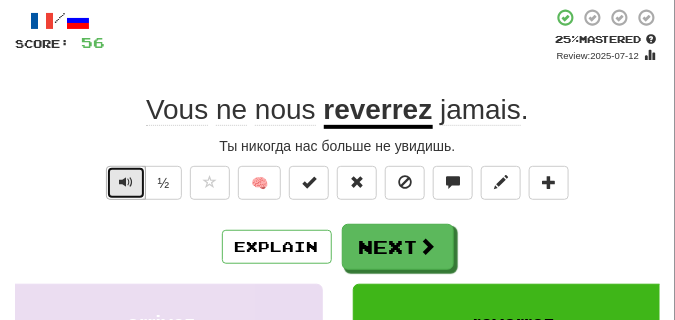 click at bounding box center [126, 182] 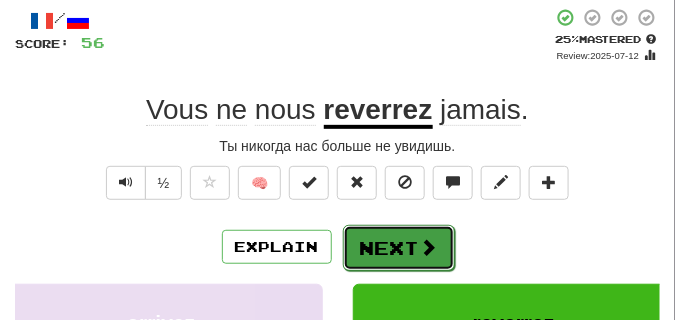 click on "Next" at bounding box center (399, 248) 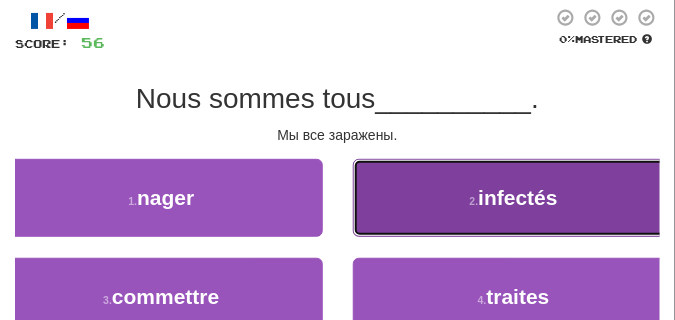 click on "2 .  infectés" at bounding box center (514, 198) 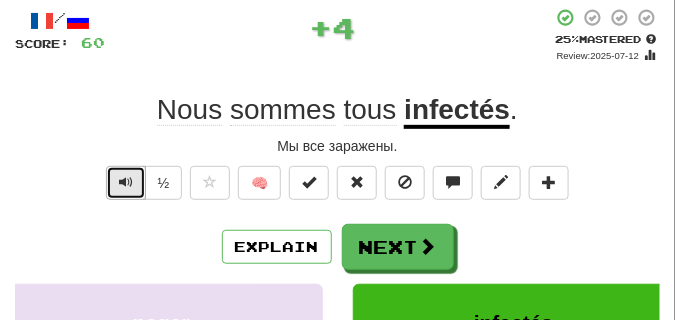 click at bounding box center (126, 183) 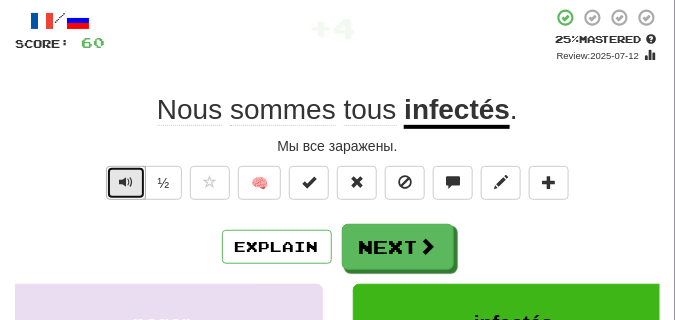 click at bounding box center [126, 183] 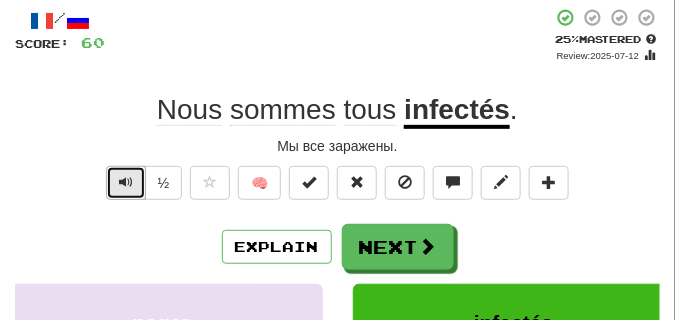 click at bounding box center [126, 183] 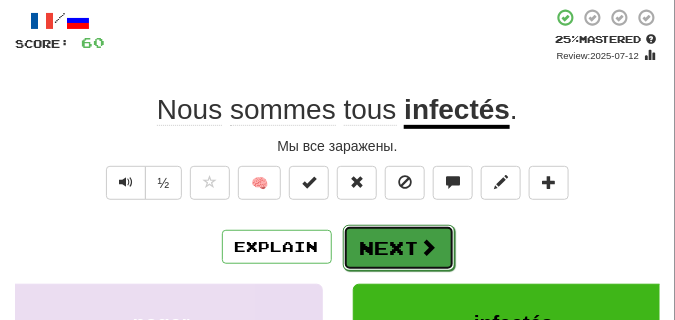click on "Next" at bounding box center (399, 248) 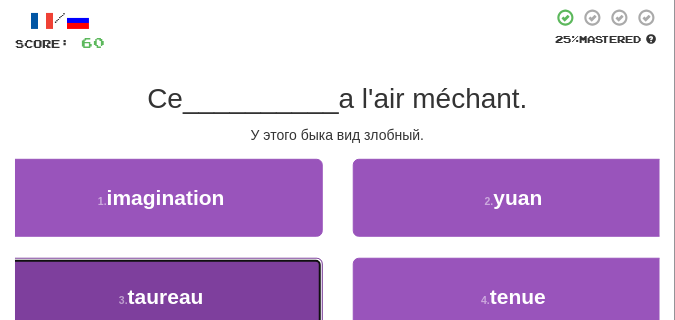 click on "3 .  taureau" at bounding box center (161, 297) 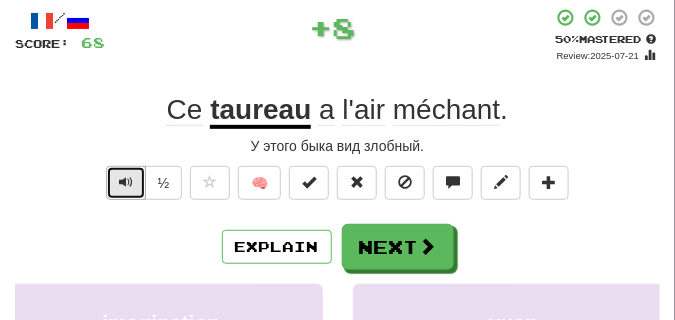 click at bounding box center [126, 182] 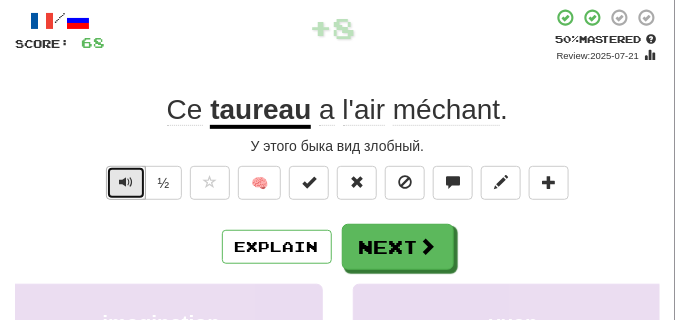click at bounding box center (126, 183) 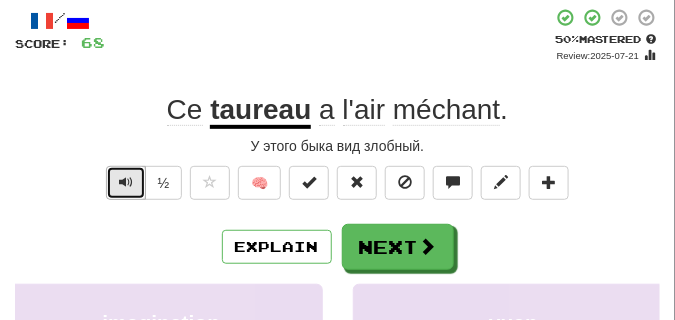 click at bounding box center [126, 183] 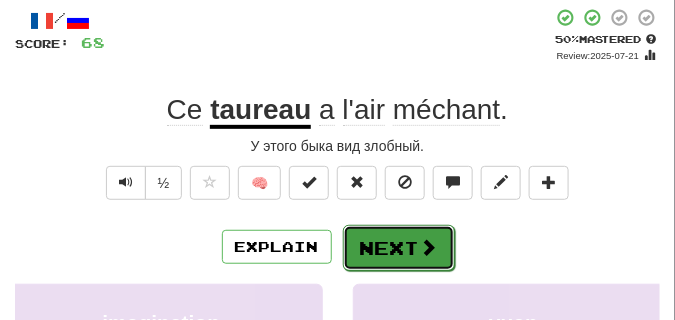 click on "Next" at bounding box center (399, 248) 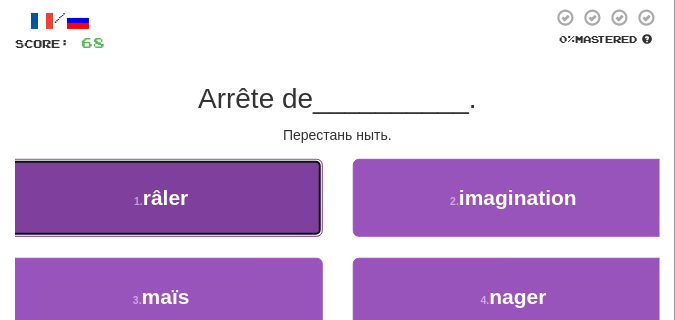 click on "1 .  râler" at bounding box center (161, 198) 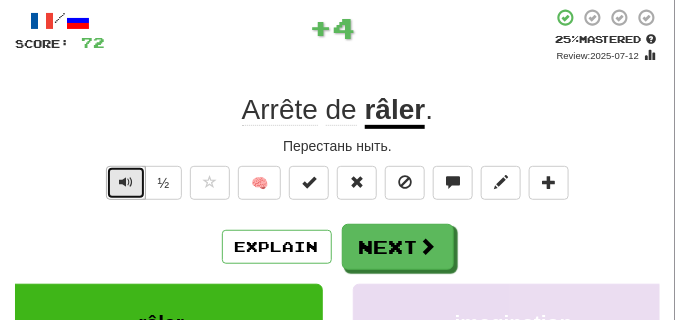click at bounding box center [126, 183] 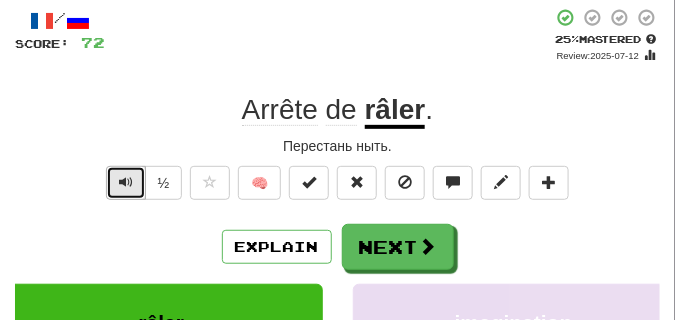 click at bounding box center [126, 183] 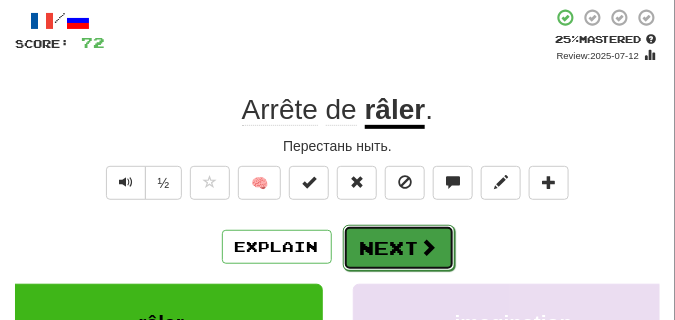 click on "Next" at bounding box center (399, 248) 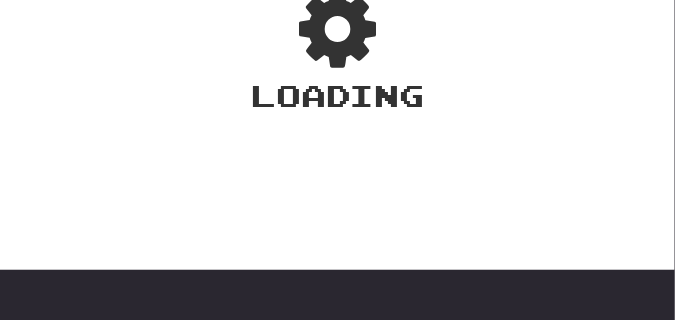 scroll, scrollTop: 100, scrollLeft: 0, axis: vertical 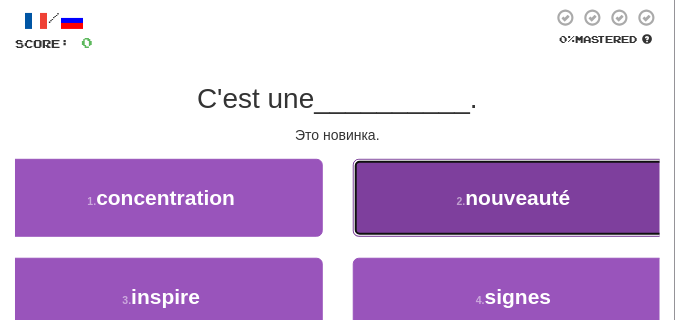 click on "2 .  nouveauté" at bounding box center [514, 198] 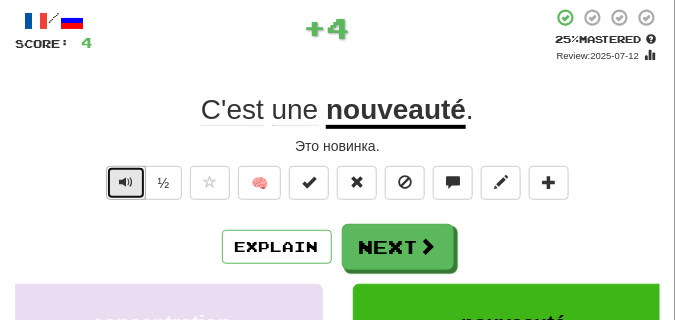 click at bounding box center [126, 182] 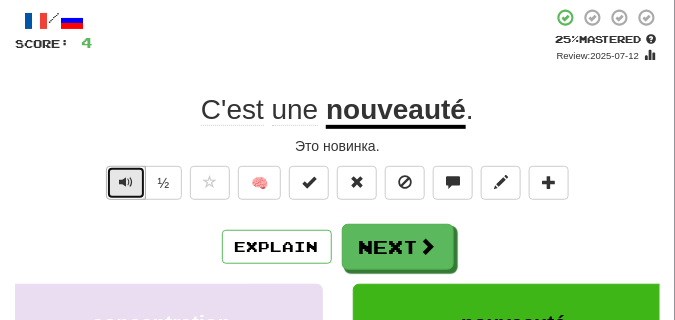 click at bounding box center [126, 182] 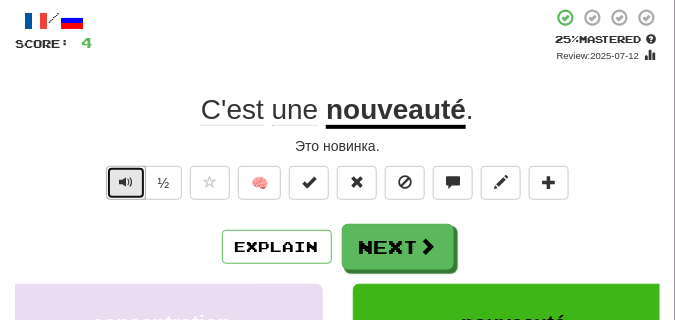 click at bounding box center [126, 182] 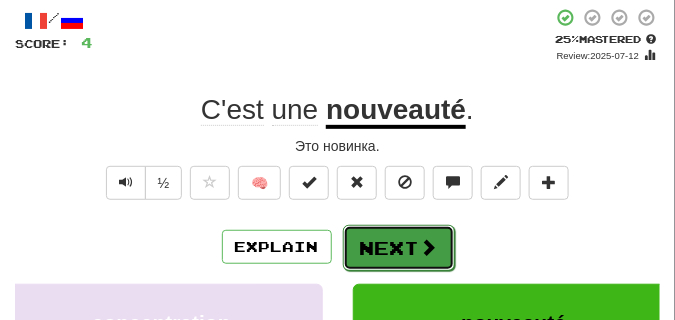 click on "Next" at bounding box center [399, 248] 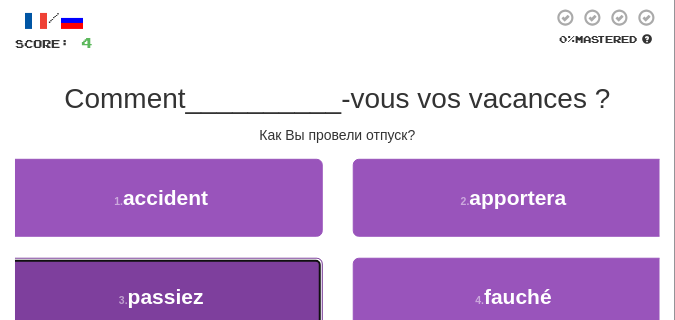 click on "passiez" at bounding box center (166, 296) 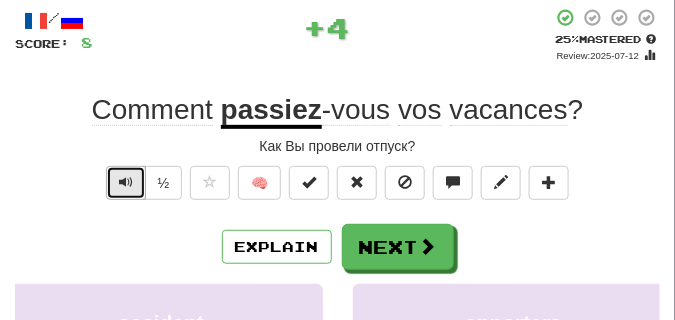 click at bounding box center [126, 182] 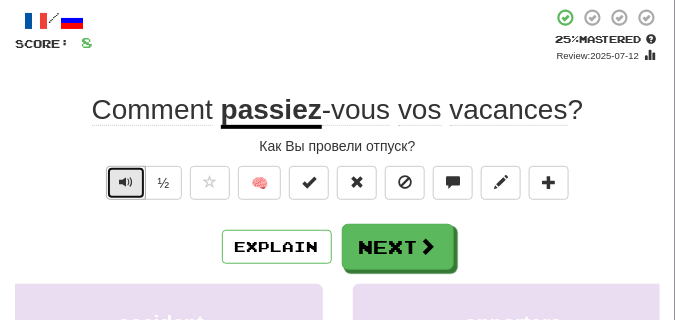click at bounding box center [126, 182] 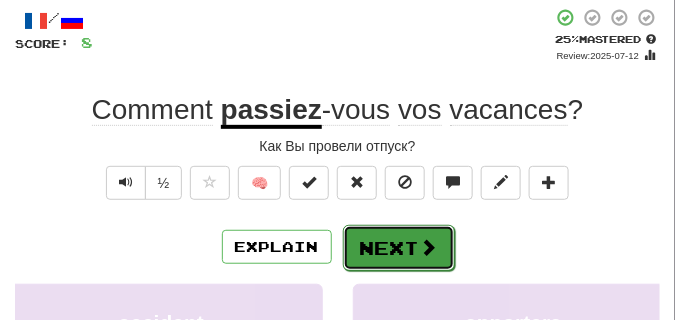 click on "Next" at bounding box center (399, 248) 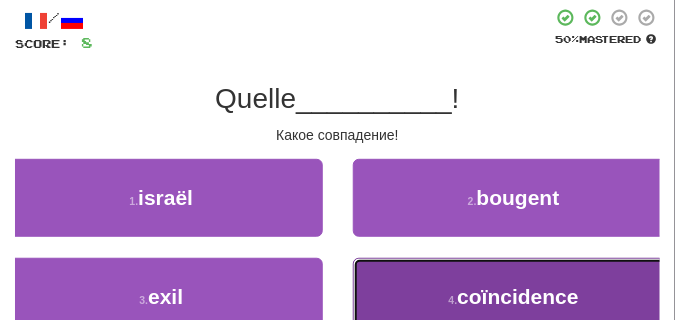 click on "coïncidence" at bounding box center [517, 296] 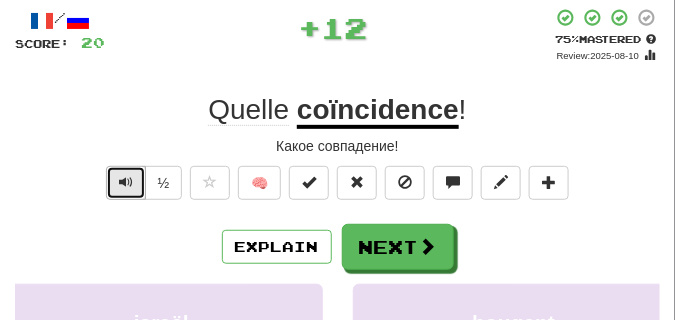 click at bounding box center (126, 182) 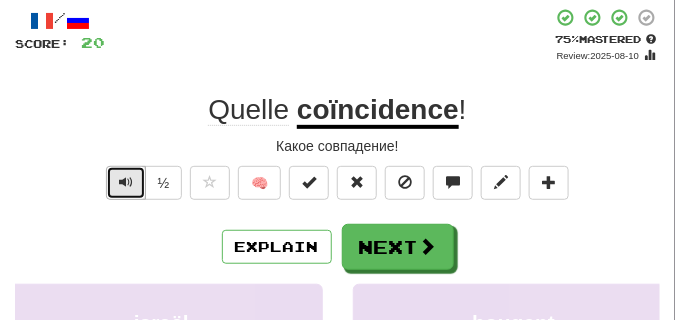 click at bounding box center (126, 182) 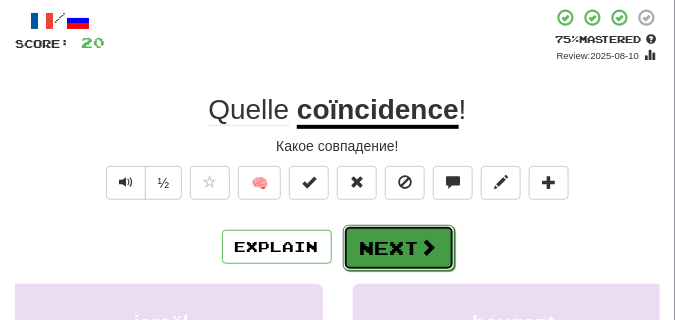 click on "Next" at bounding box center [399, 248] 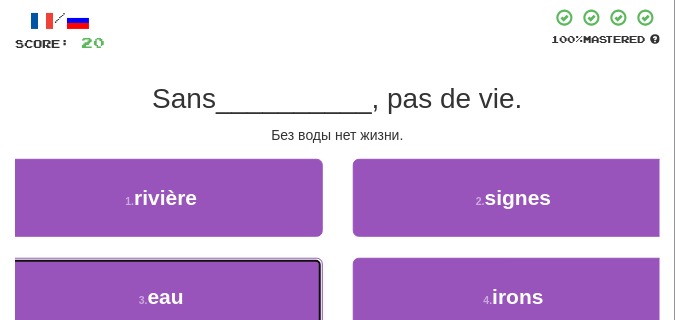 drag, startPoint x: 222, startPoint y: 309, endPoint x: 199, endPoint y: 210, distance: 101.636604 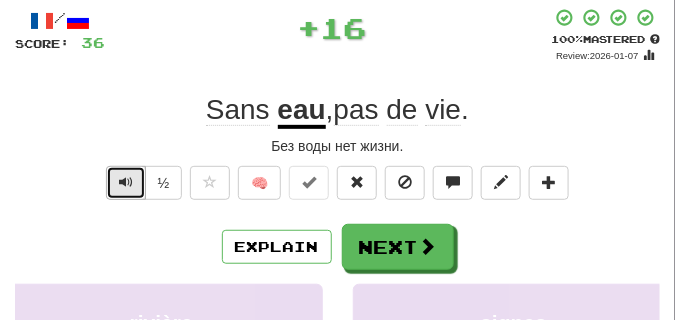 click at bounding box center [126, 182] 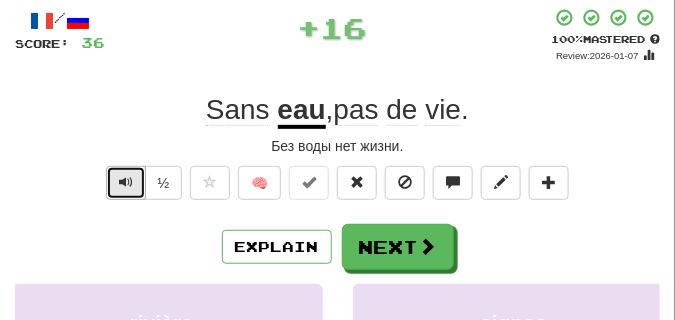 click at bounding box center (126, 182) 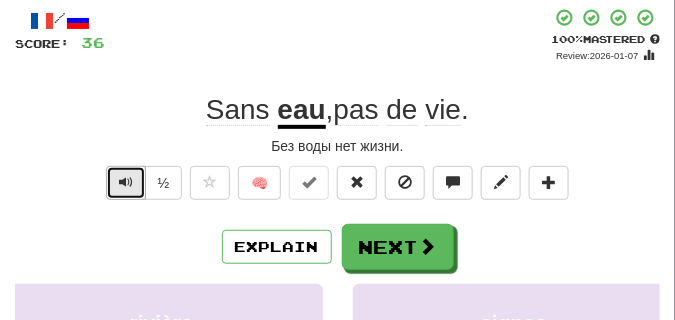 click at bounding box center [126, 182] 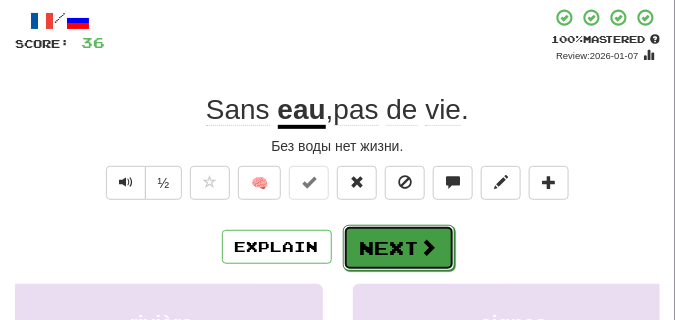 click on "Next" at bounding box center [399, 248] 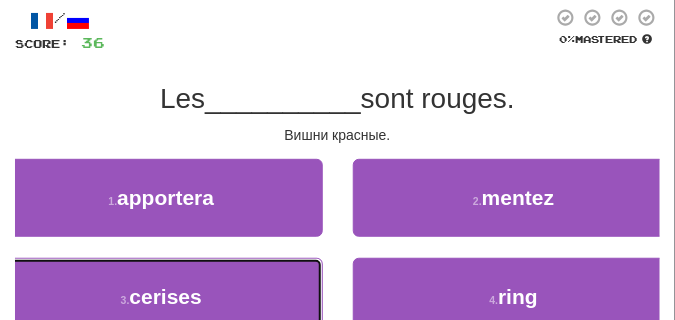 click on "3 .  cerises" at bounding box center [161, 297] 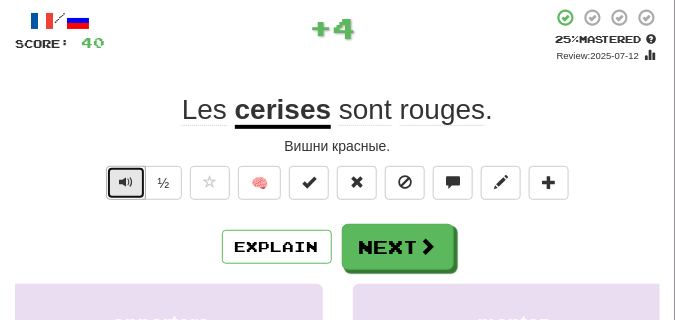 click at bounding box center (126, 182) 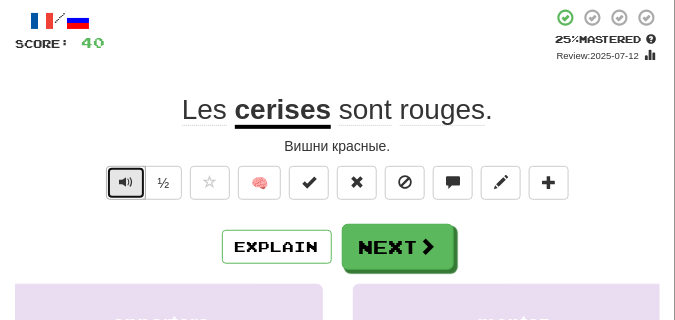 click at bounding box center [126, 182] 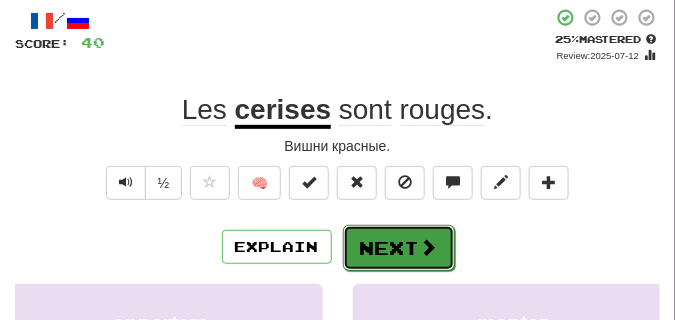 click on "Next" at bounding box center (399, 248) 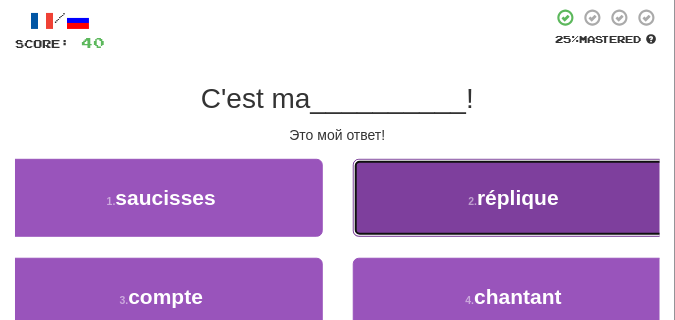 click on "2 .  réplique" at bounding box center [514, 198] 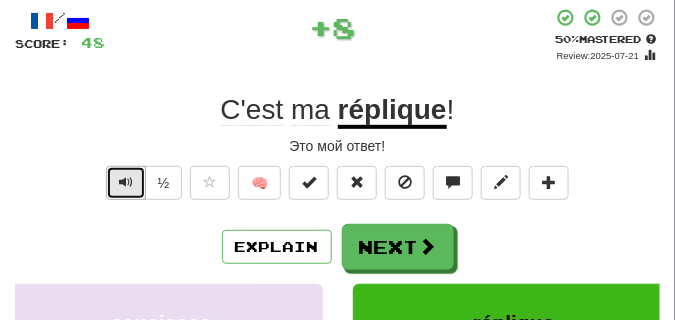 click at bounding box center [126, 182] 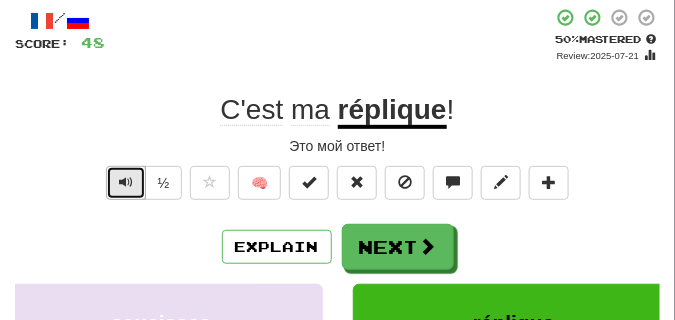 click at bounding box center [126, 182] 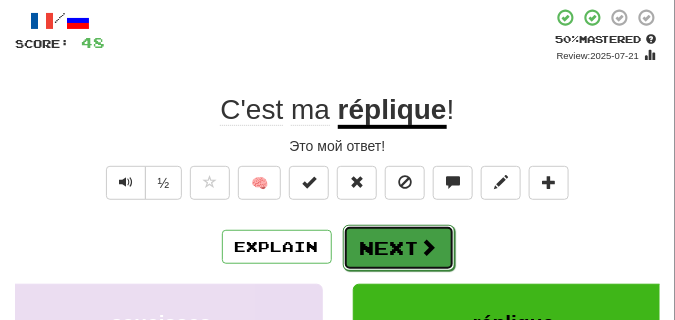 click on "Next" at bounding box center (399, 248) 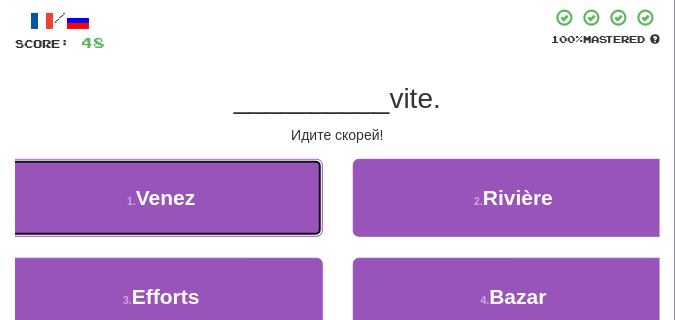 drag, startPoint x: 205, startPoint y: 224, endPoint x: 182, endPoint y: 184, distance: 46.141087 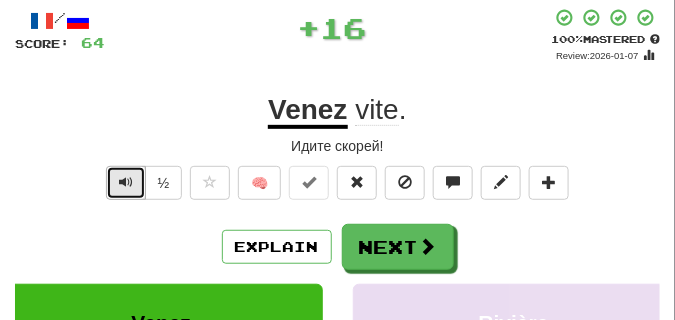 click at bounding box center [126, 182] 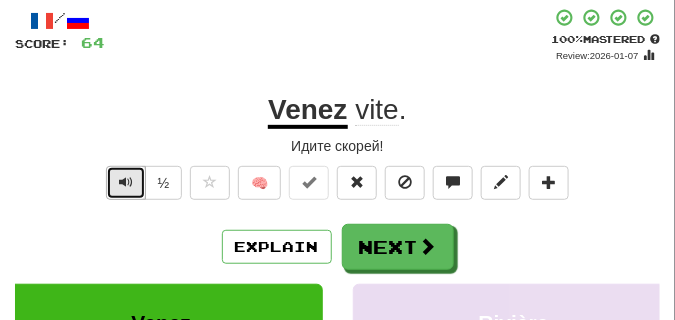click at bounding box center (126, 182) 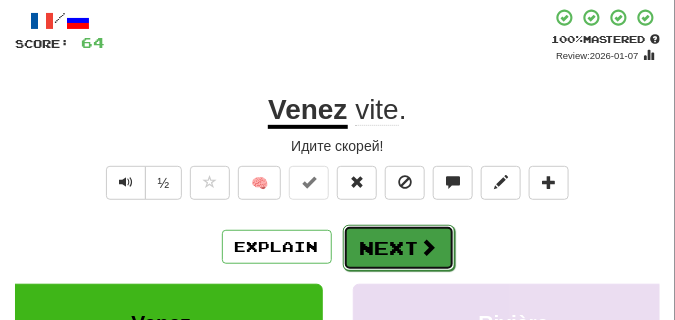 click on "Next" at bounding box center [399, 248] 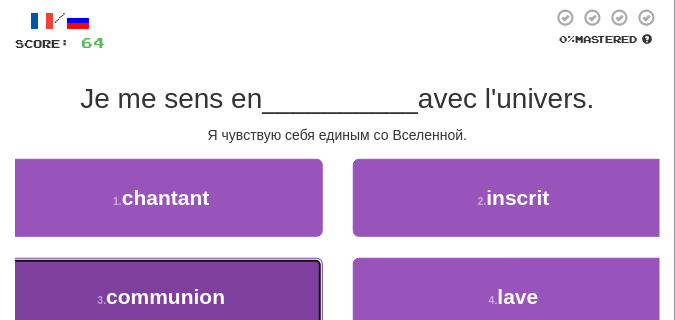 click on "communion" at bounding box center (165, 296) 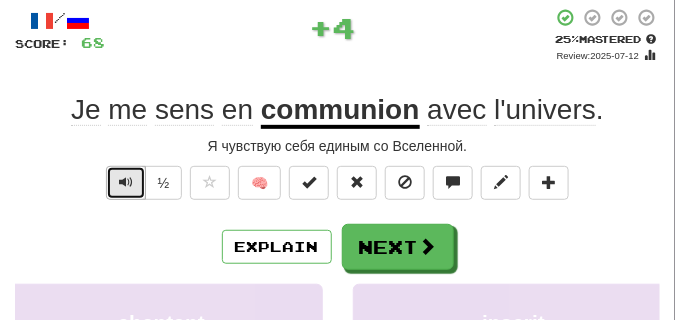 click at bounding box center (126, 183) 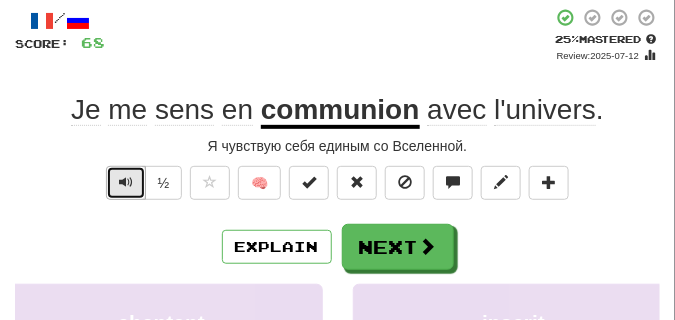 click at bounding box center [126, 183] 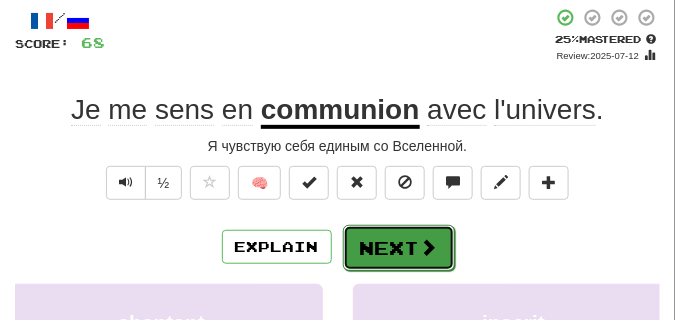 click on "Next" at bounding box center [399, 248] 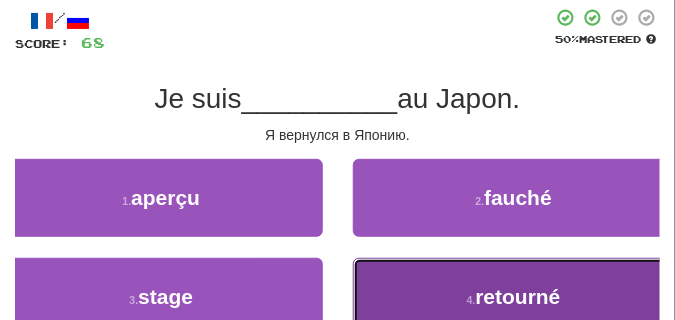 click on "4 .  retourné" at bounding box center [514, 297] 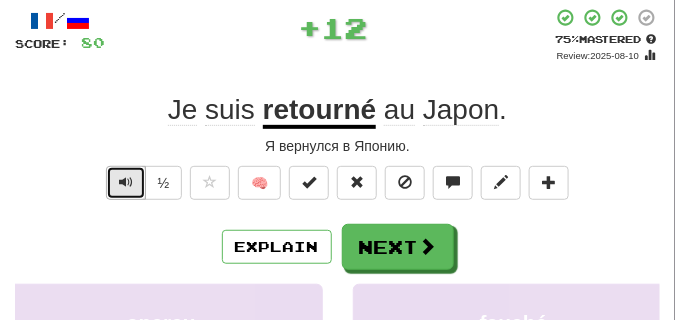 click at bounding box center (126, 183) 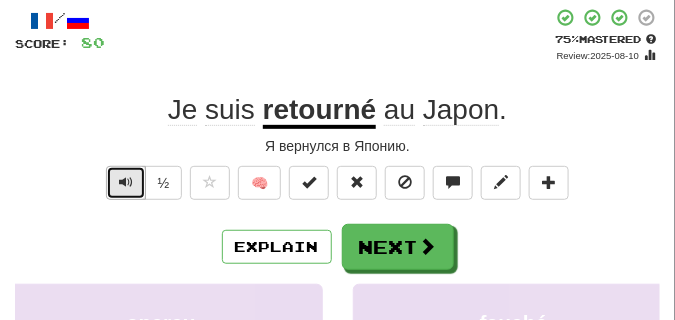 click at bounding box center [126, 183] 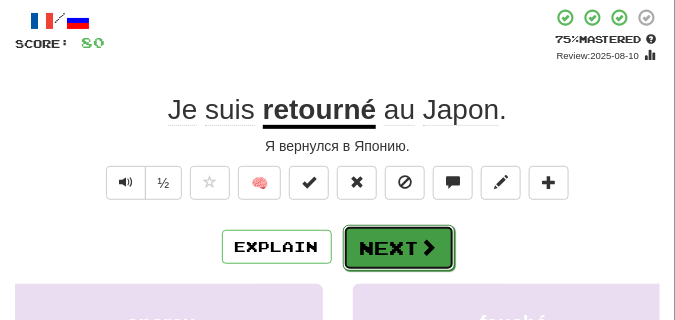 click on "Next" at bounding box center [399, 248] 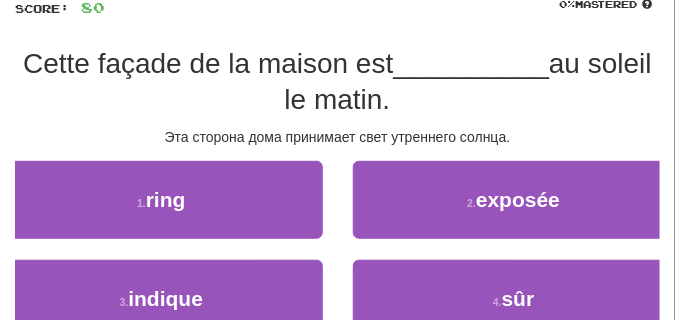 scroll, scrollTop: 150, scrollLeft: 0, axis: vertical 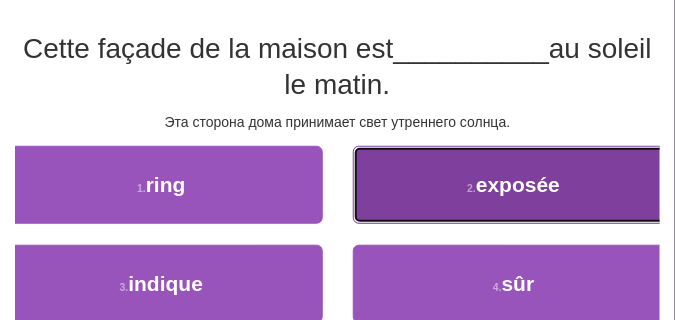 click on "2 .  exposée" at bounding box center (514, 185) 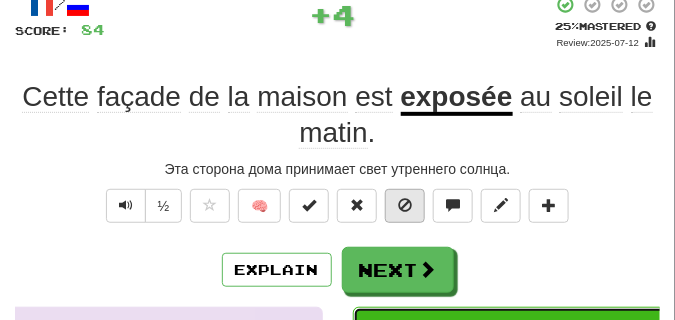scroll, scrollTop: 100, scrollLeft: 0, axis: vertical 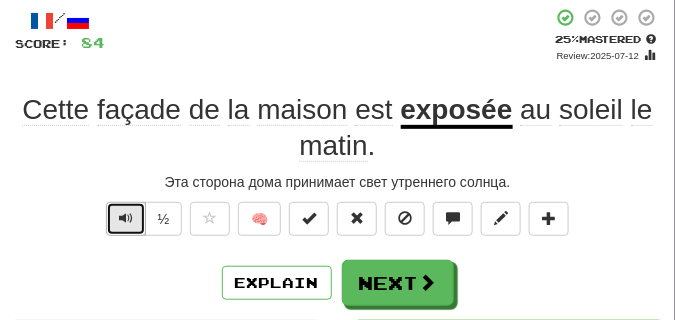 click at bounding box center [126, 218] 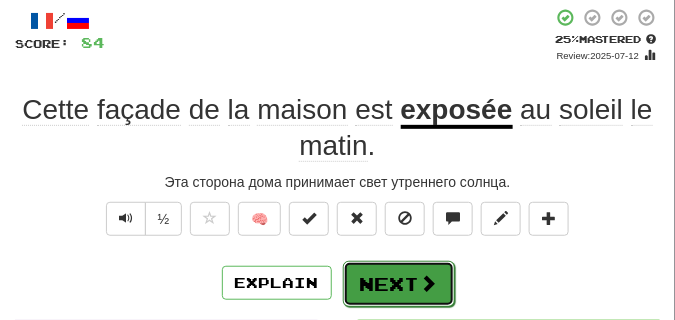 click on "Next" at bounding box center [399, 284] 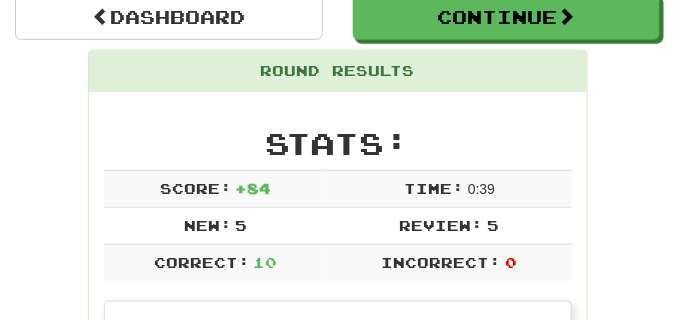 scroll, scrollTop: 38, scrollLeft: 0, axis: vertical 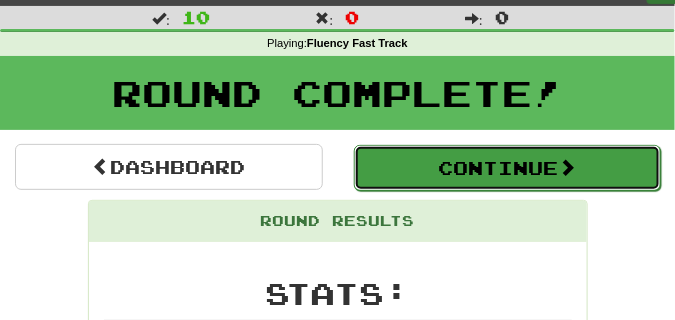 click on "Continue" at bounding box center [508, 168] 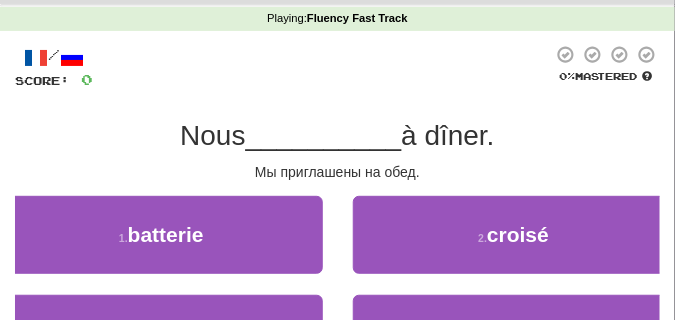 scroll, scrollTop: 88, scrollLeft: 0, axis: vertical 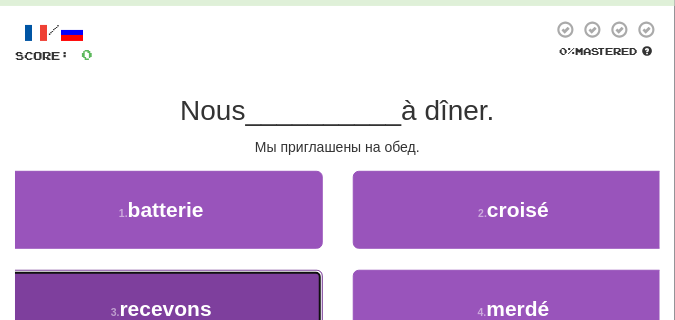 click on "3 .  recevons" at bounding box center (161, 309) 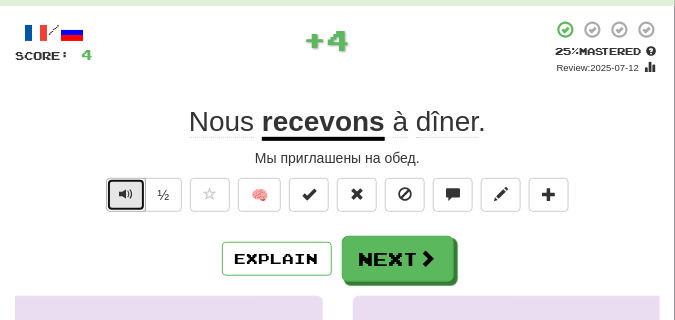 click at bounding box center (126, 194) 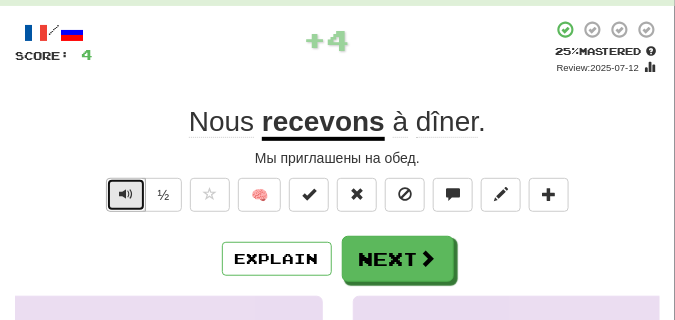 click at bounding box center [126, 194] 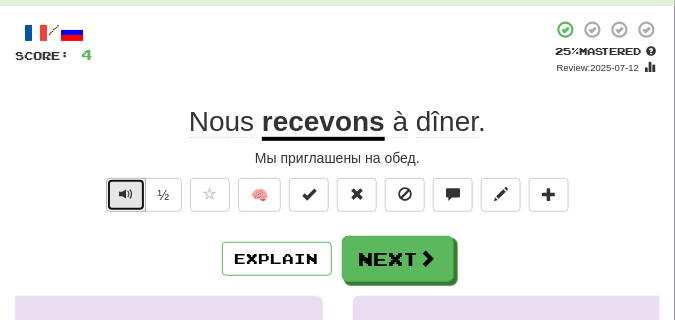 click at bounding box center (126, 194) 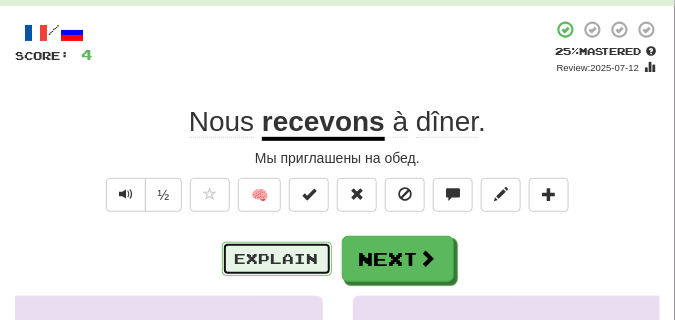 click on "Explain" at bounding box center (277, 259) 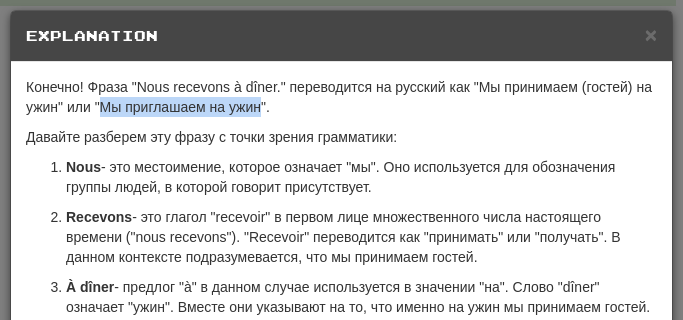 drag, startPoint x: 119, startPoint y: 105, endPoint x: 278, endPoint y: 98, distance: 159.154 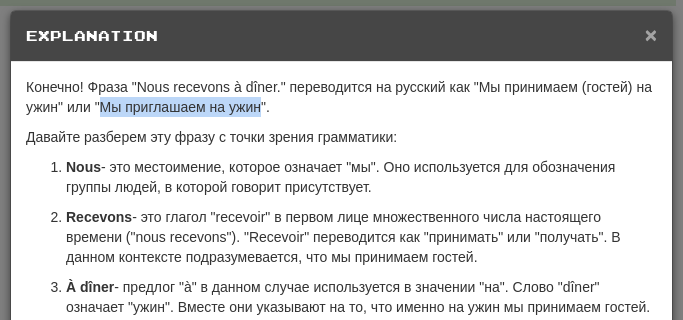 click on "×" at bounding box center [651, 34] 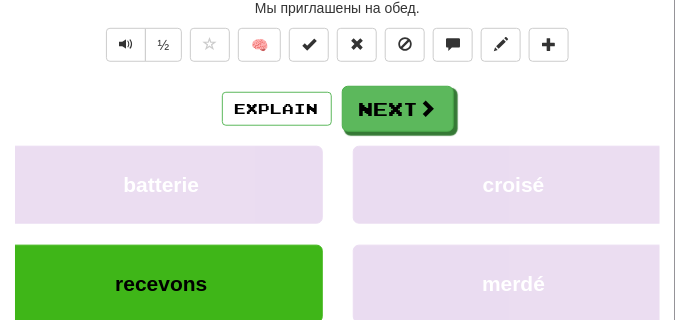 scroll, scrollTop: 38, scrollLeft: 0, axis: vertical 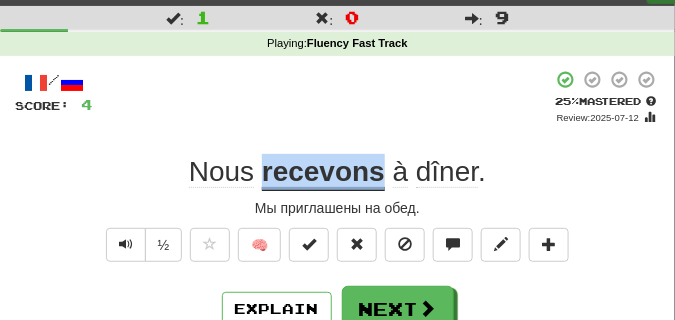 drag, startPoint x: 262, startPoint y: 164, endPoint x: 382, endPoint y: 170, distance: 120.14991 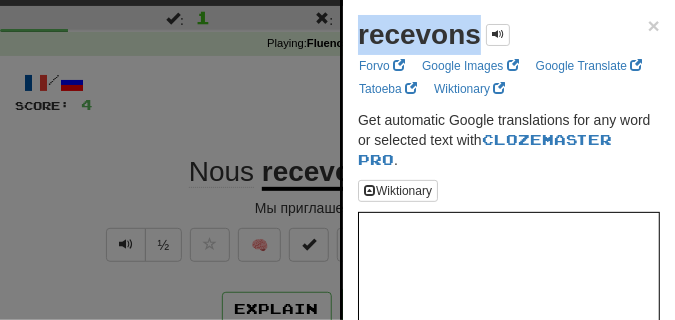 drag, startPoint x: 356, startPoint y: 28, endPoint x: 478, endPoint y: 42, distance: 122.80065 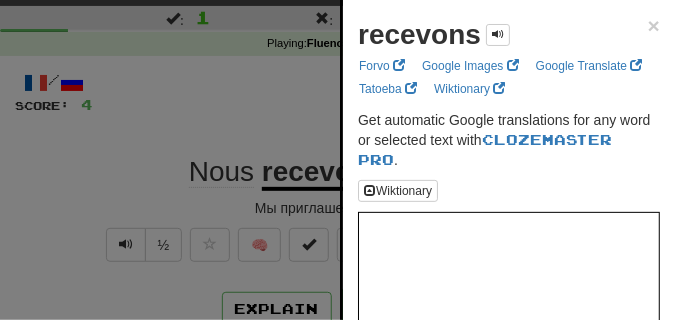 click at bounding box center (337, 160) 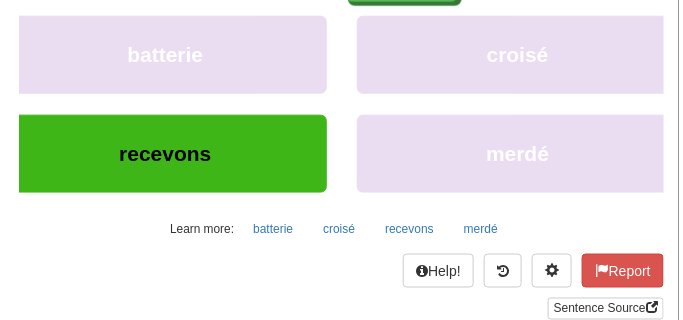 scroll, scrollTop: 438, scrollLeft: 0, axis: vertical 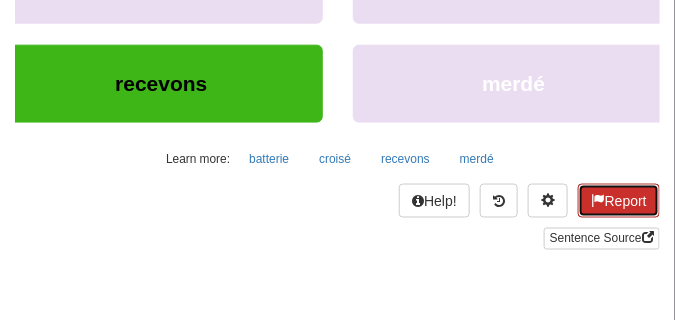 click on "Report" at bounding box center (619, 201) 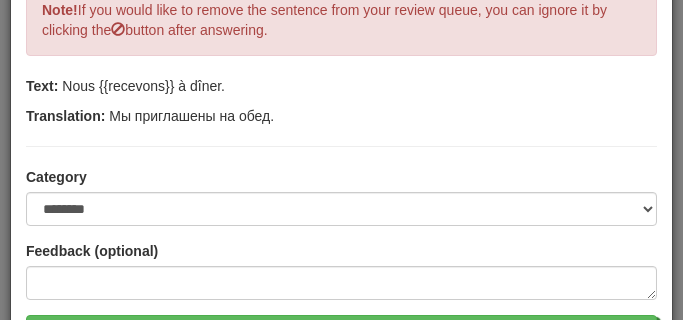 scroll, scrollTop: 200, scrollLeft: 0, axis: vertical 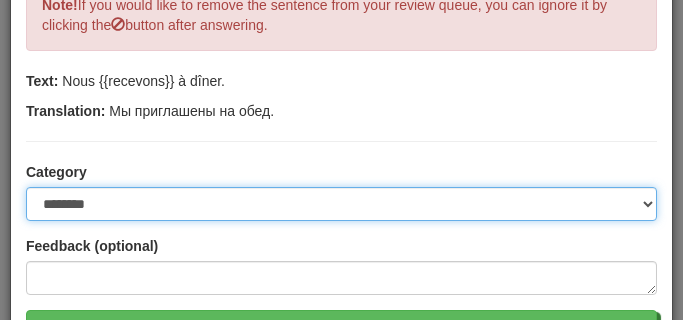 click on "**********" at bounding box center [341, 204] 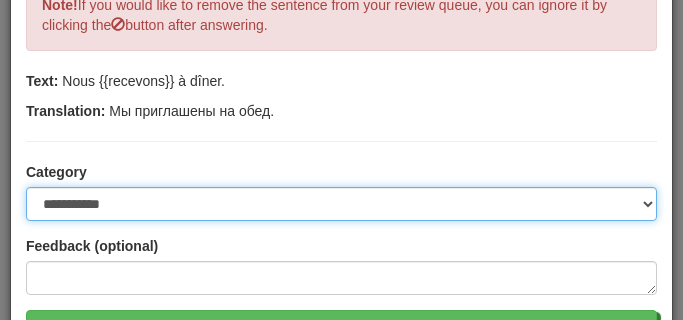 click on "**********" at bounding box center (341, 204) 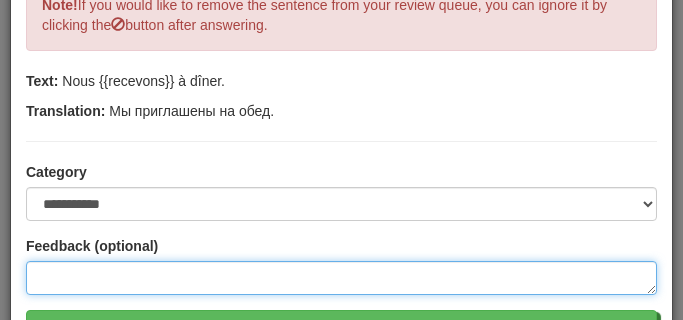 click at bounding box center [341, 278] 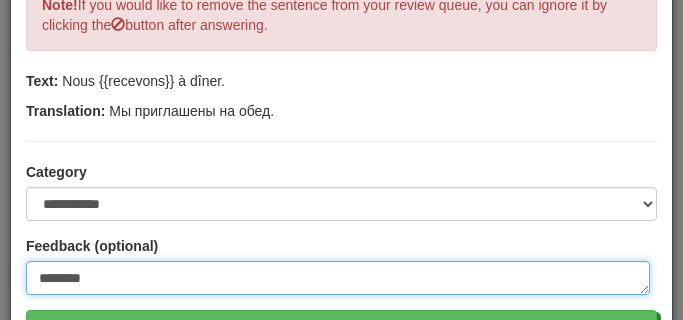 type on "********" 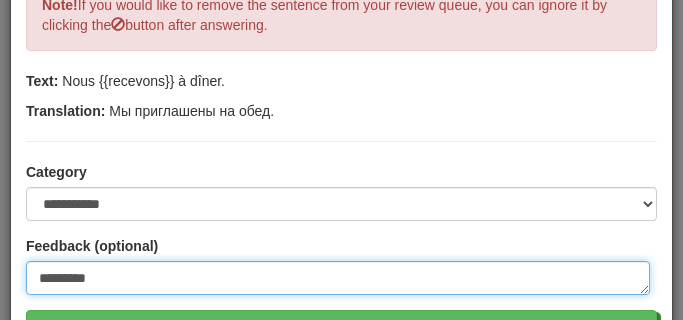 type on "**********" 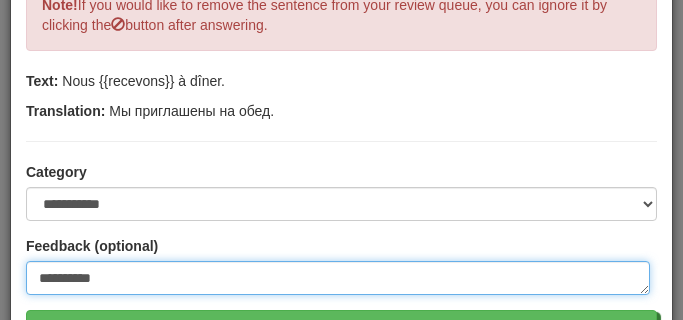 type on "**********" 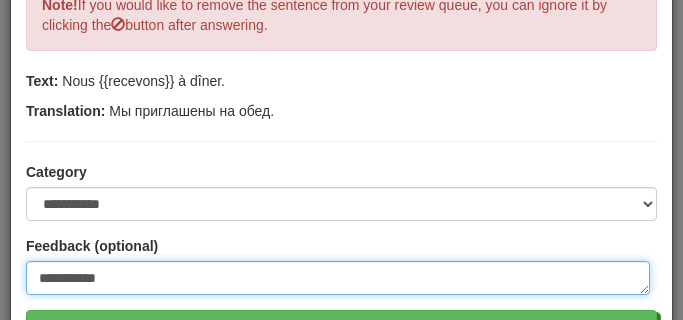 type on "**********" 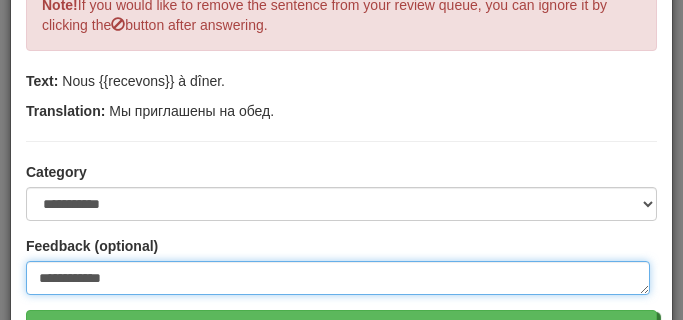 type on "**********" 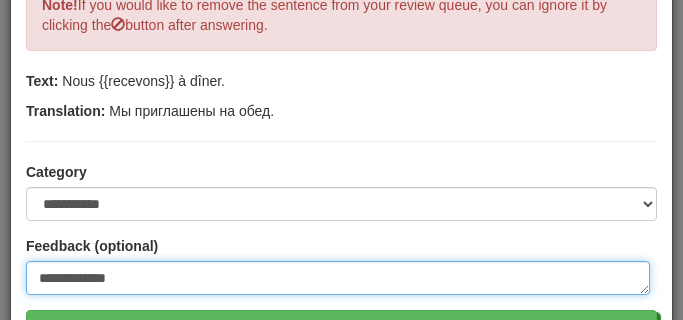 type on "**********" 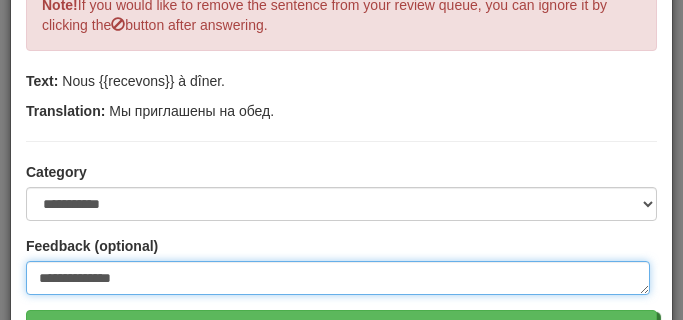 type on "**********" 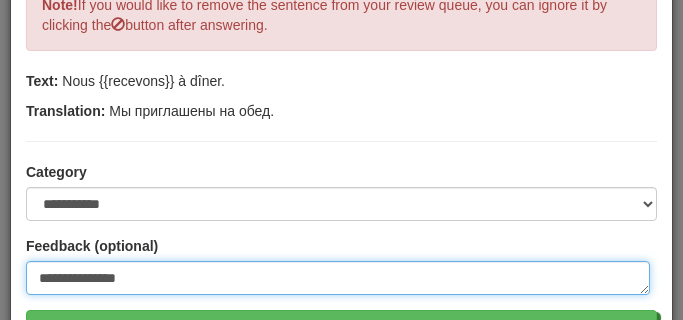 type on "**********" 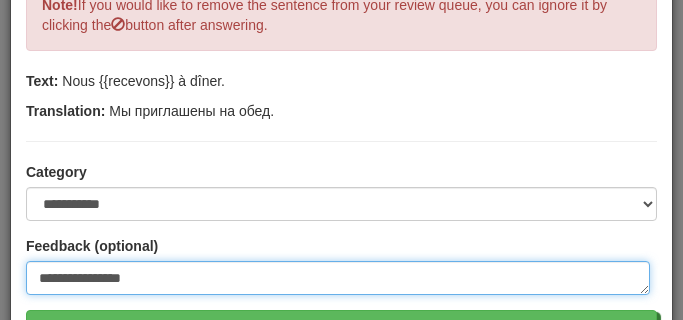 type on "**********" 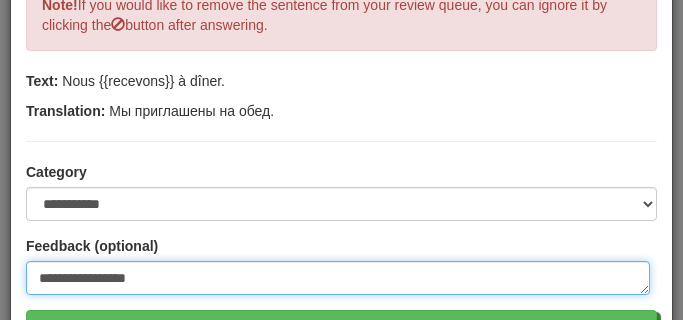 type on "**********" 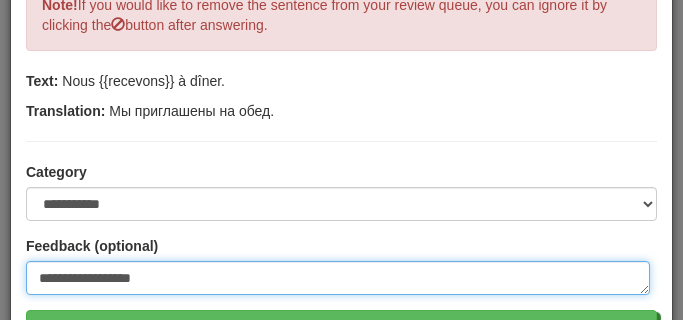 type on "**********" 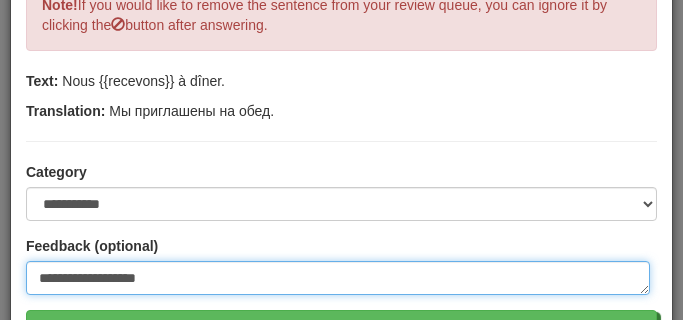type on "**********" 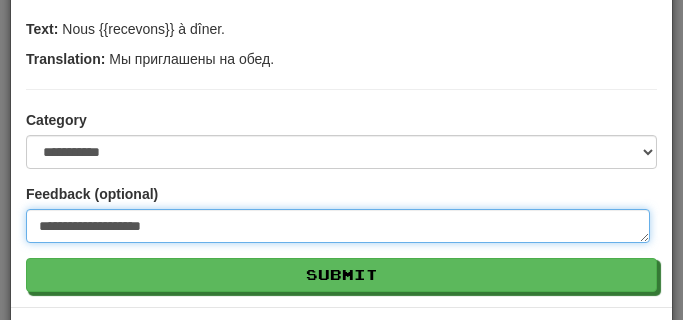 scroll, scrollTop: 314, scrollLeft: 0, axis: vertical 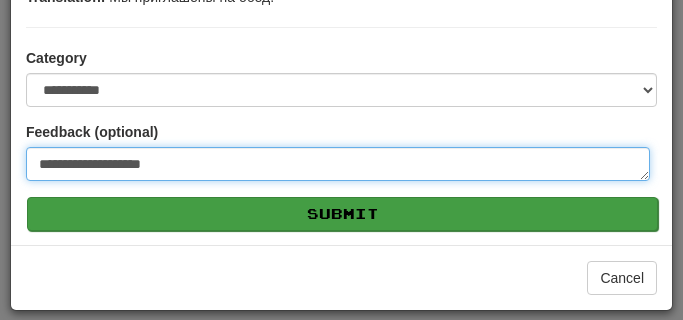 type on "**********" 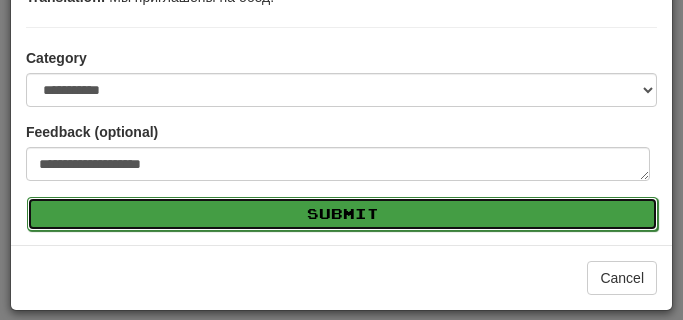 click on "Submit" at bounding box center [342, 214] 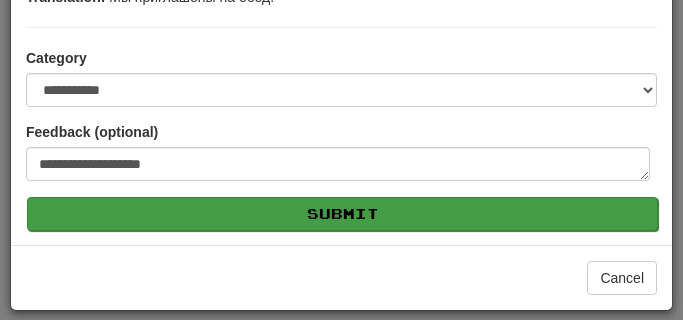 type on "*" 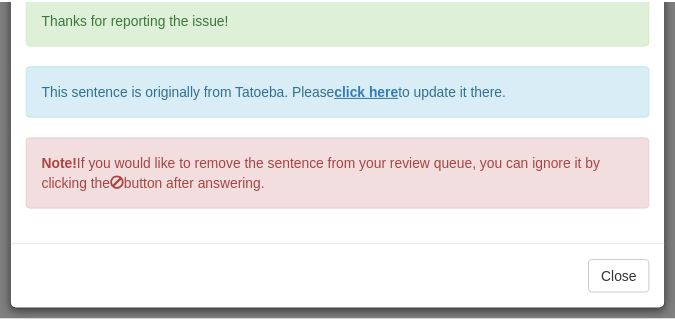 scroll, scrollTop: 83, scrollLeft: 0, axis: vertical 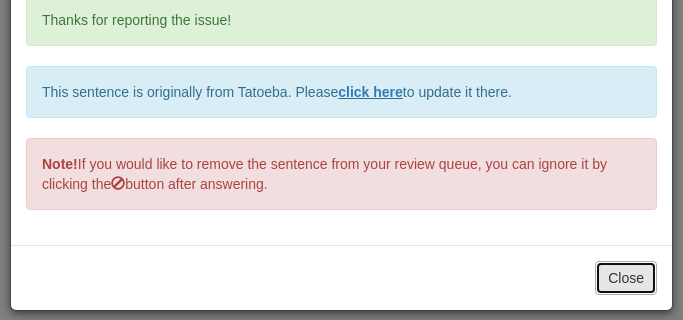 click on "Close" at bounding box center [626, 278] 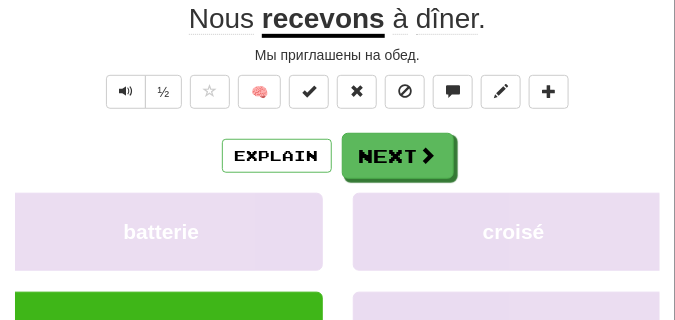 scroll, scrollTop: 88, scrollLeft: 0, axis: vertical 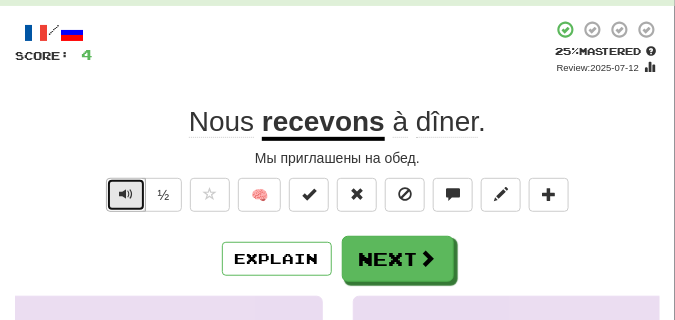 click at bounding box center (126, 194) 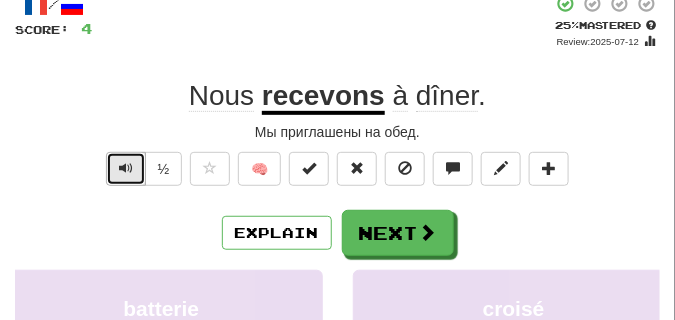scroll, scrollTop: 138, scrollLeft: 0, axis: vertical 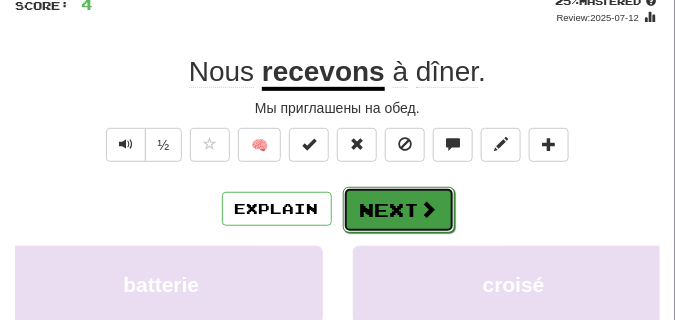 click at bounding box center [429, 209] 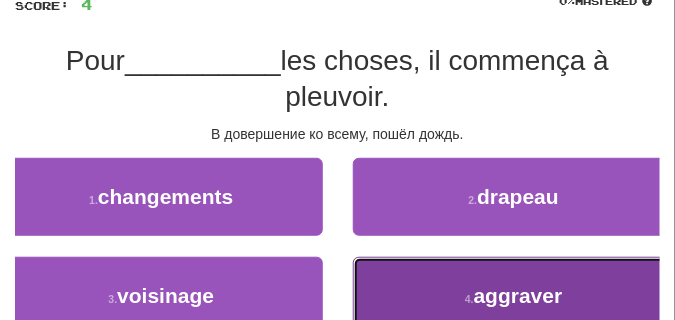 click on "4 .  aggraver" at bounding box center [514, 296] 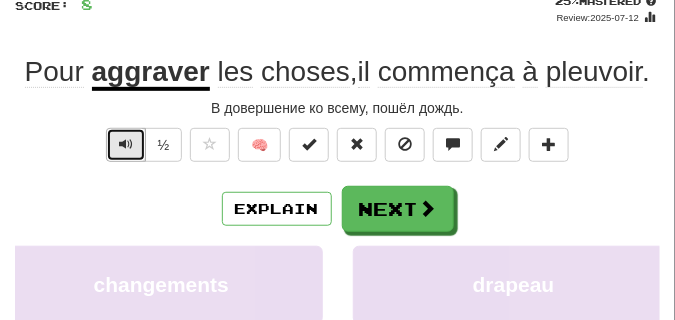 click at bounding box center [126, 145] 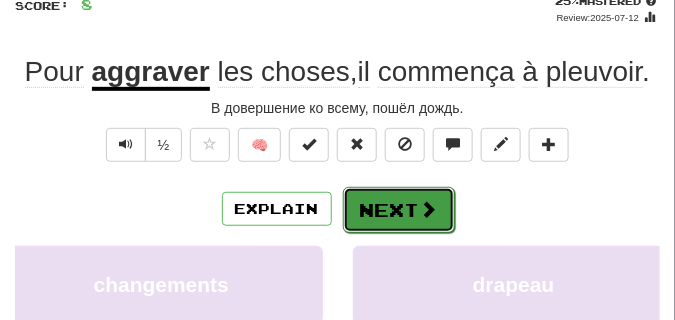click on "Next" at bounding box center (399, 210) 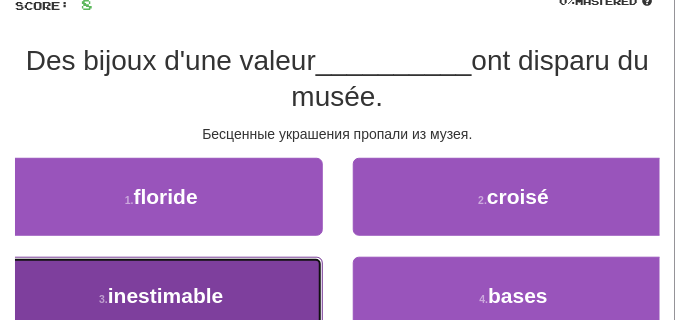 click on "3 .  inestimable" at bounding box center (161, 296) 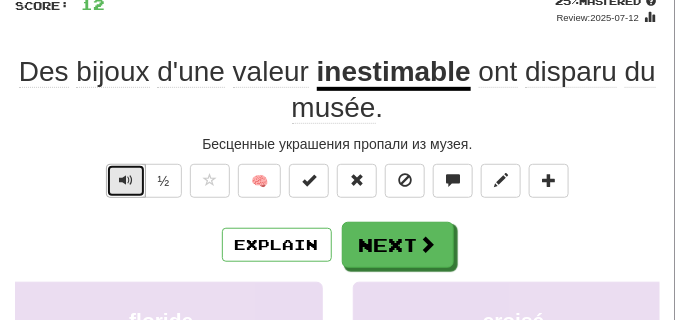 click at bounding box center (126, 180) 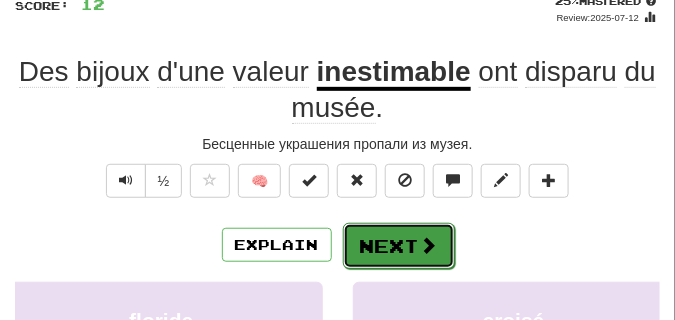 click on "Next" at bounding box center (399, 246) 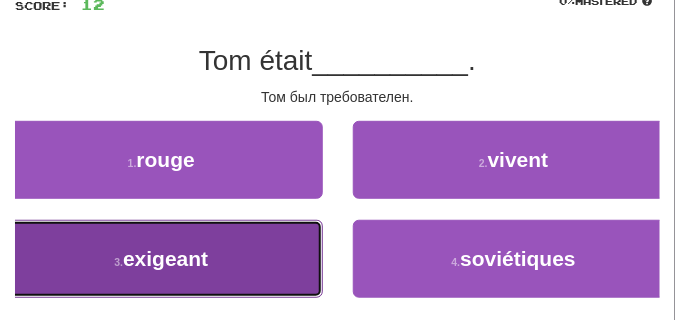 click on "3 .  exigeant" at bounding box center (161, 259) 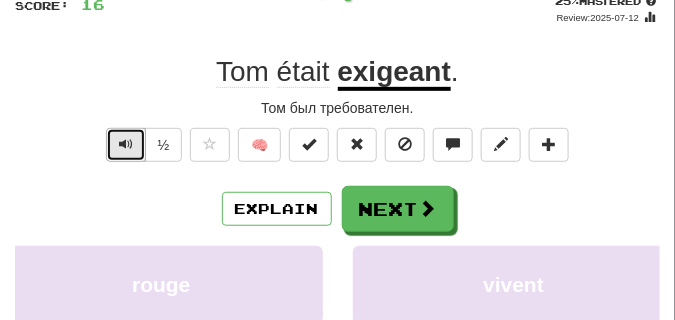 click at bounding box center [126, 145] 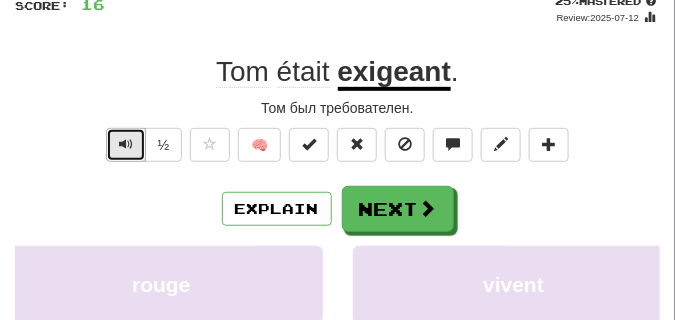 click at bounding box center [126, 145] 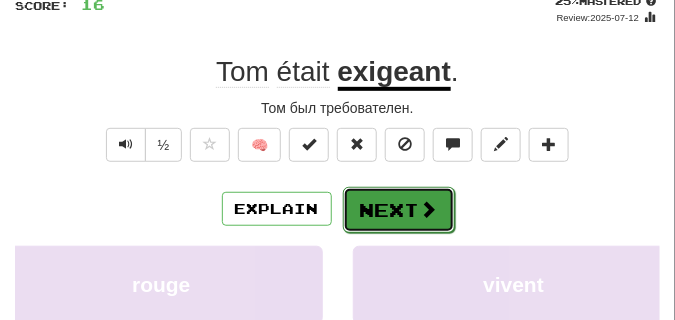 click on "Next" at bounding box center (399, 210) 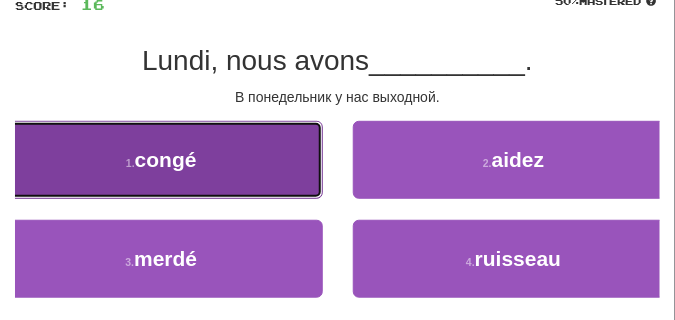 click on "1 .  congé" at bounding box center (161, 160) 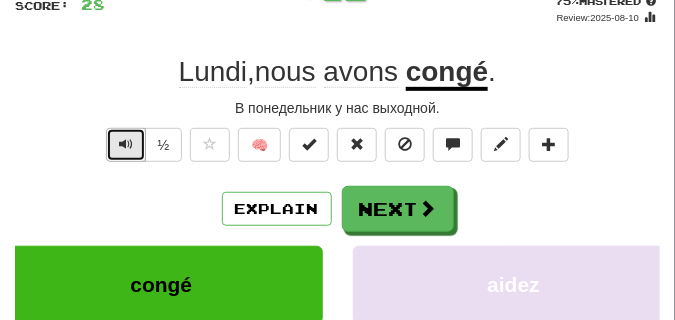 click at bounding box center [126, 144] 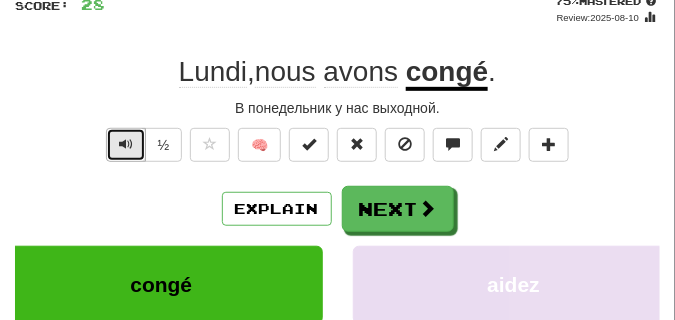 click at bounding box center [126, 144] 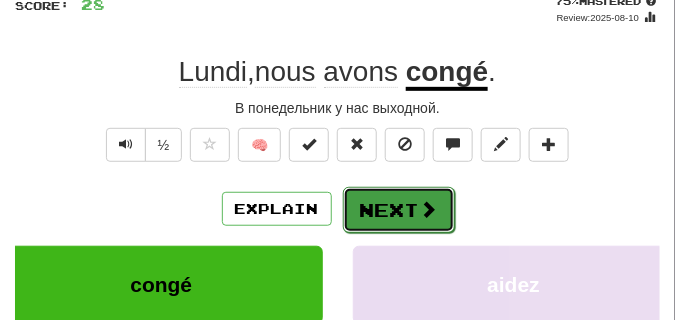 click on "Next" at bounding box center (399, 210) 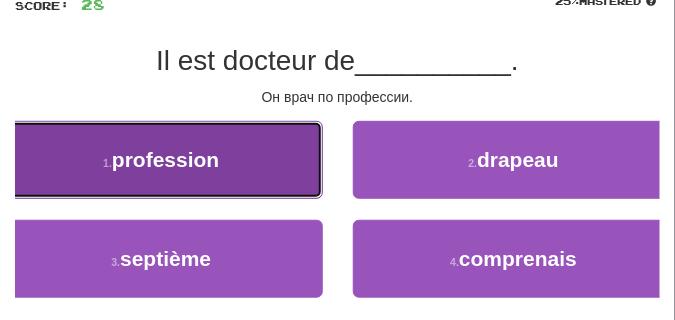 click on "1 .  profession" at bounding box center [161, 160] 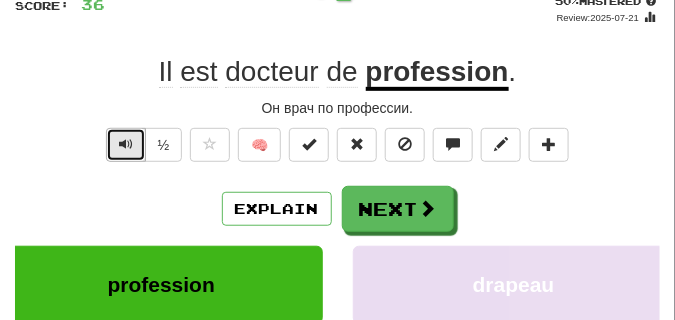 click at bounding box center [126, 145] 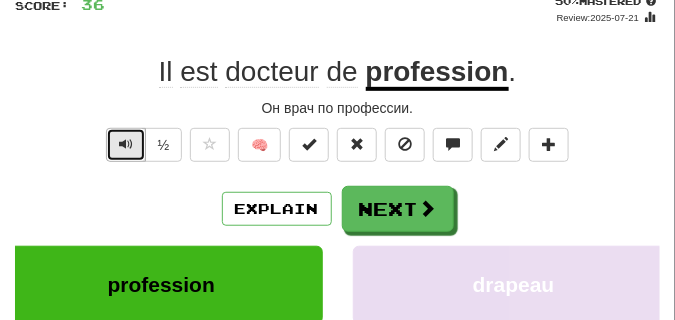 click at bounding box center (126, 145) 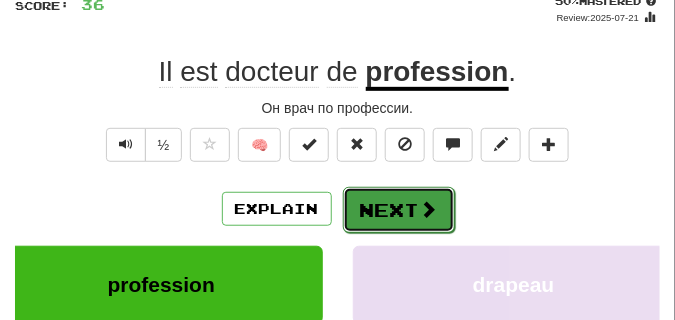 click on "Next" at bounding box center [399, 210] 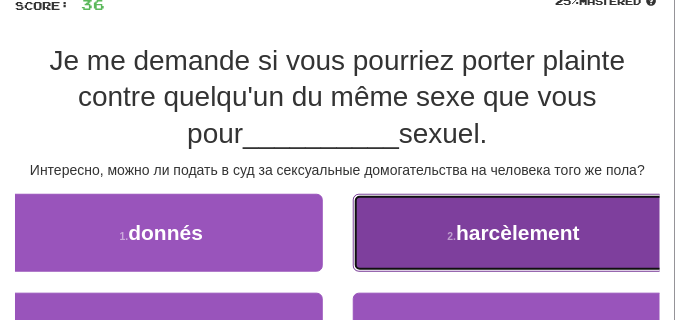 click on "2 .  harcèlement" at bounding box center (514, 233) 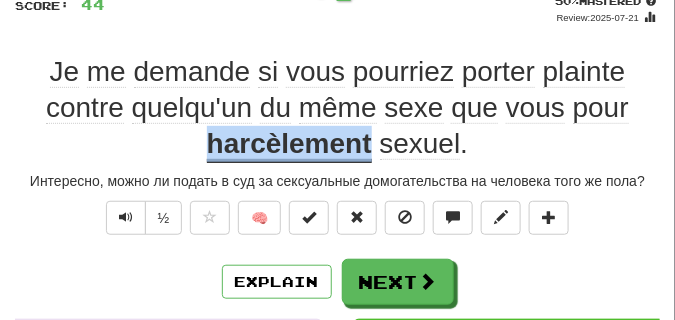 drag, startPoint x: 204, startPoint y: 146, endPoint x: 375, endPoint y: 151, distance: 171.07309 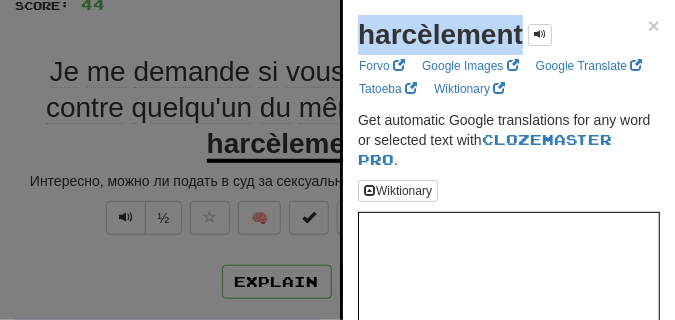drag, startPoint x: 353, startPoint y: 42, endPoint x: 520, endPoint y: 48, distance: 167.10774 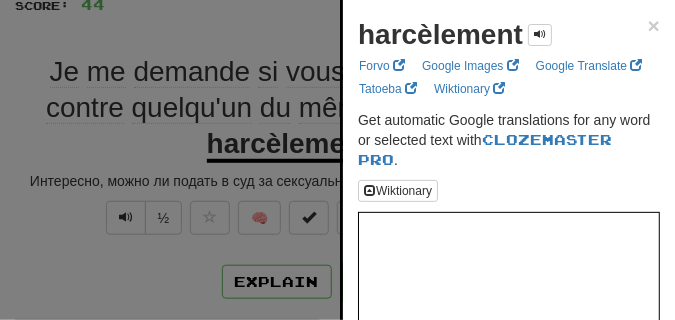 click at bounding box center [337, 160] 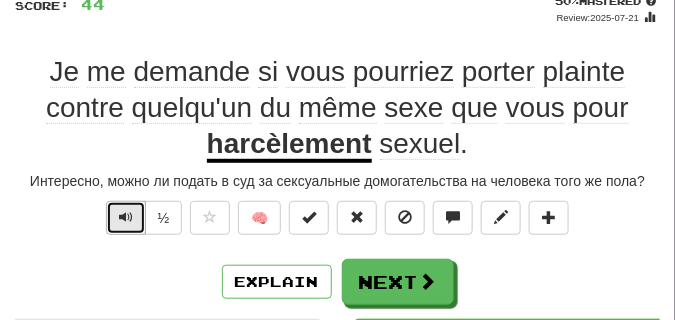 click at bounding box center (126, 217) 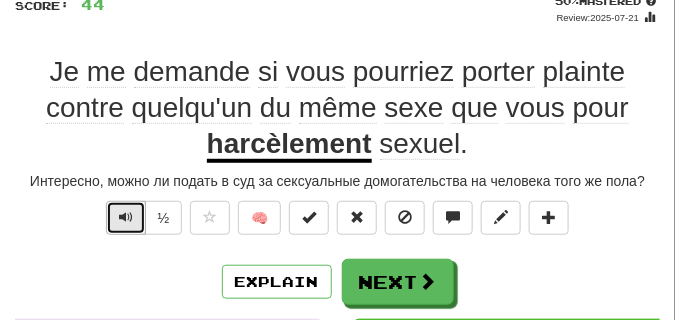 click at bounding box center (126, 217) 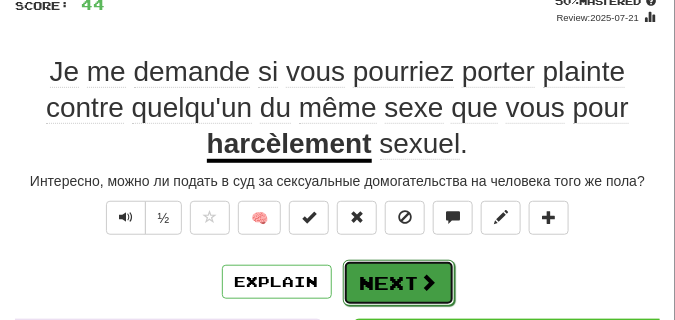 click on "Next" at bounding box center (399, 283) 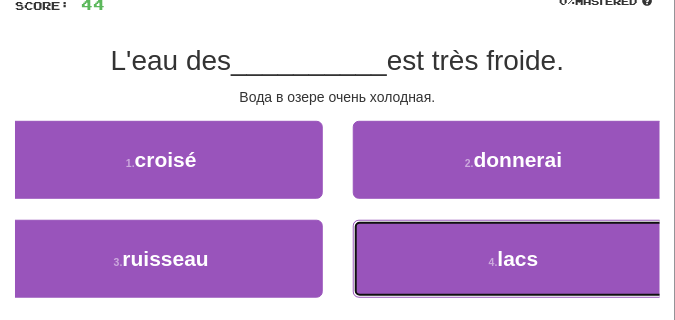 click on "4 .  lacs" at bounding box center [514, 259] 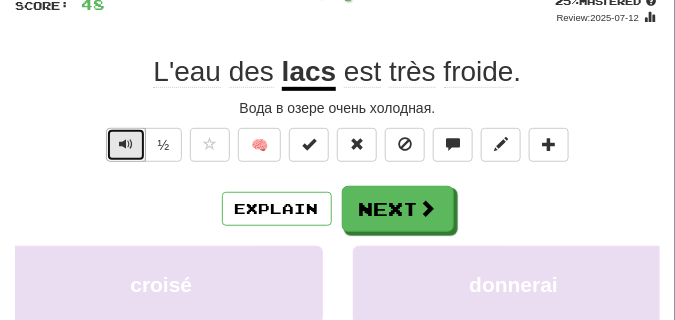click at bounding box center [126, 144] 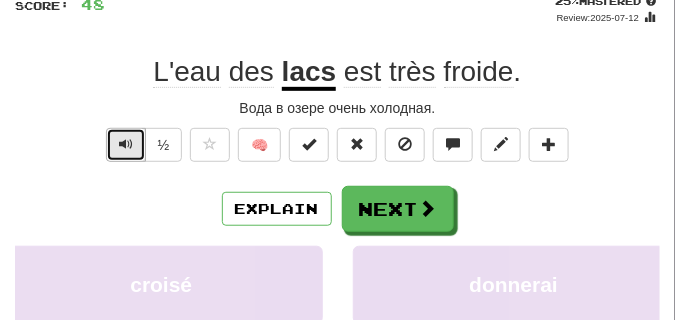 click at bounding box center (126, 144) 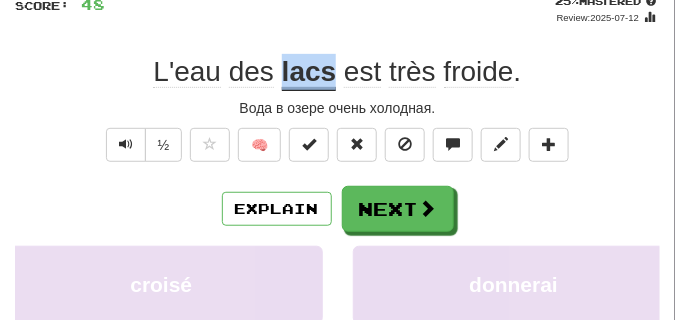 drag, startPoint x: 279, startPoint y: 70, endPoint x: 331, endPoint y: 72, distance: 52.03845 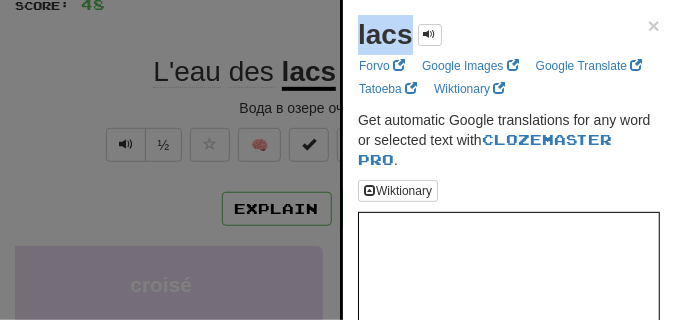 drag, startPoint x: 357, startPoint y: 35, endPoint x: 410, endPoint y: 44, distance: 53.75872 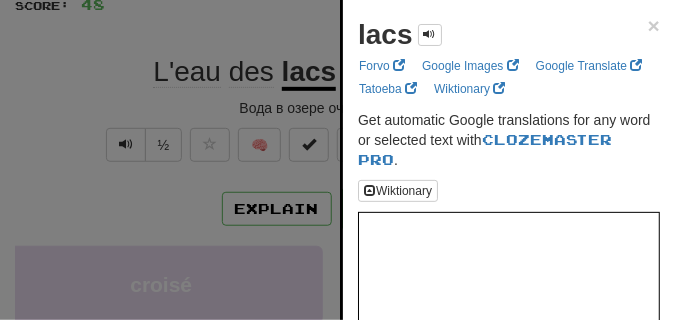 click at bounding box center (337, 160) 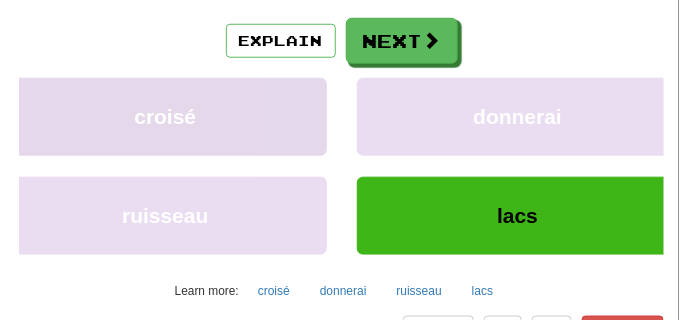 scroll, scrollTop: 338, scrollLeft: 0, axis: vertical 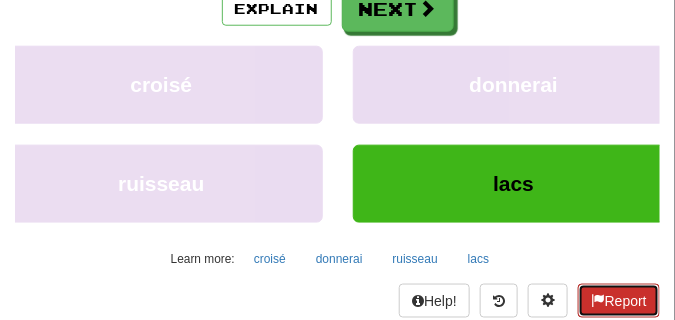 click on "Report" at bounding box center [619, 301] 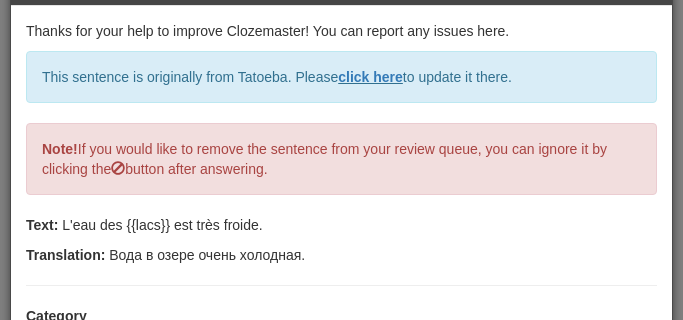 scroll, scrollTop: 200, scrollLeft: 0, axis: vertical 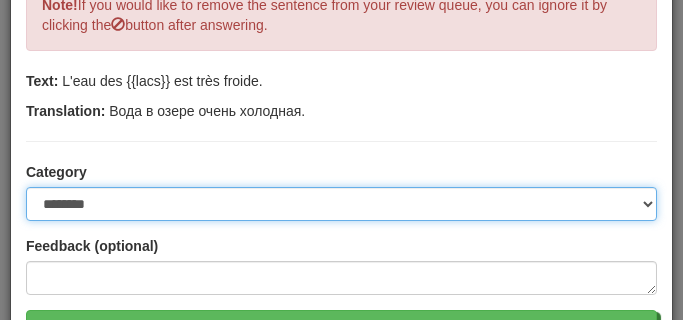 click on "**********" at bounding box center (341, 204) 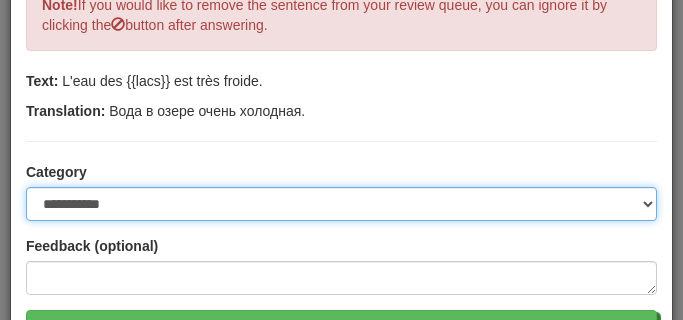 click on "**********" at bounding box center (341, 204) 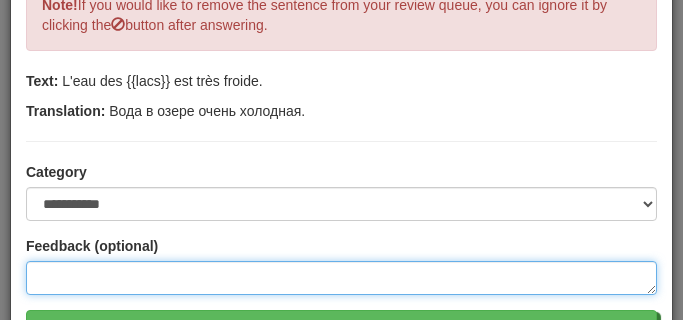 click at bounding box center (341, 278) 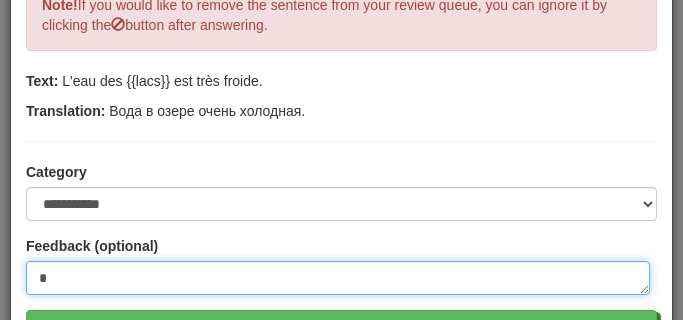 type on "*" 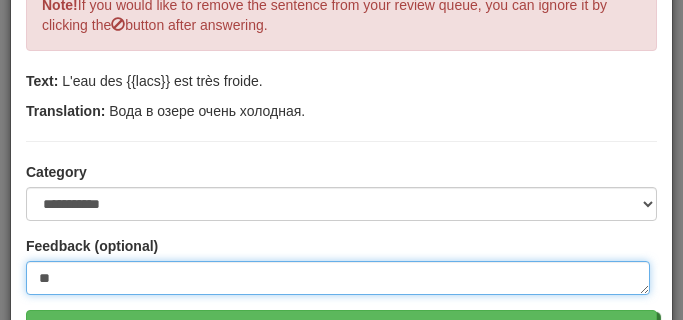 type on "*" 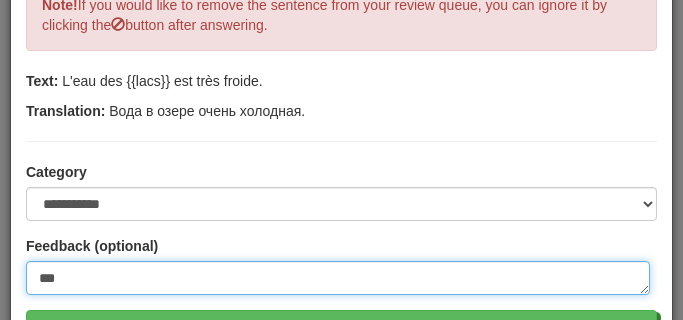 type on "*" 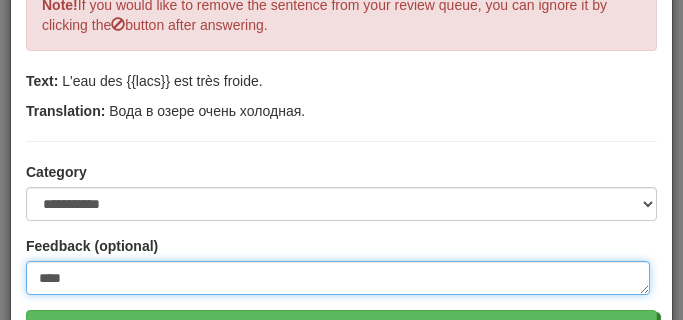 type on "*" 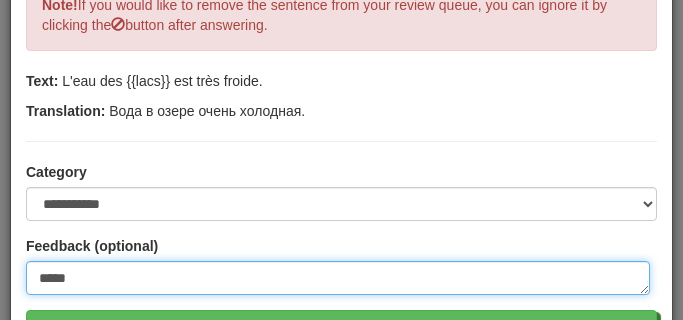 type on "*" 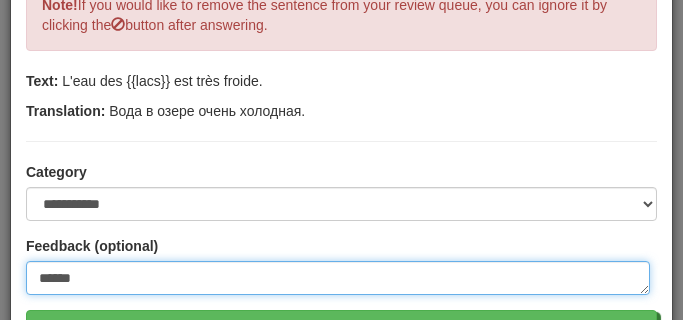 type on "*" 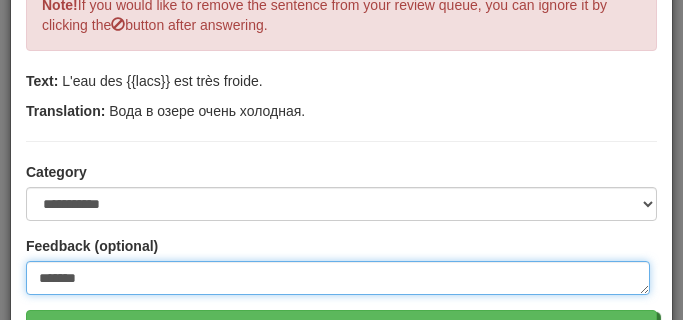 type on "*" 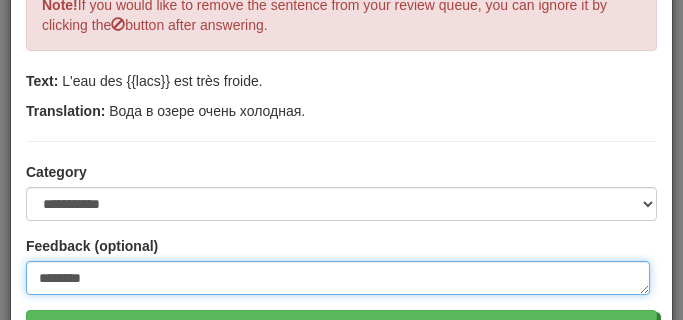 type on "*" 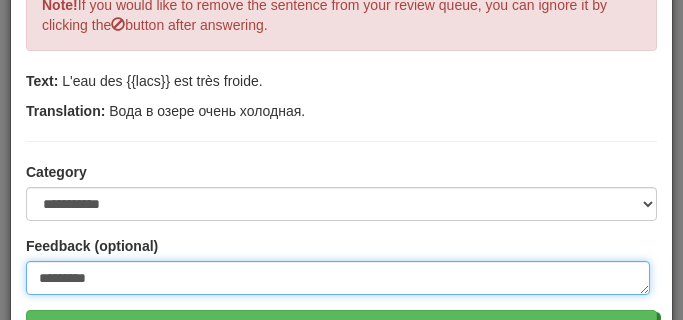 type on "*" 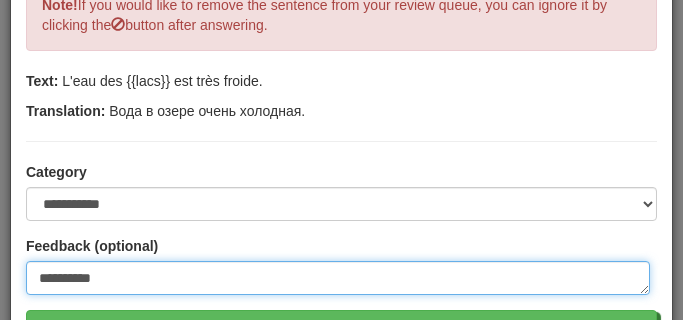 type on "*" 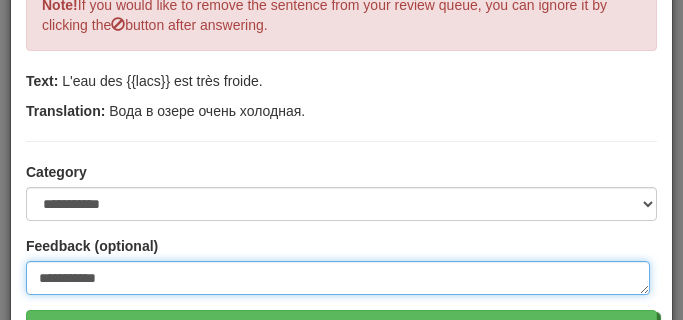 type on "*" 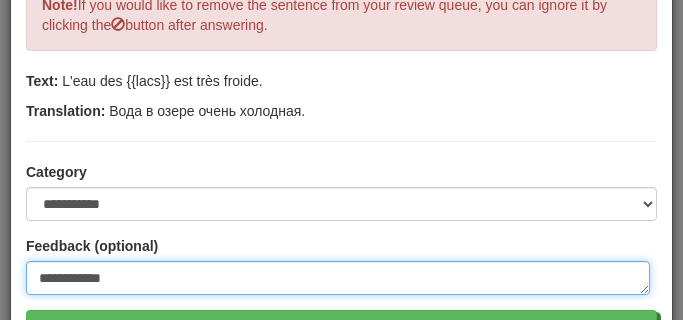 type on "*" 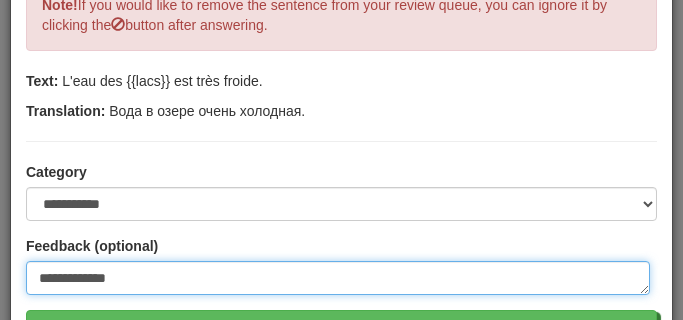 type on "*" 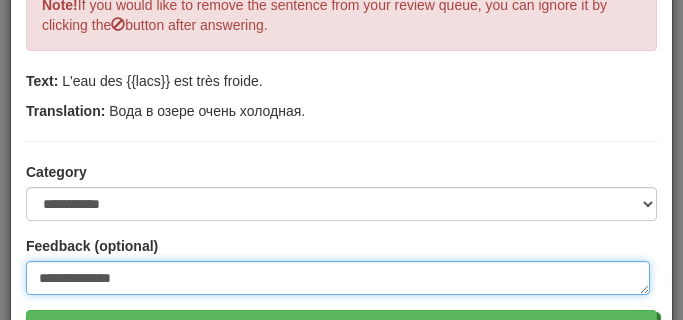 type on "*" 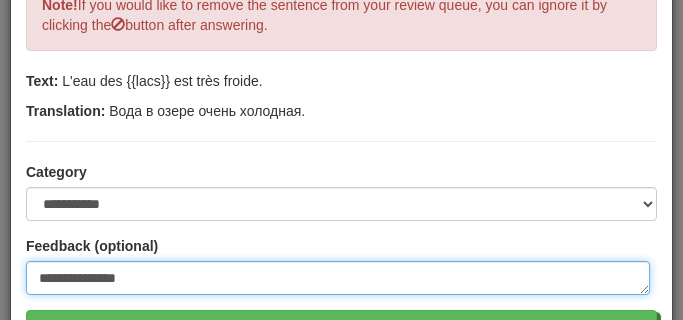 type on "*" 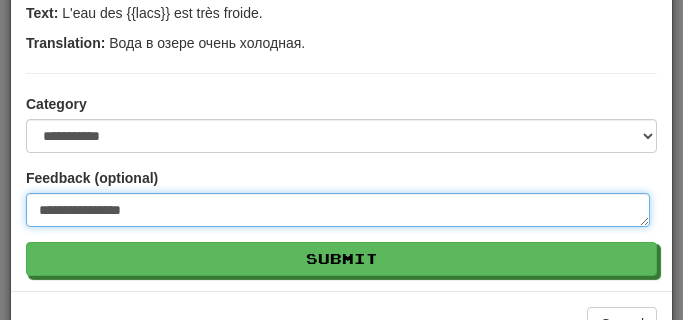 scroll, scrollTop: 314, scrollLeft: 0, axis: vertical 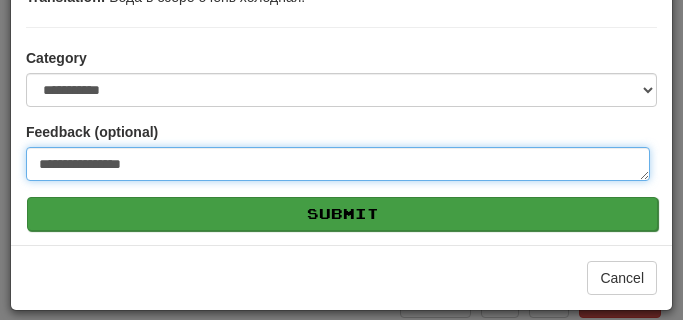 type on "**********" 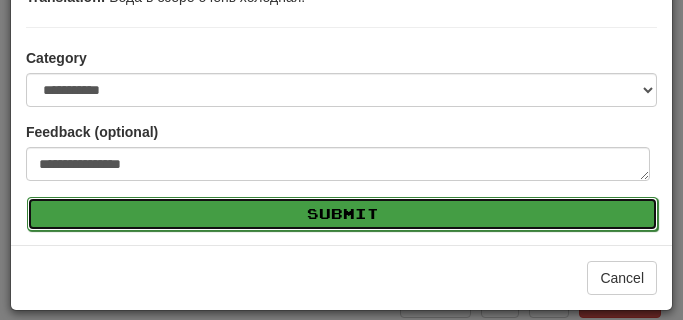 click on "Submit" at bounding box center (342, 214) 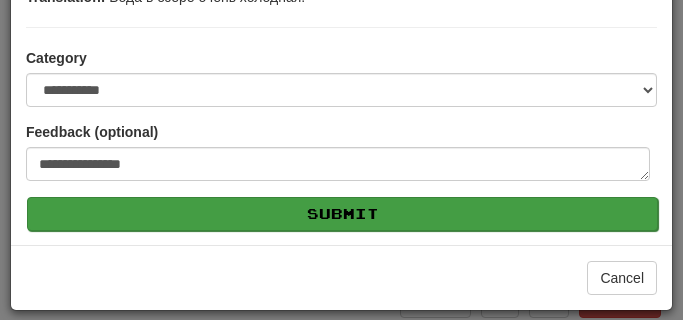 type on "*" 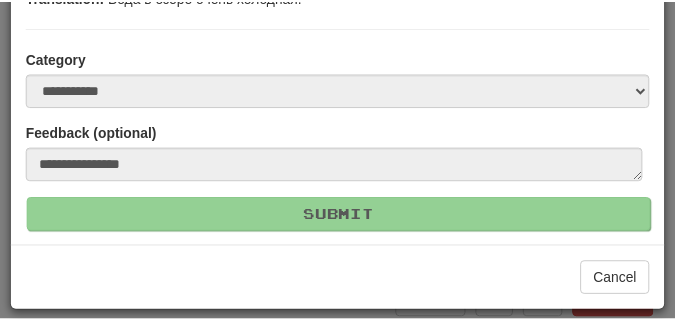 scroll, scrollTop: 83, scrollLeft: 0, axis: vertical 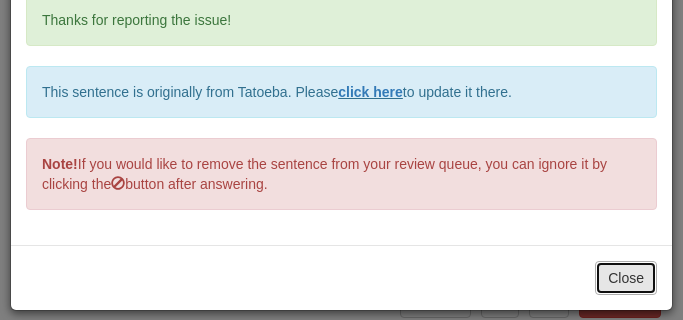 click on "Close" at bounding box center [626, 278] 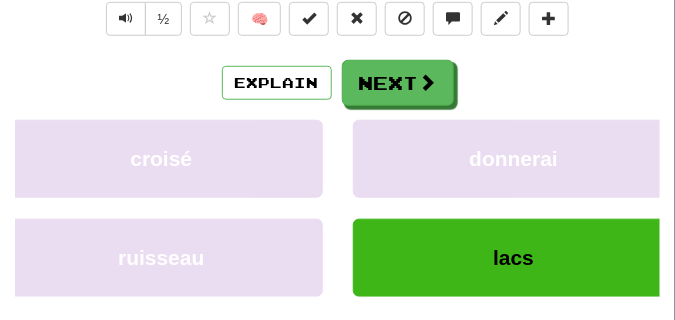 scroll, scrollTop: 138, scrollLeft: 0, axis: vertical 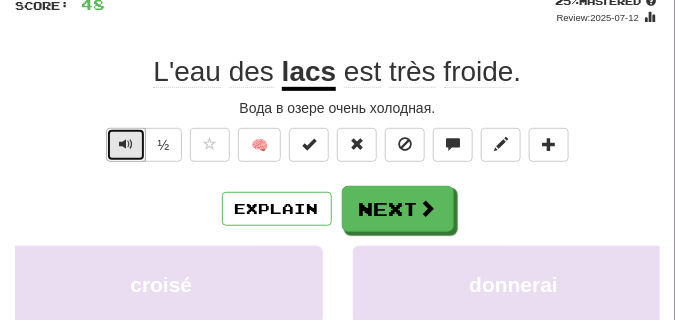 click at bounding box center [126, 144] 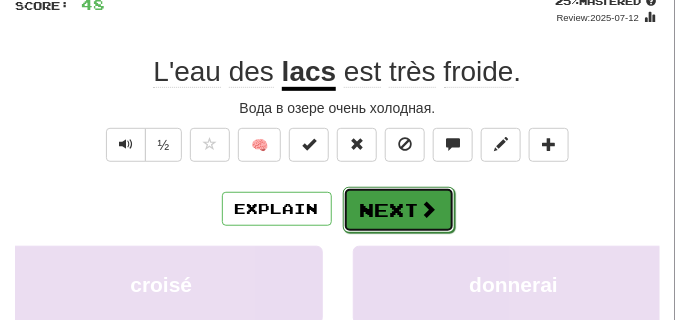 click at bounding box center [429, 209] 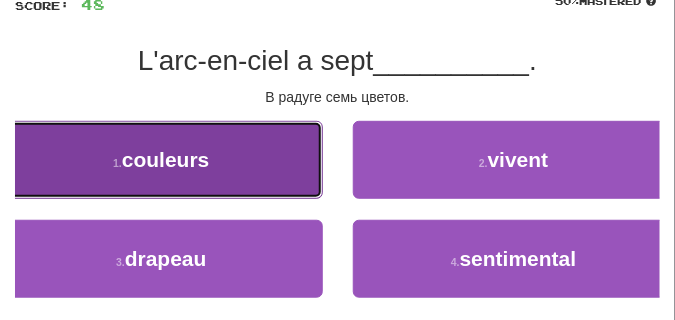 click on "1 .  couleurs" at bounding box center [161, 160] 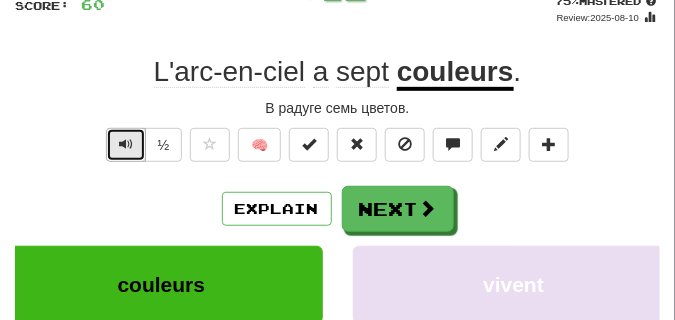 click at bounding box center [126, 144] 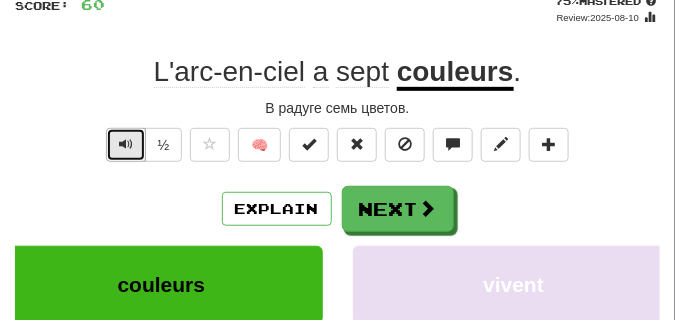 click at bounding box center (126, 144) 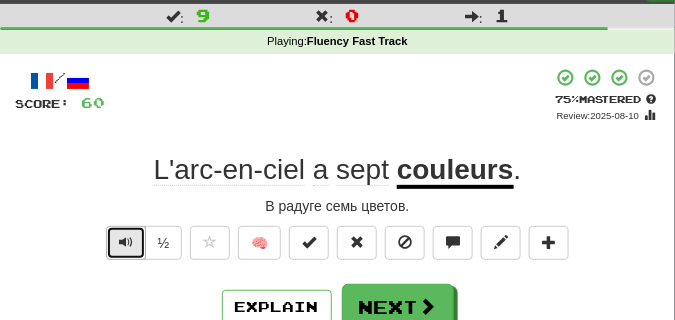 scroll, scrollTop: 100, scrollLeft: 0, axis: vertical 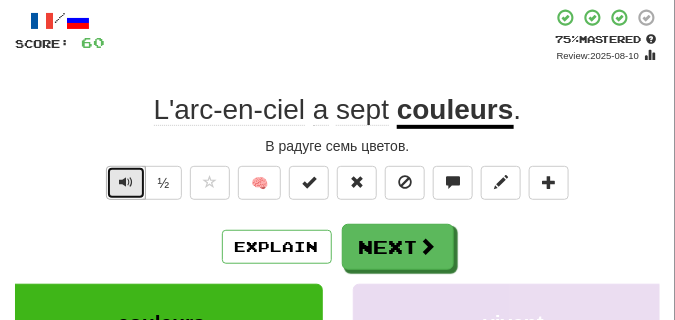 click at bounding box center [126, 183] 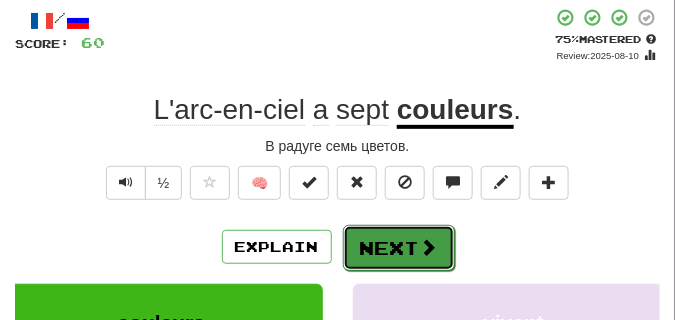 click at bounding box center [429, 247] 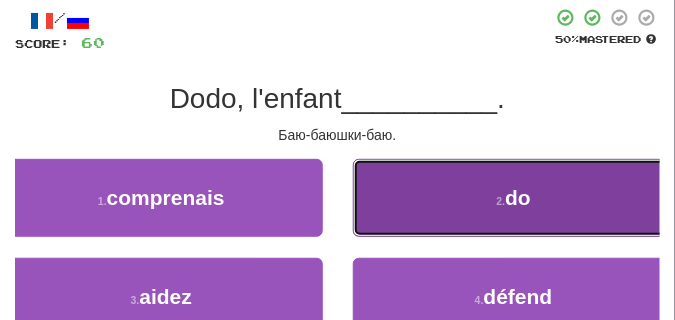 click on "2 .  do" at bounding box center (514, 198) 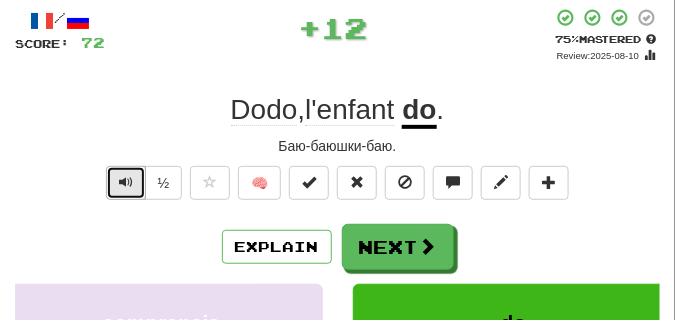 click at bounding box center [126, 183] 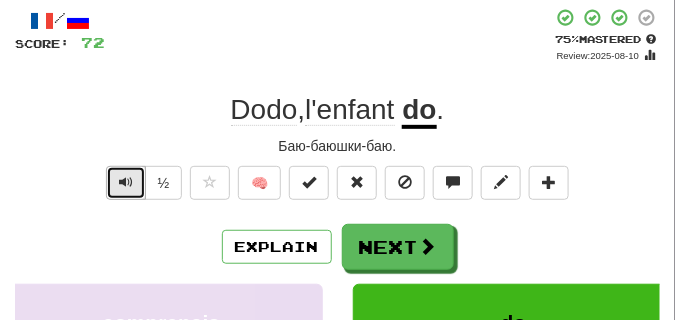 click at bounding box center [126, 183] 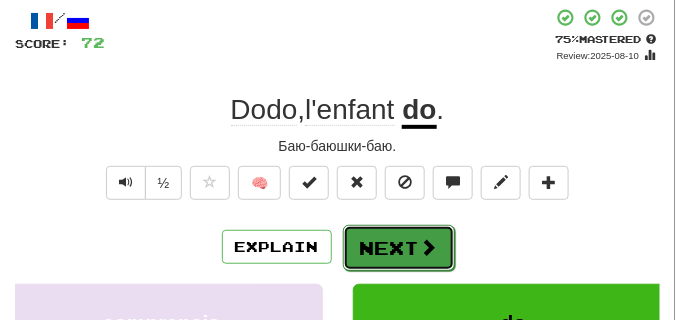 click on "Next" at bounding box center (399, 248) 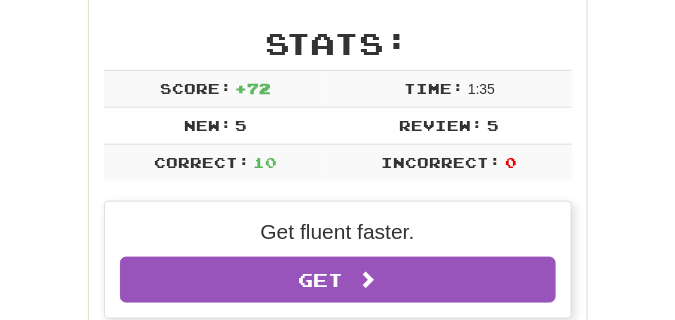 scroll, scrollTop: 88, scrollLeft: 0, axis: vertical 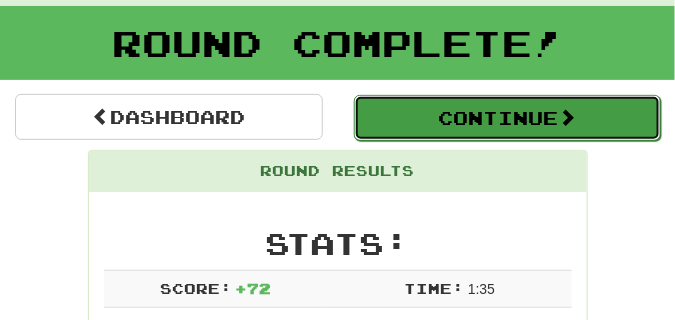 click on "Continue" at bounding box center (508, 118) 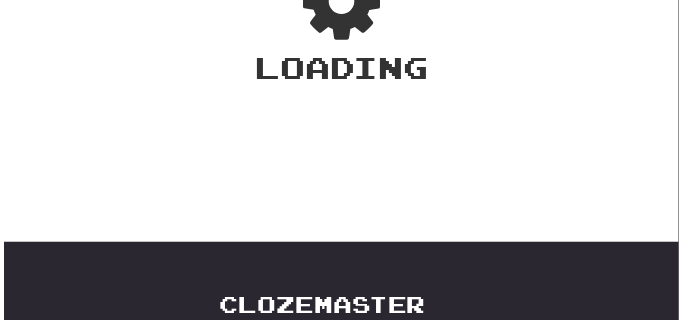 scroll, scrollTop: 88, scrollLeft: 0, axis: vertical 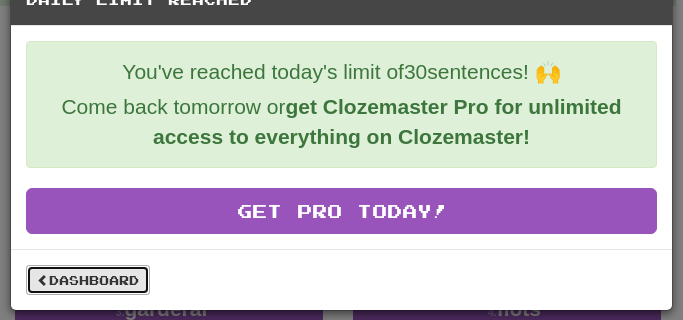 click on "Dashboard" at bounding box center (88, 280) 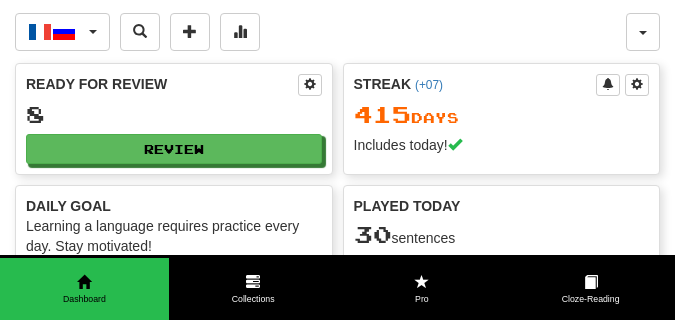 scroll, scrollTop: 0, scrollLeft: 0, axis: both 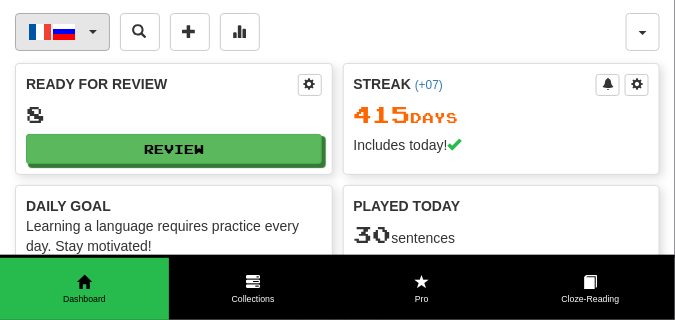 click on "Français  /  Русский" at bounding box center [62, 32] 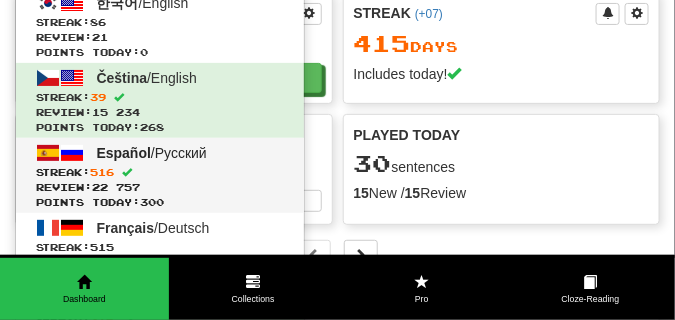 scroll, scrollTop: 150, scrollLeft: 0, axis: vertical 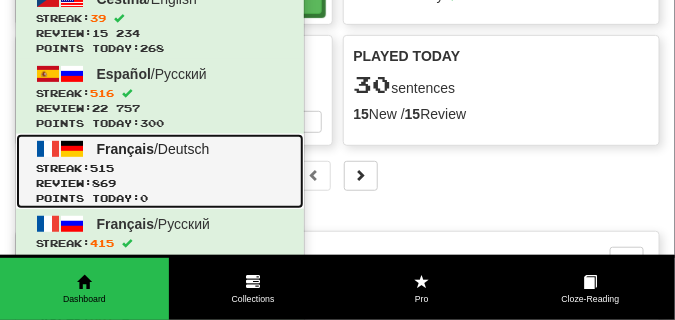 click on "Review:  [NUMBER]" at bounding box center (160, 183) 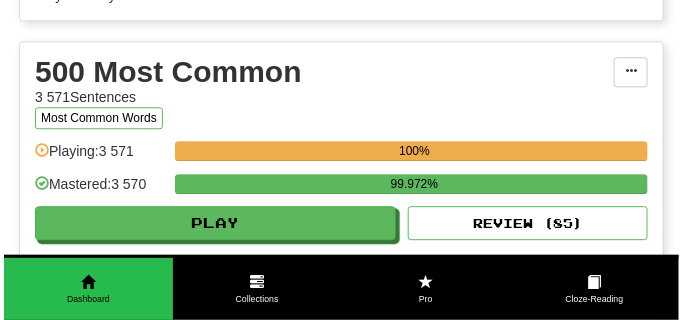 scroll, scrollTop: 900, scrollLeft: 0, axis: vertical 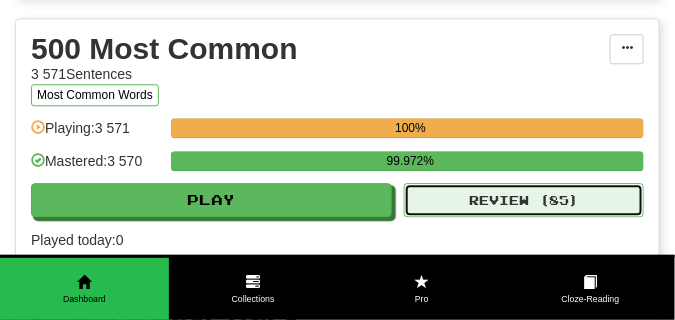 click on "Review ( 85 )" 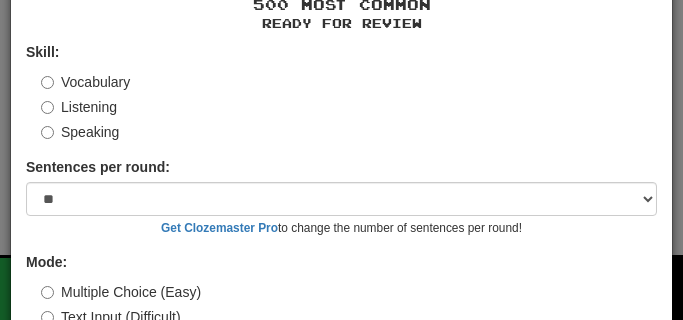 scroll, scrollTop: 186, scrollLeft: 0, axis: vertical 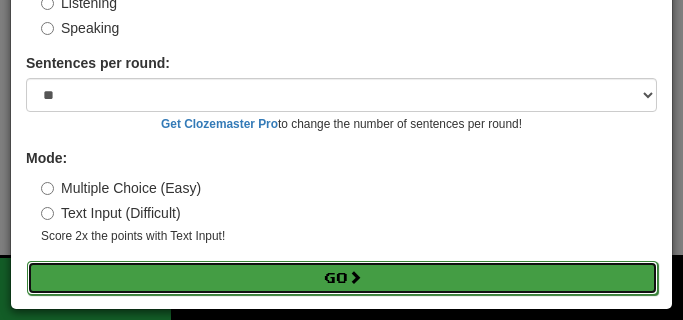 click on "Go" at bounding box center (342, 278) 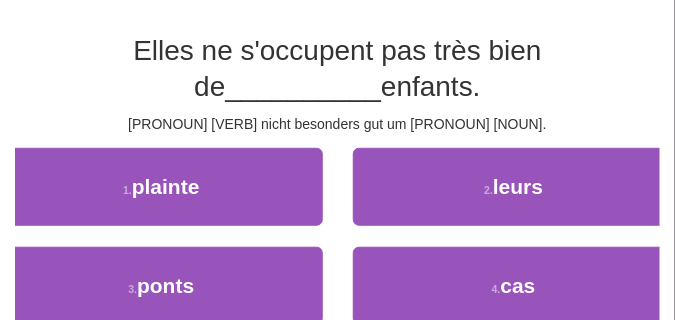scroll, scrollTop: 150, scrollLeft: 0, axis: vertical 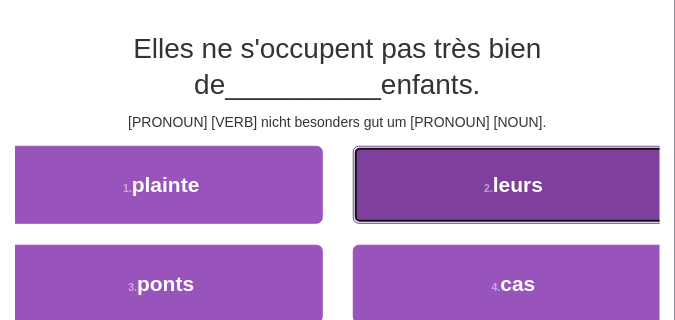 click on "2 . leurs" at bounding box center (514, 185) 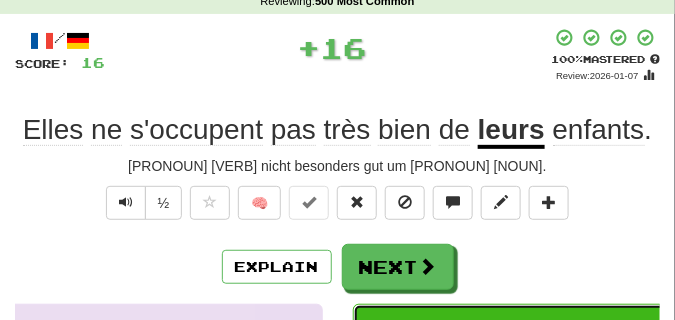scroll, scrollTop: 50, scrollLeft: 0, axis: vertical 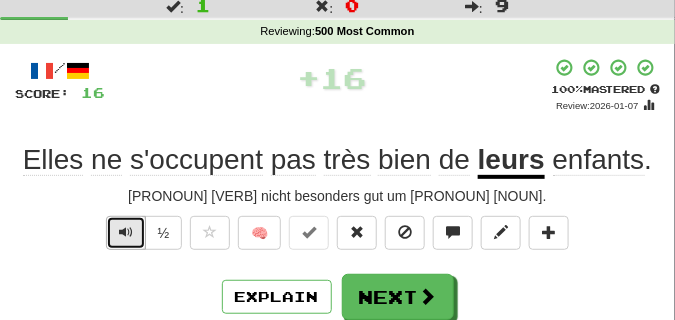 click at bounding box center (126, 233) 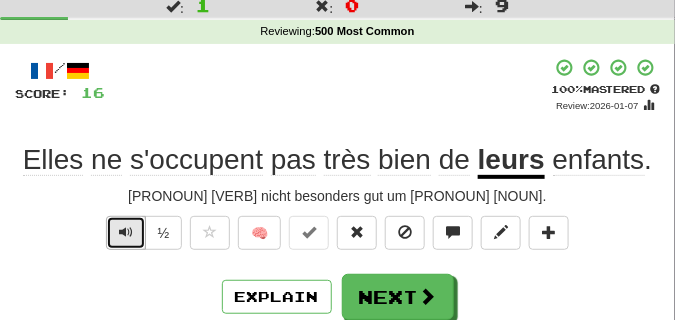 click at bounding box center (126, 233) 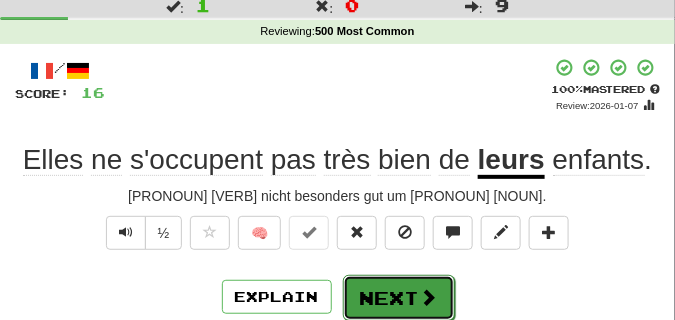 click on "Next" at bounding box center [399, 298] 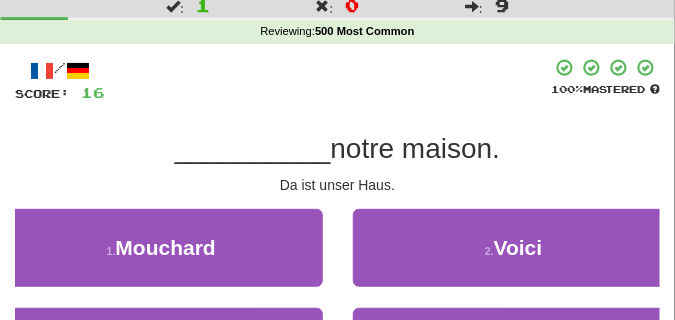 scroll, scrollTop: 100, scrollLeft: 0, axis: vertical 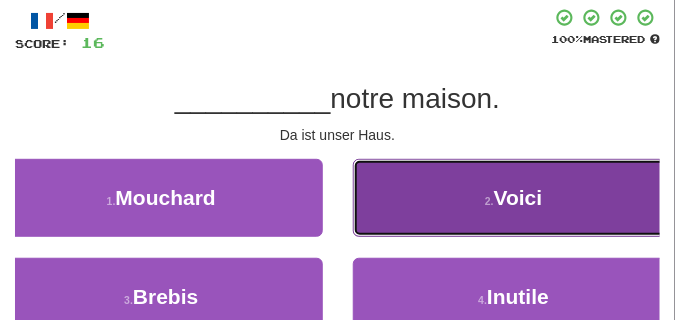 click on "2 .  Voici" at bounding box center (514, 198) 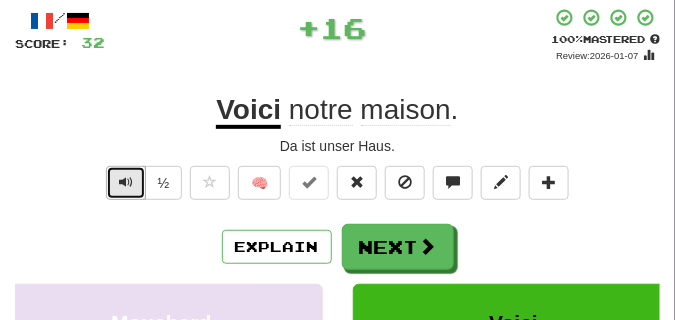 click at bounding box center (126, 183) 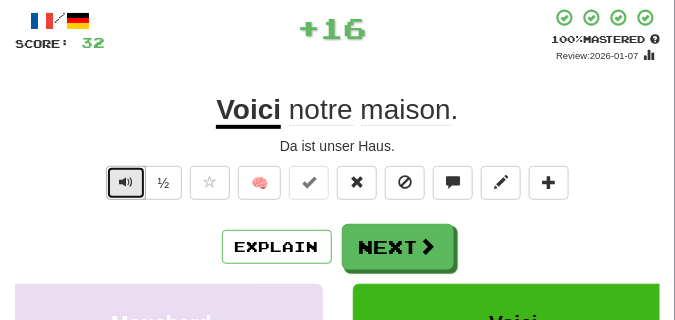 click at bounding box center (126, 182) 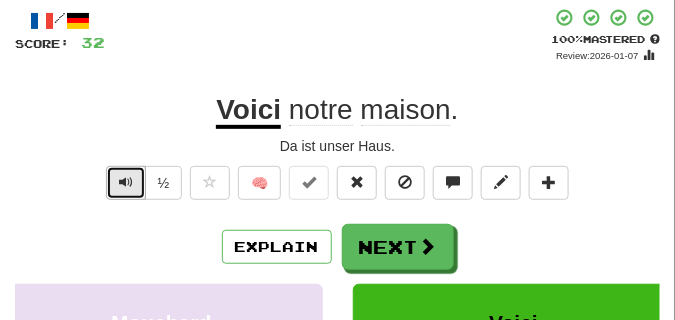 click at bounding box center [126, 182] 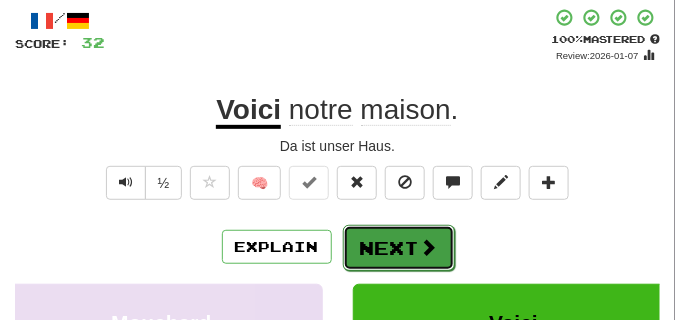 click on "Next" at bounding box center (399, 248) 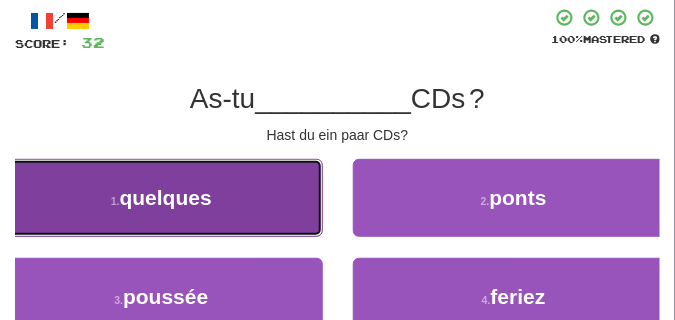 click on "1 .  quelques" at bounding box center (161, 198) 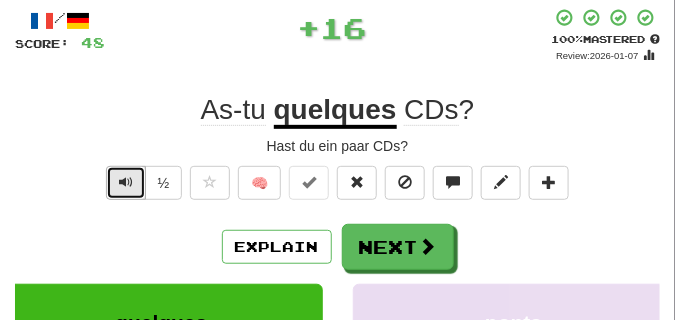 click at bounding box center (126, 182) 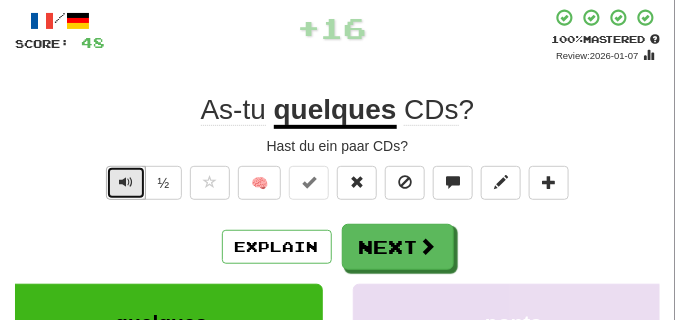click at bounding box center (126, 182) 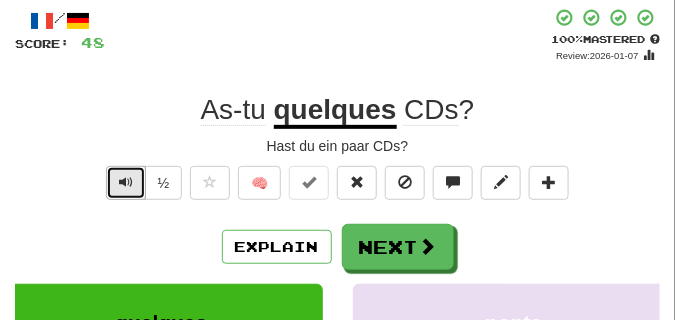 click at bounding box center (126, 182) 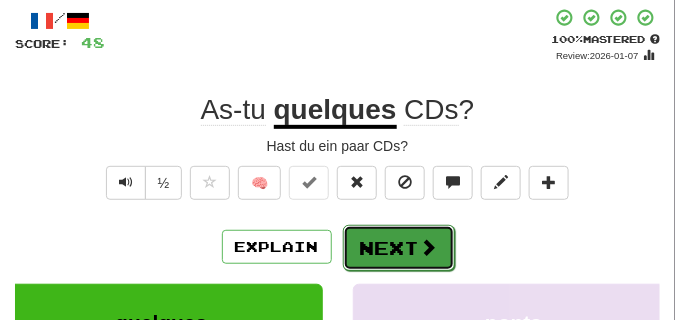 click on "Next" at bounding box center (399, 248) 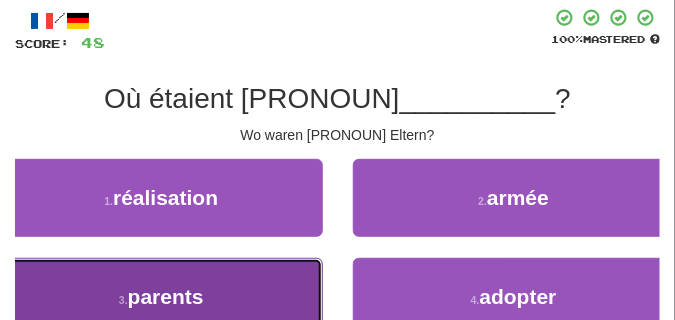 click on "3 .  parents" at bounding box center [161, 297] 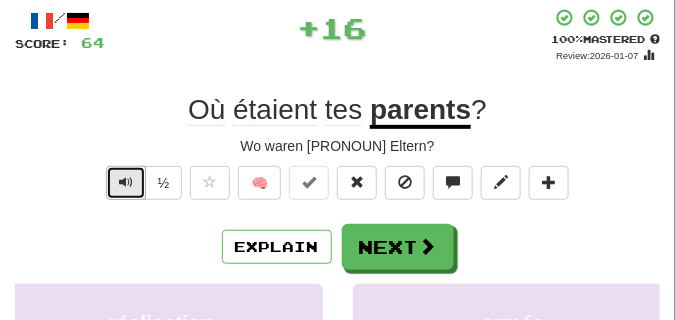 click at bounding box center [126, 183] 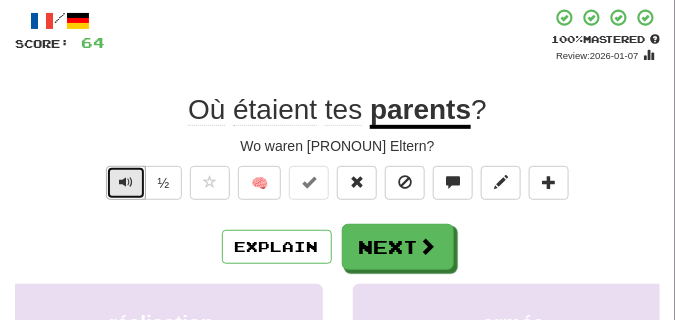 click at bounding box center [126, 183] 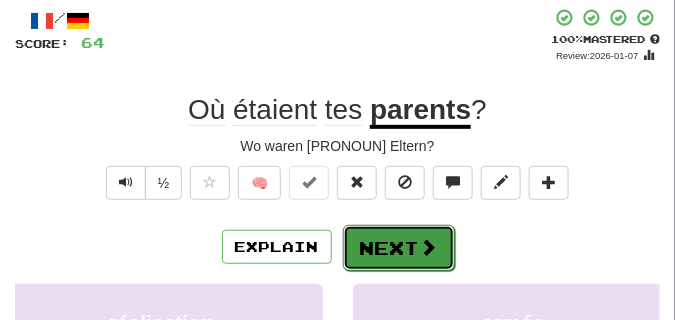 click on "Next" at bounding box center (399, 248) 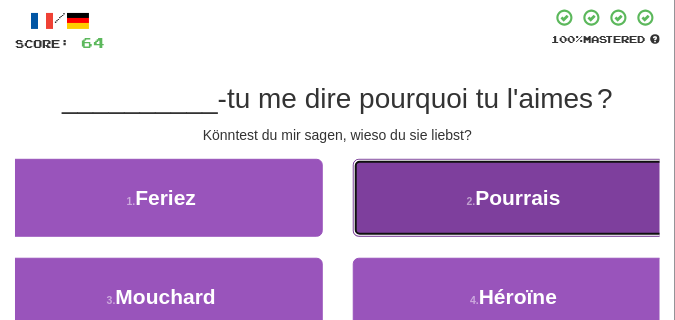 click on "2 .  Pourrais" at bounding box center (514, 198) 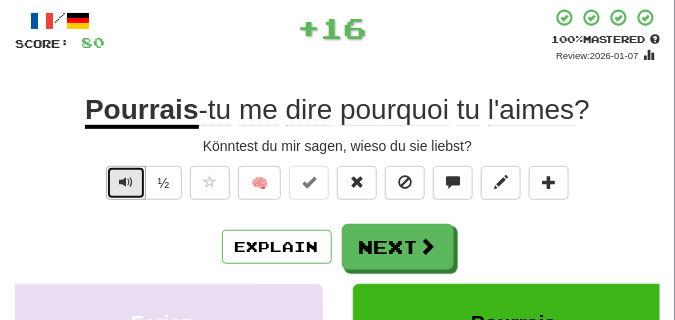 click at bounding box center [126, 182] 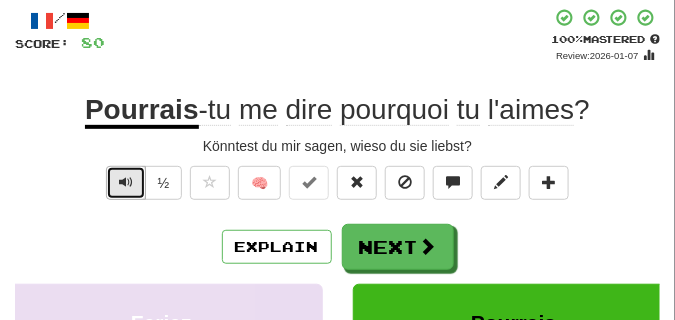 click at bounding box center (126, 182) 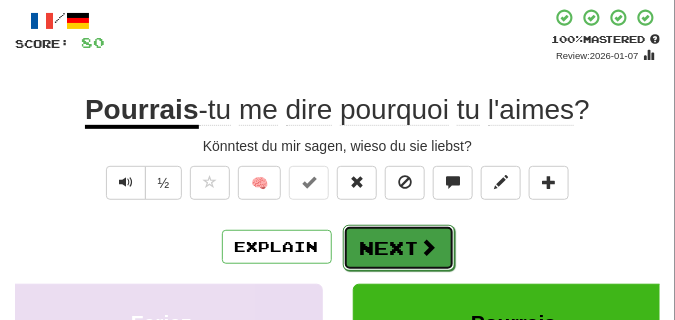 click on "Next" at bounding box center (399, 248) 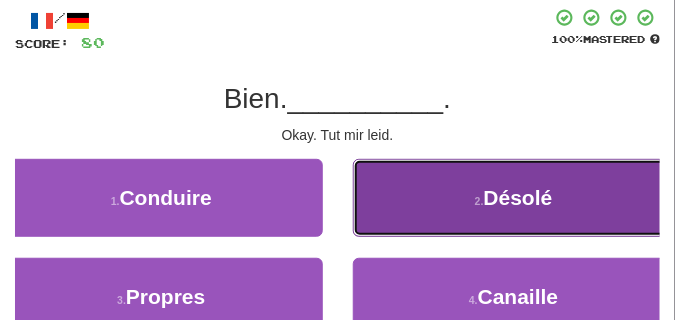 click on "2 .  Désolé" at bounding box center [514, 198] 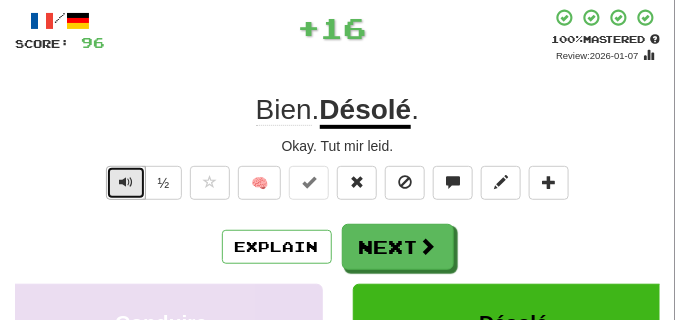 click at bounding box center (126, 182) 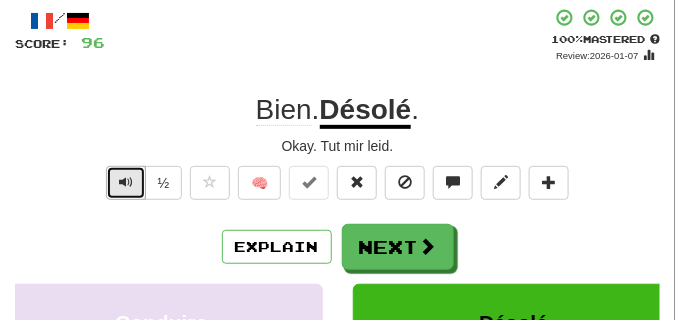click at bounding box center (126, 182) 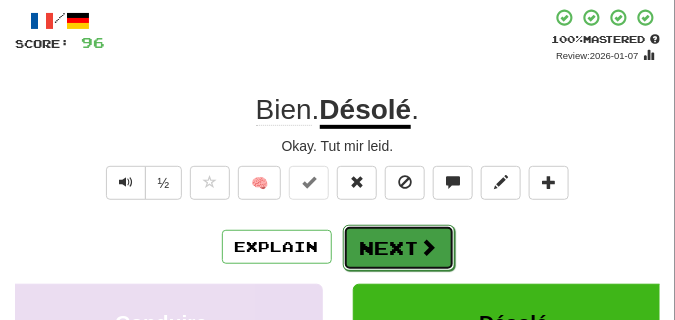 click on "Next" at bounding box center [399, 248] 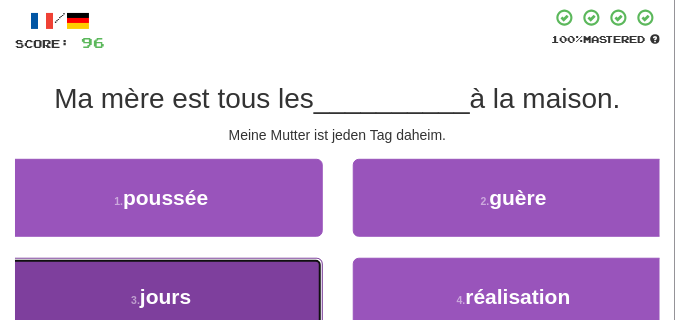 click on "3 .  jours" at bounding box center (161, 297) 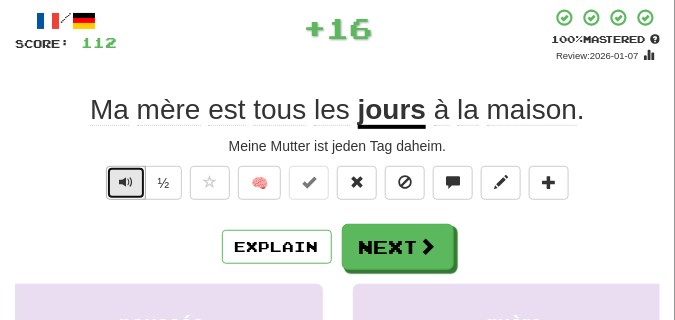 click at bounding box center (126, 183) 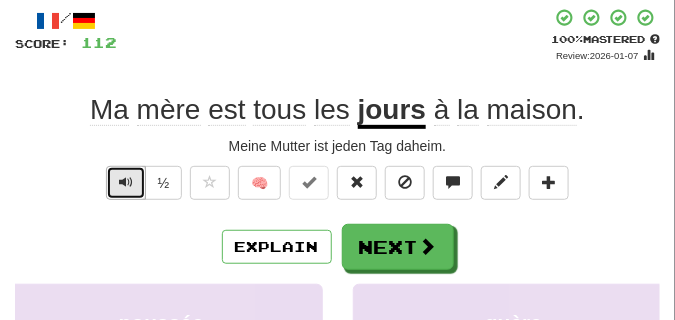 click at bounding box center (126, 183) 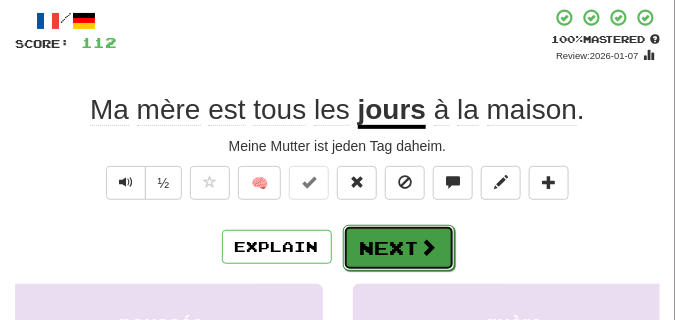 click on "Next" at bounding box center [399, 248] 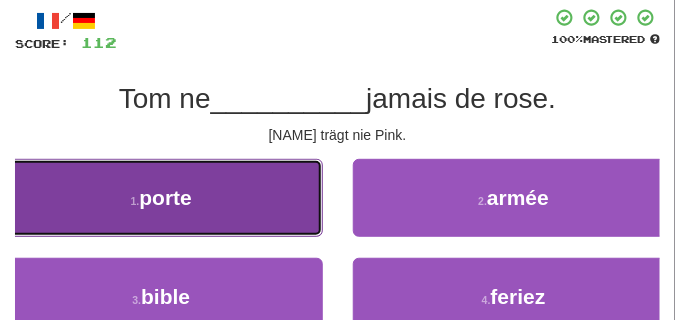 click on "1 .  porte" at bounding box center (161, 198) 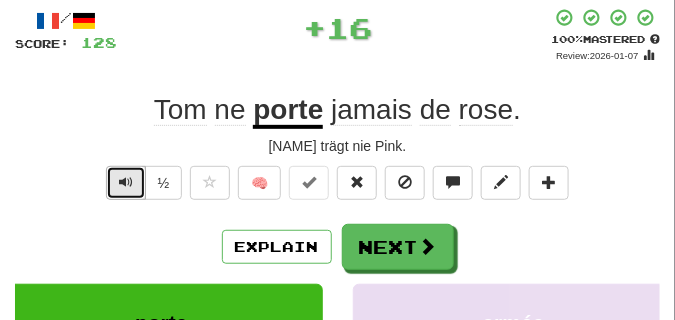 click at bounding box center (126, 182) 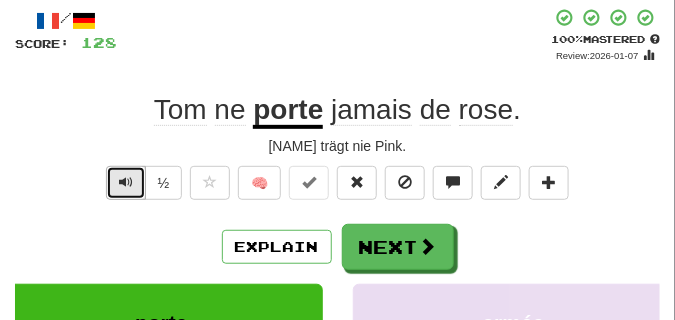 click at bounding box center (126, 182) 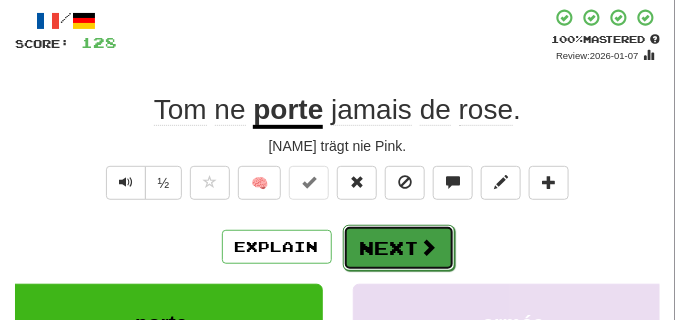 click on "Next" at bounding box center [399, 248] 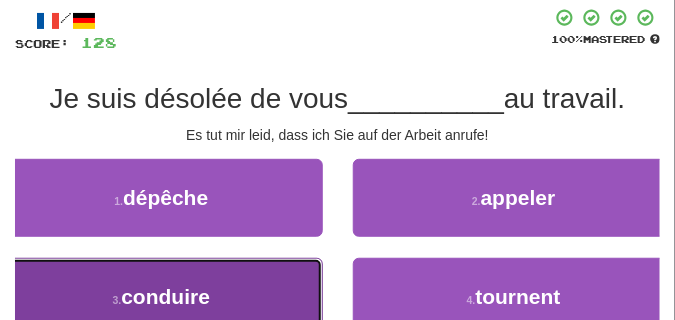 click on "conduire" at bounding box center [165, 296] 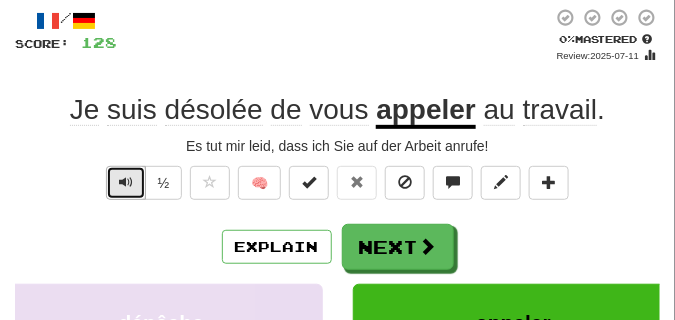 click at bounding box center [126, 183] 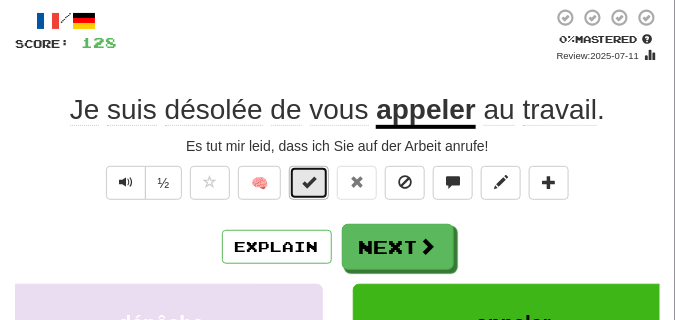 click at bounding box center [309, 183] 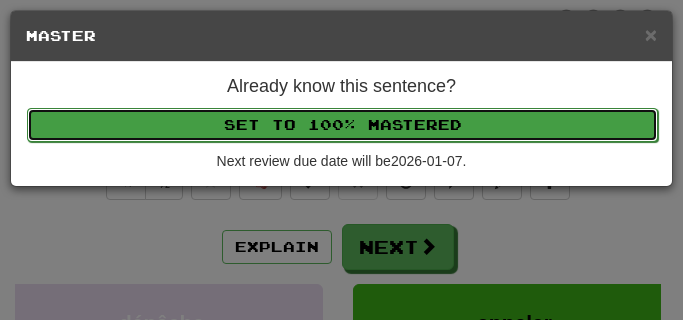 click on "Set to 100% Mastered" at bounding box center (342, 125) 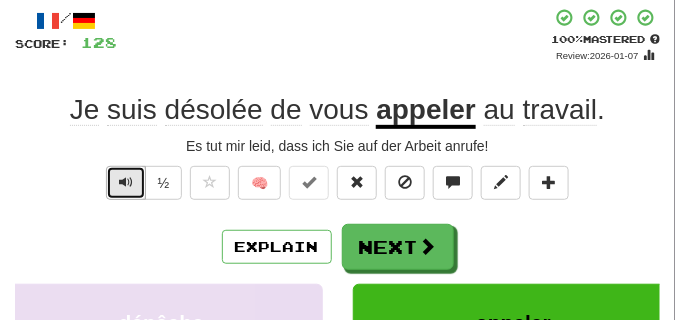 click at bounding box center (126, 183) 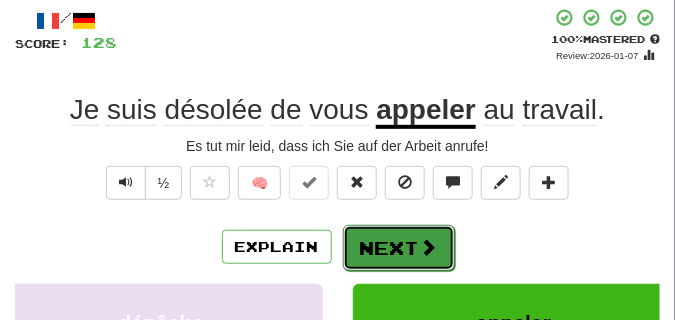 click on "Next" at bounding box center [399, 248] 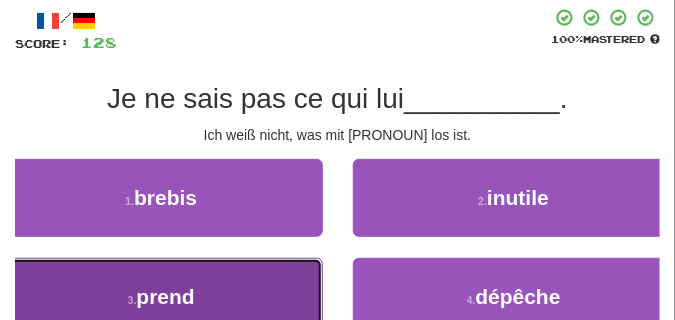 click on "3 .  prend" at bounding box center (161, 297) 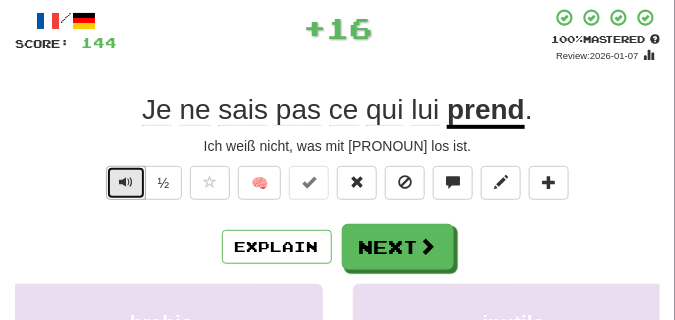 click at bounding box center [126, 182] 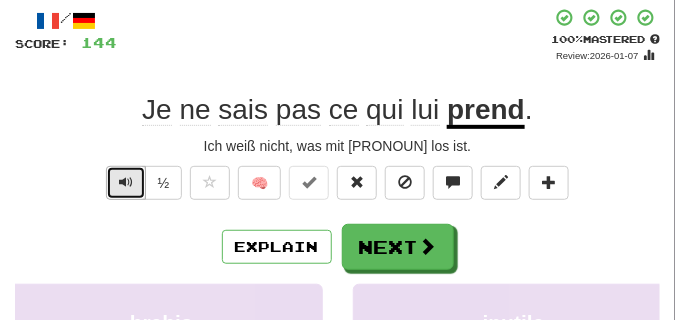 click at bounding box center (126, 182) 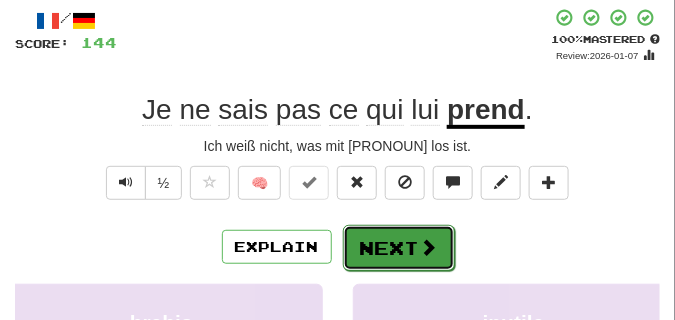 click on "Next" at bounding box center (399, 248) 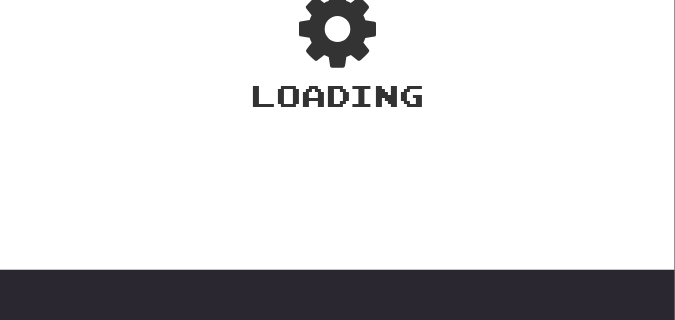 scroll, scrollTop: 100, scrollLeft: 0, axis: vertical 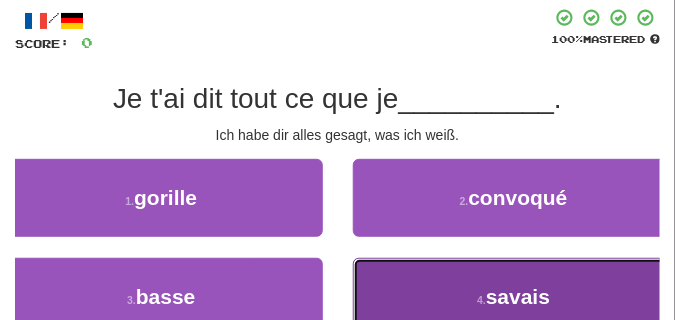 click on "4 .  savais" at bounding box center (514, 297) 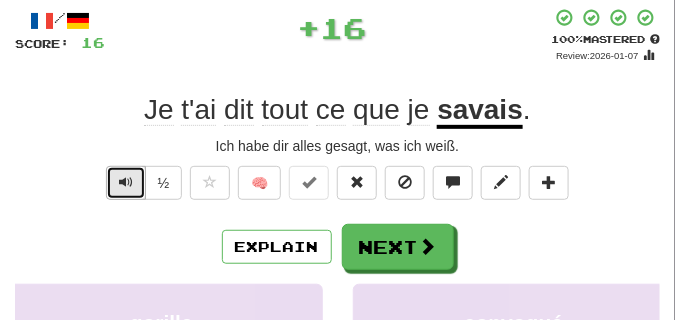 click at bounding box center (126, 182) 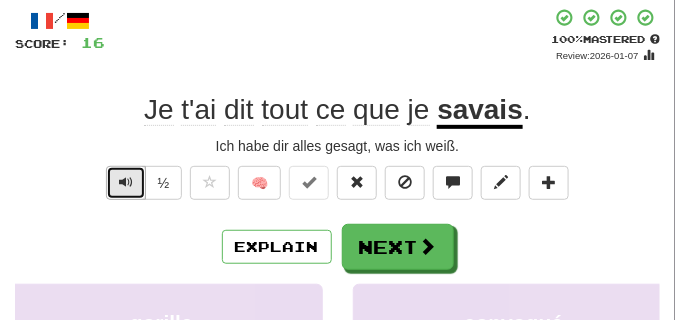 click at bounding box center (126, 182) 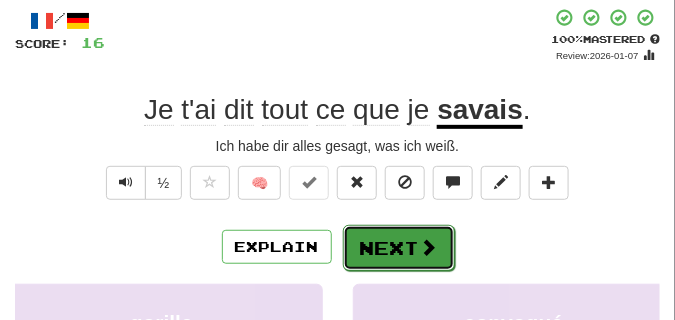 click on "Next" at bounding box center [399, 248] 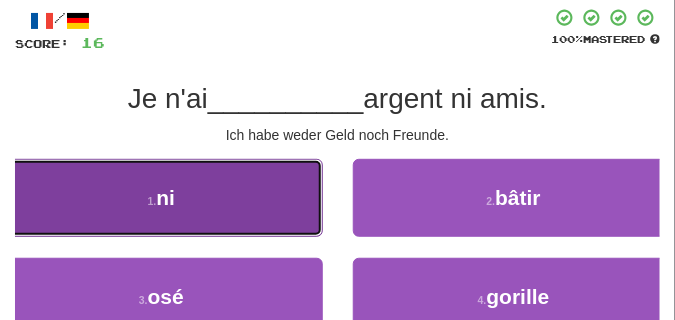 click on "1 .  ni" at bounding box center (161, 198) 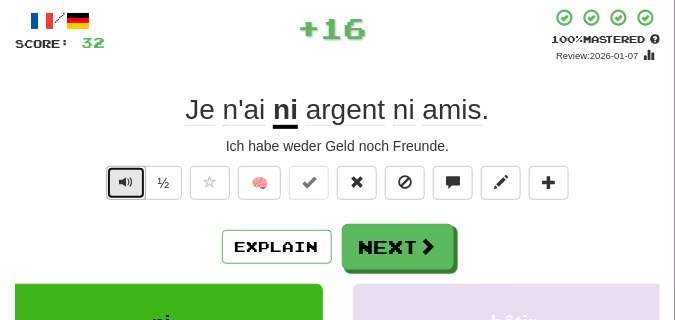 click at bounding box center (126, 183) 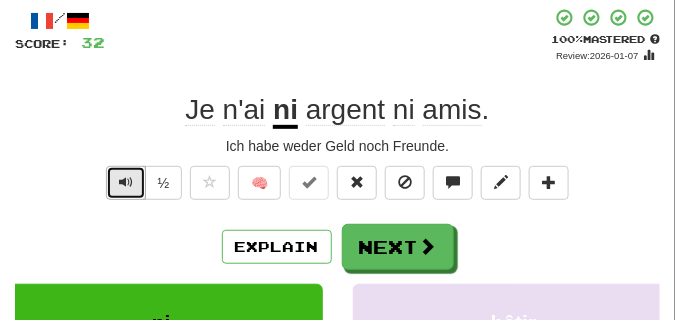 click at bounding box center (126, 183) 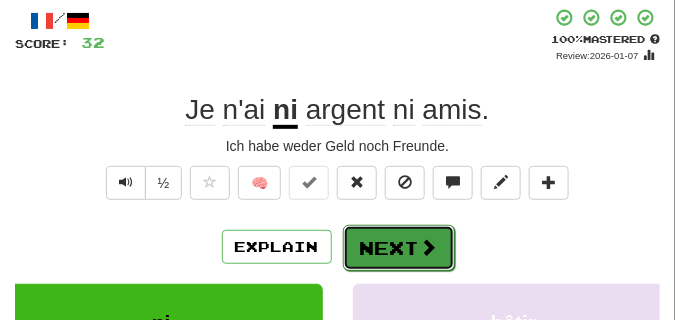 click on "Next" at bounding box center (399, 248) 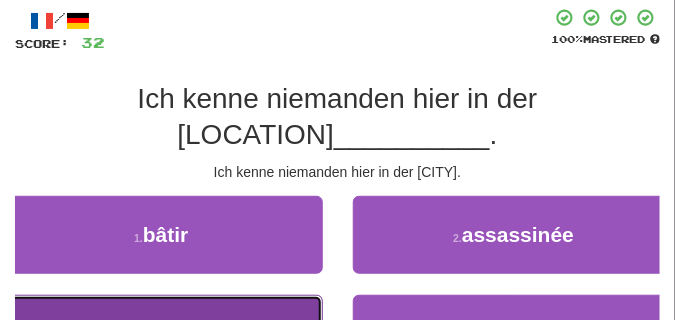click on "3 .  ville" at bounding box center [161, 334] 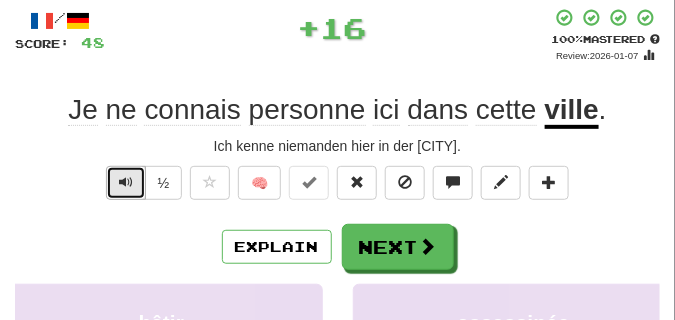 click at bounding box center (126, 183) 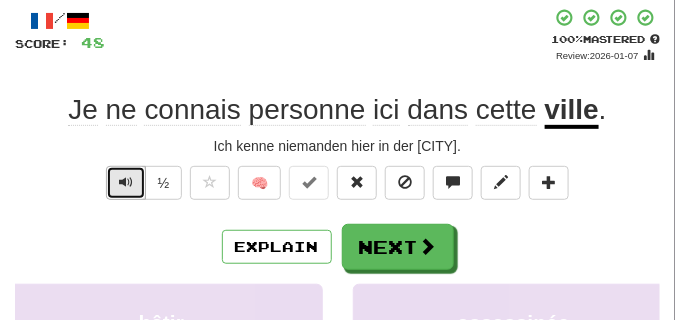 click at bounding box center [126, 183] 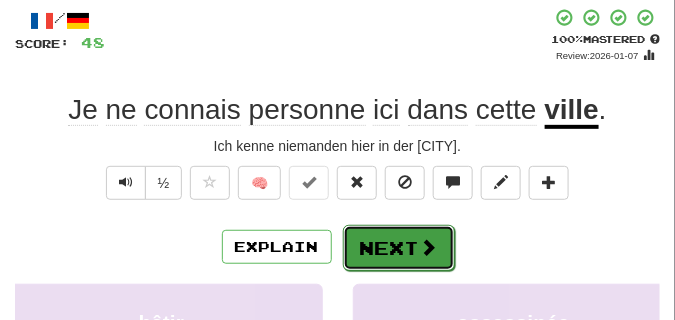 click on "Next" at bounding box center [399, 248] 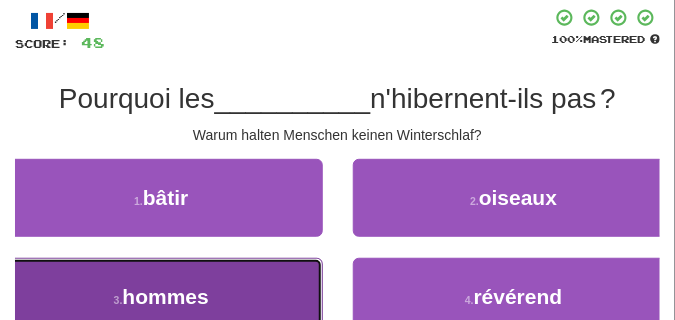 click on "3 .  hommes" at bounding box center (161, 297) 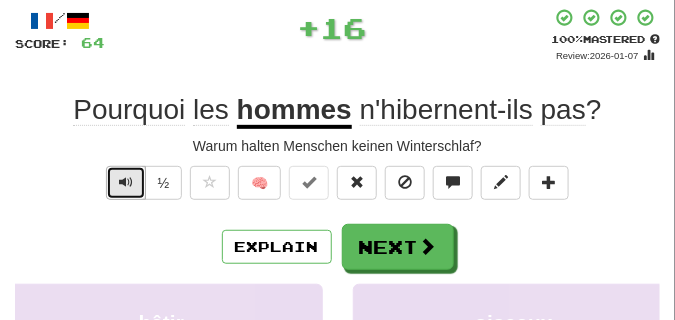 click at bounding box center (126, 182) 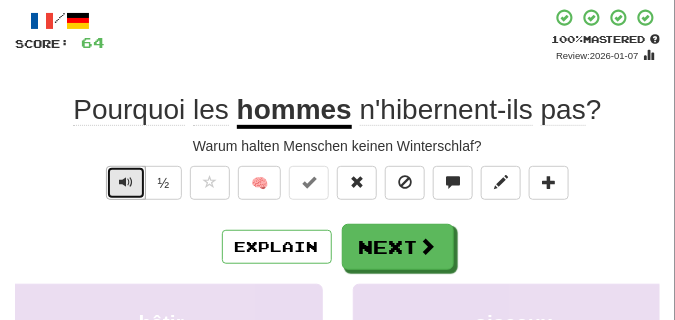 click at bounding box center (126, 182) 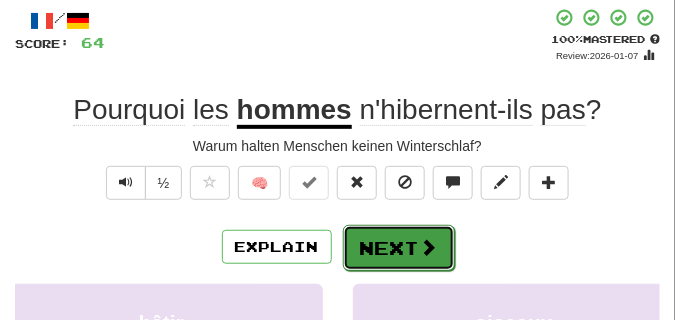 click on "Next" at bounding box center (399, 248) 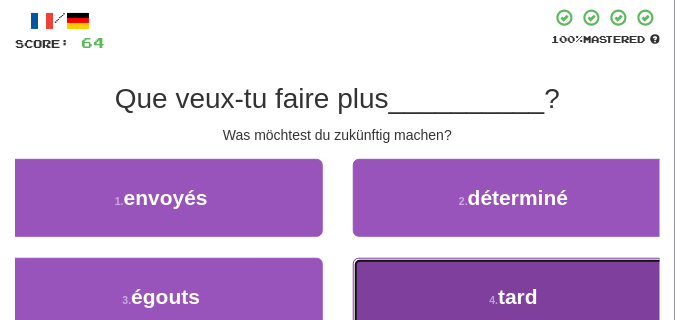 click on "4 .  tard" at bounding box center [514, 297] 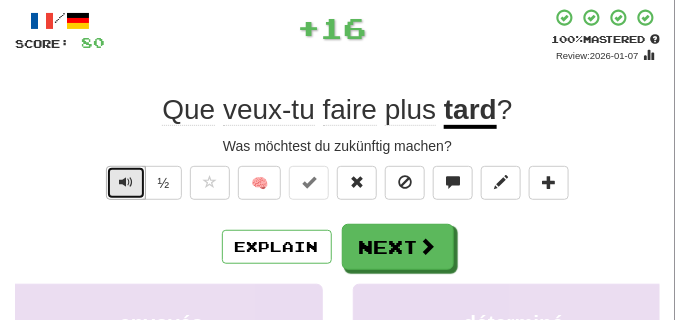 click at bounding box center (126, 182) 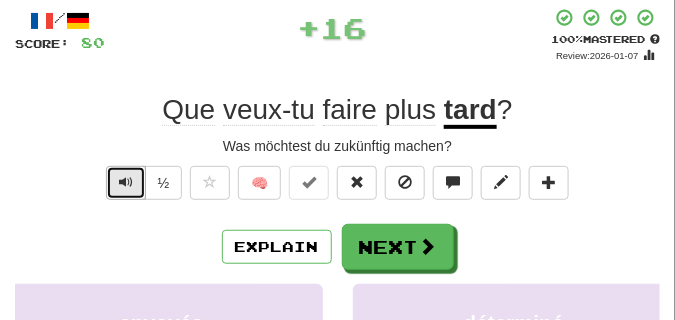 click at bounding box center (126, 182) 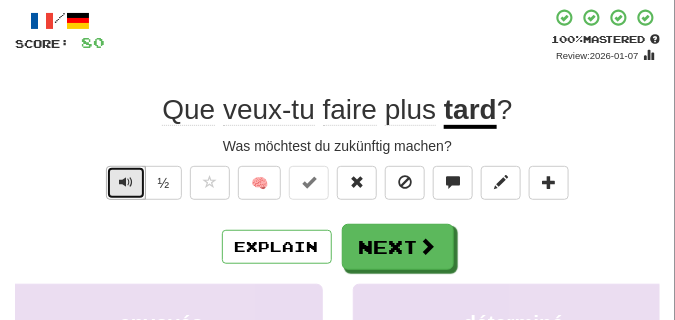 click at bounding box center (126, 182) 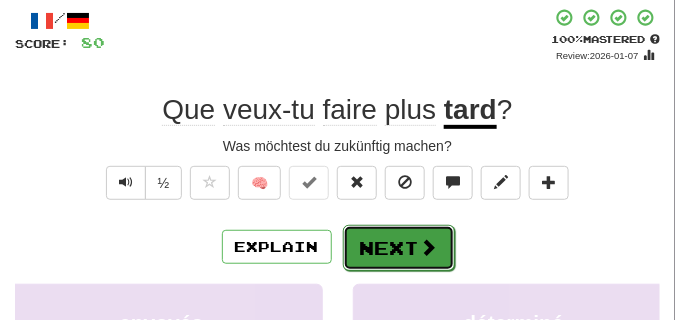 click on "Next" at bounding box center (399, 248) 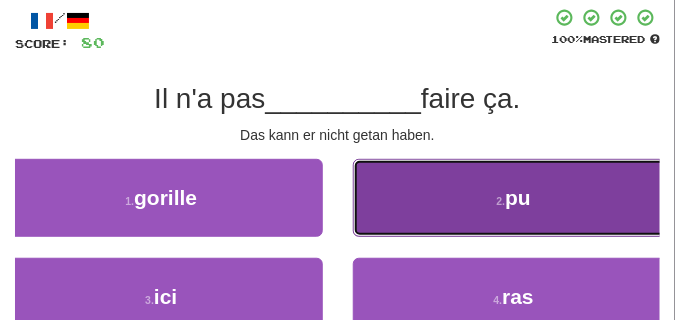 click on "2 .  pu" at bounding box center [514, 198] 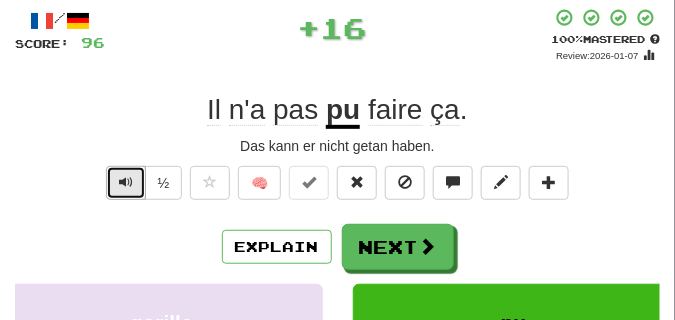 click at bounding box center [126, 182] 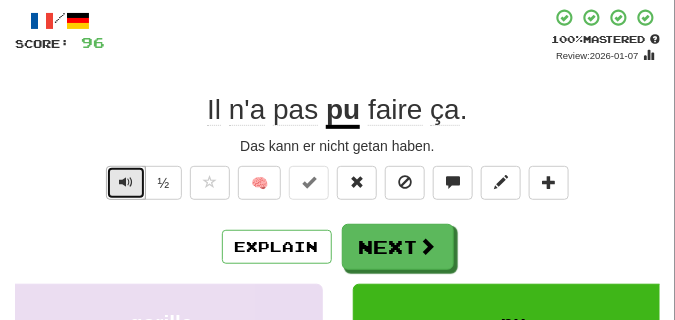 click at bounding box center [126, 182] 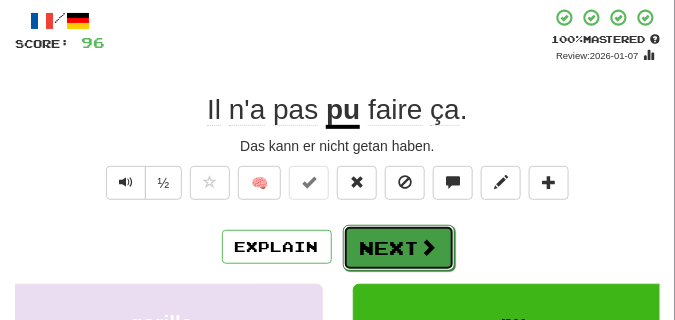 click on "Next" at bounding box center [399, 248] 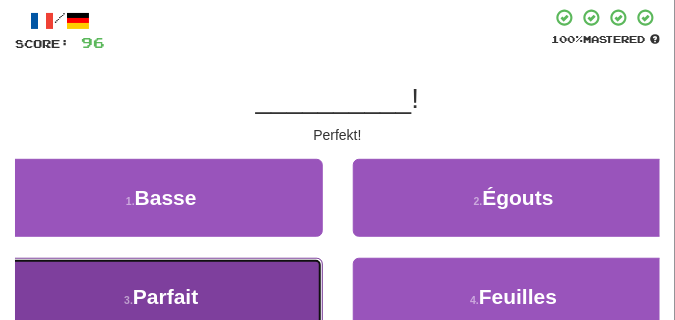 click on "3 .  Parfait" at bounding box center [161, 297] 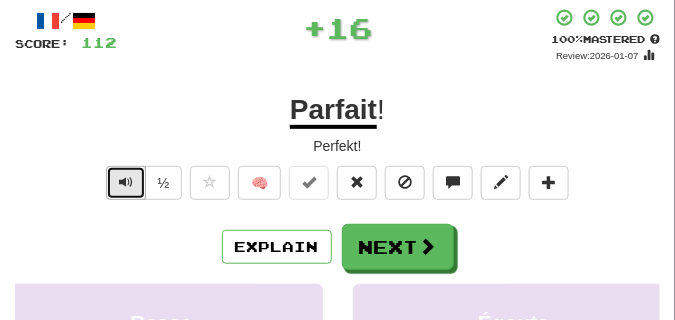 click at bounding box center (126, 182) 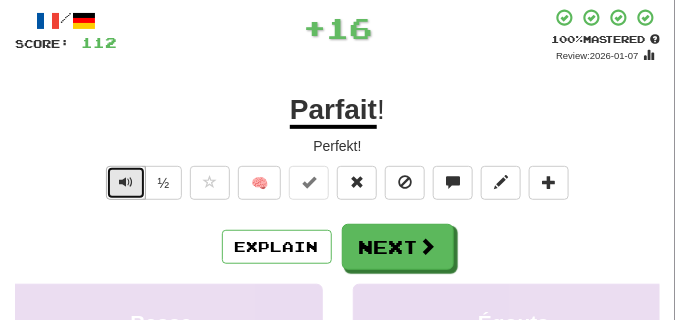 click at bounding box center [126, 182] 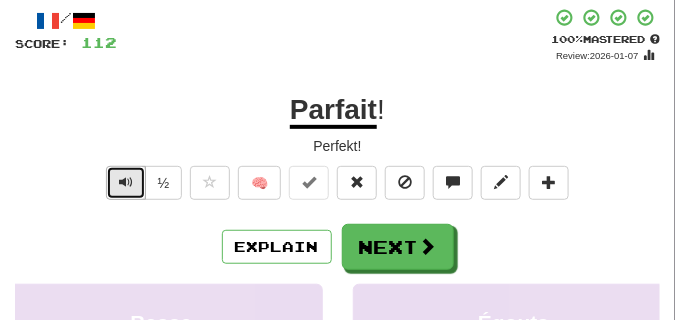 click at bounding box center (126, 182) 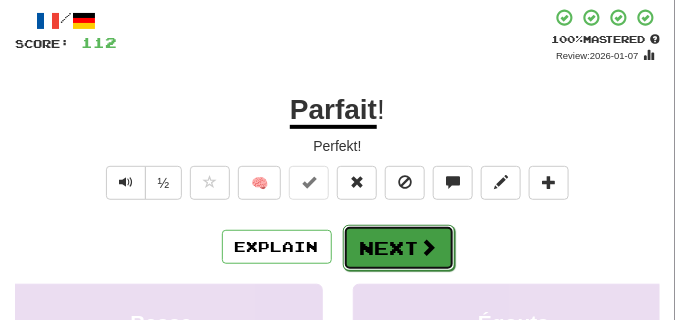 click on "Next" at bounding box center [399, 248] 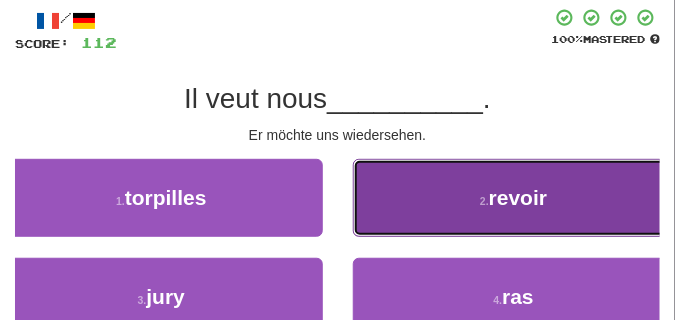 click on "2 .  revoir" at bounding box center (514, 198) 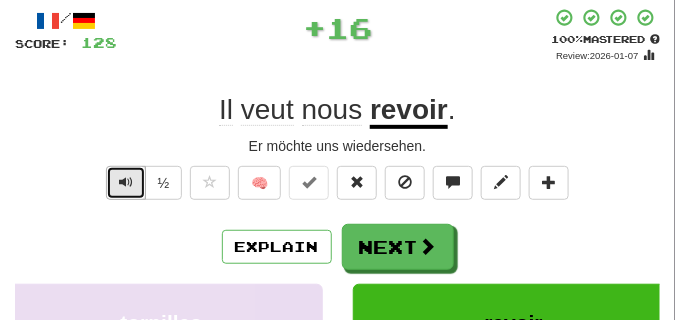 click at bounding box center (126, 182) 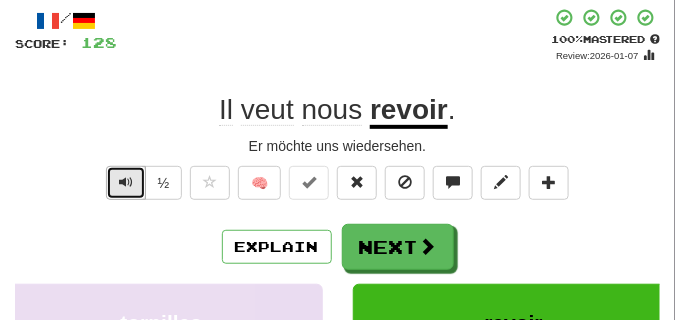 click at bounding box center (126, 182) 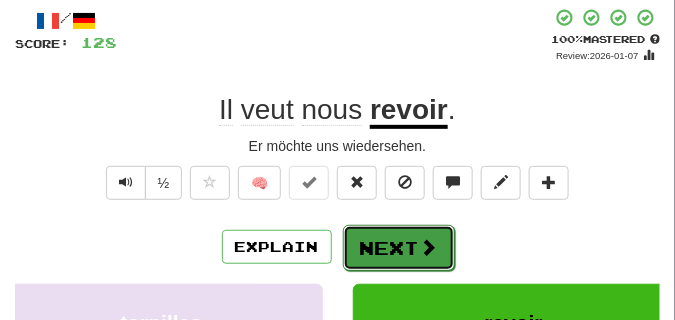 click on "Next" at bounding box center [399, 248] 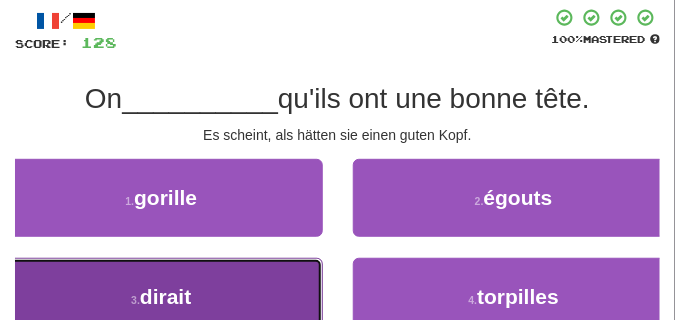 click on "3 .  dirait" at bounding box center [161, 297] 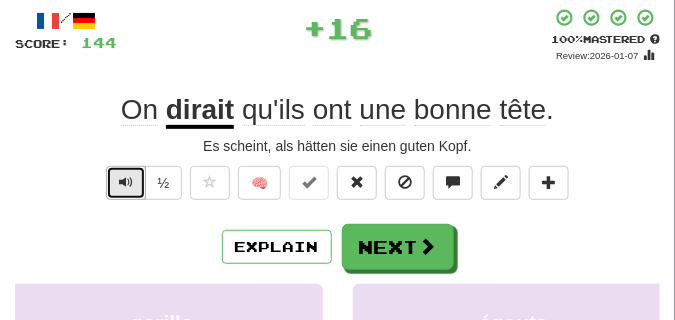 click at bounding box center [126, 182] 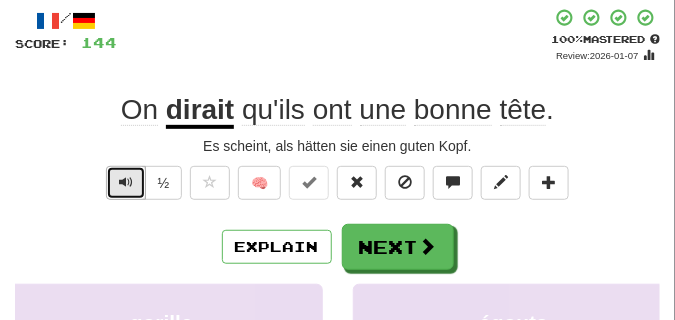 click at bounding box center [126, 182] 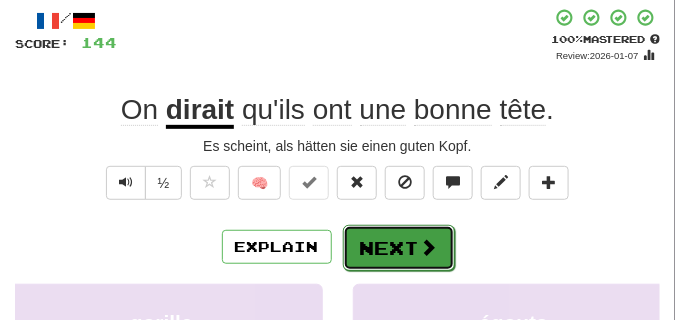 click on "Next" at bounding box center (399, 248) 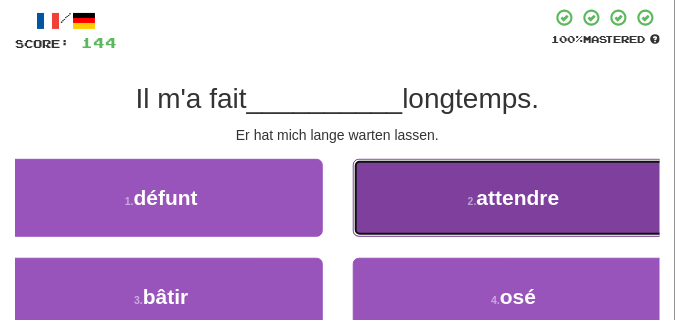 click on "2 .  attendre" at bounding box center [514, 198] 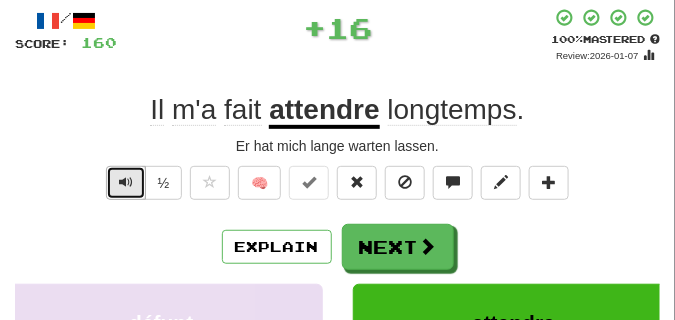 click at bounding box center (126, 182) 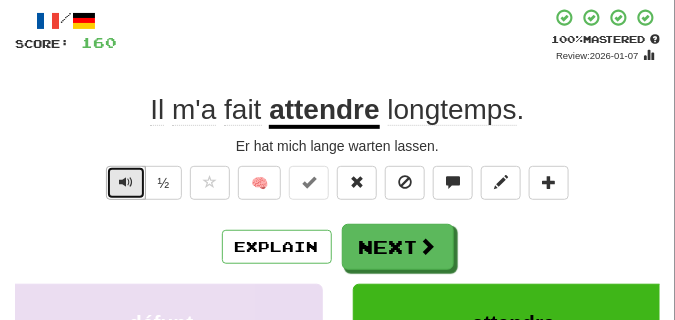 click at bounding box center [126, 182] 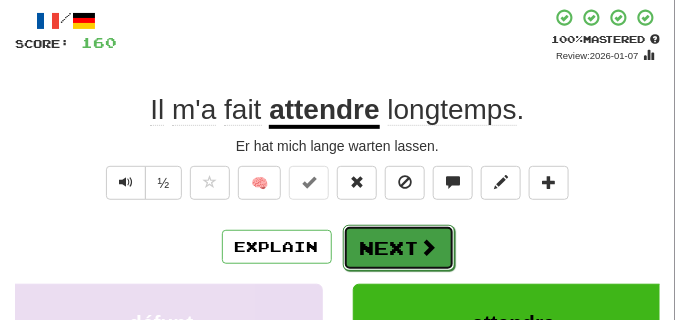 click on "Next" at bounding box center [399, 248] 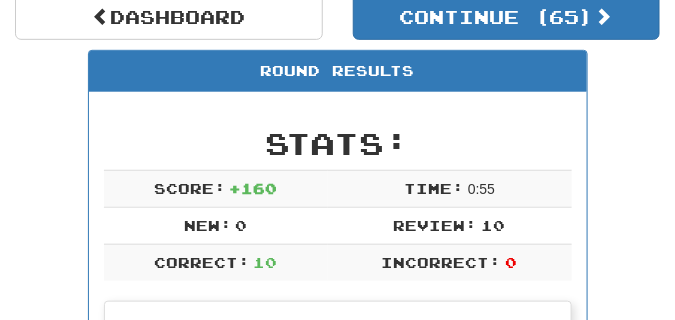 scroll, scrollTop: 88, scrollLeft: 0, axis: vertical 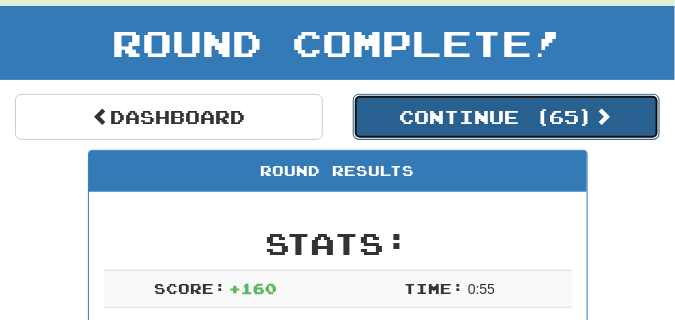 click on "Continue ( 65 )" at bounding box center [507, 117] 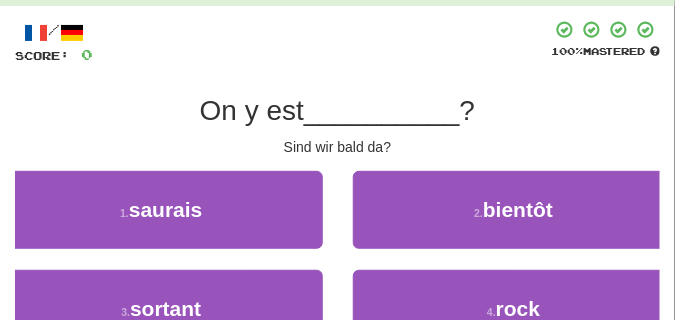 scroll, scrollTop: 138, scrollLeft: 0, axis: vertical 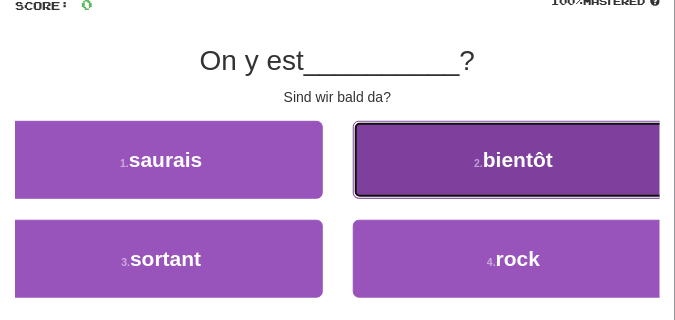 click on "2 .  bientôt" at bounding box center [514, 160] 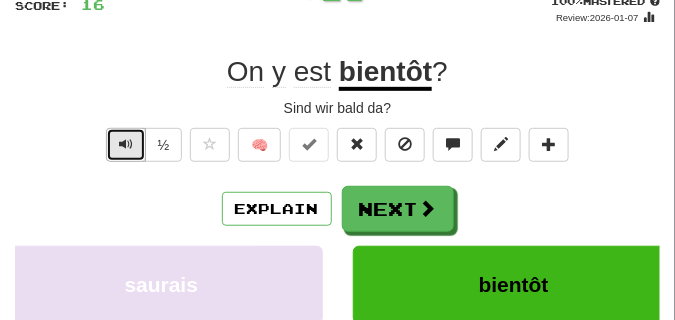 click at bounding box center (126, 145) 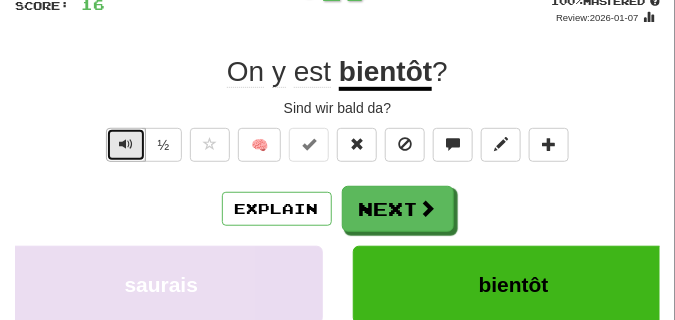 click at bounding box center (126, 145) 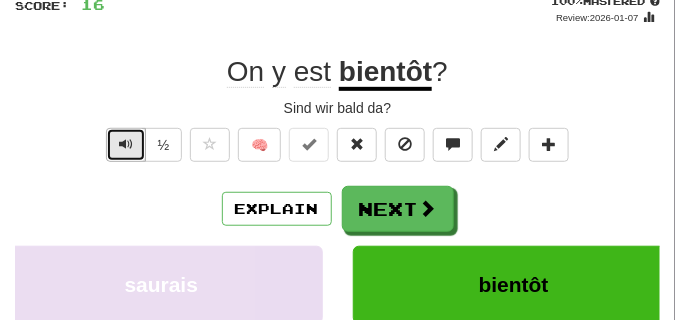 click at bounding box center [126, 145] 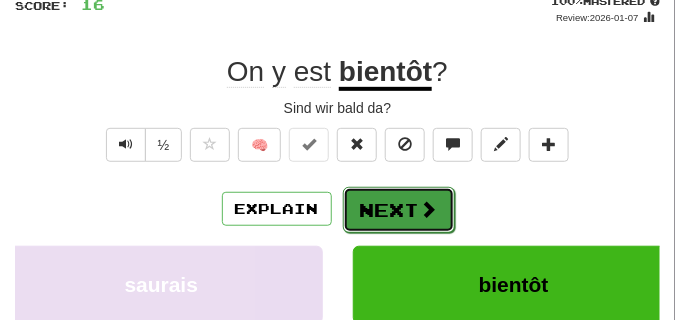 click on "Next" at bounding box center [399, 210] 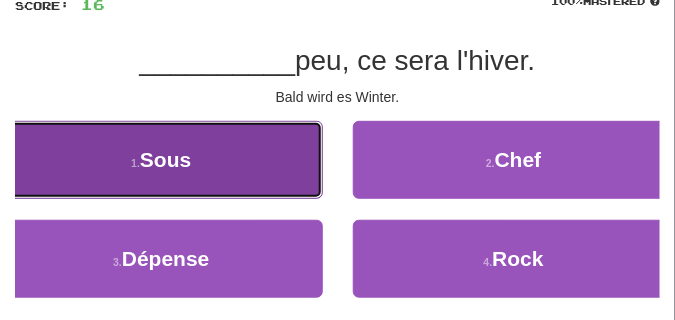 click on "1 .  Sous" at bounding box center [161, 160] 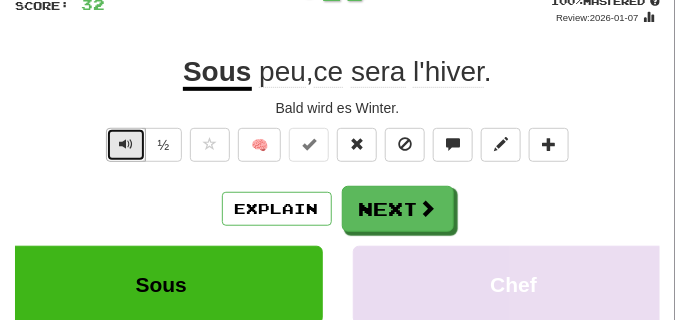 click at bounding box center [126, 144] 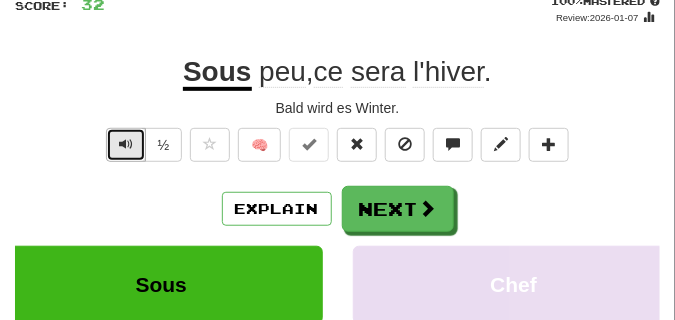click at bounding box center [126, 144] 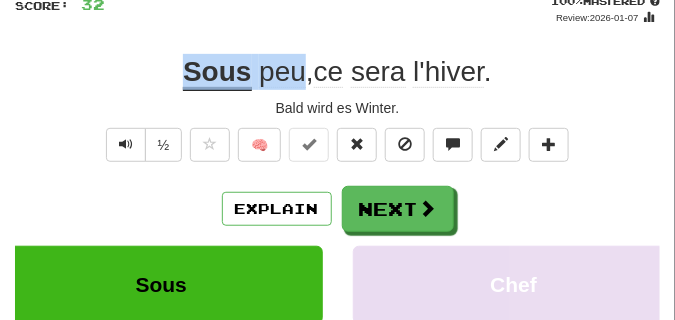 drag, startPoint x: 177, startPoint y: 71, endPoint x: 296, endPoint y: 79, distance: 119.26861 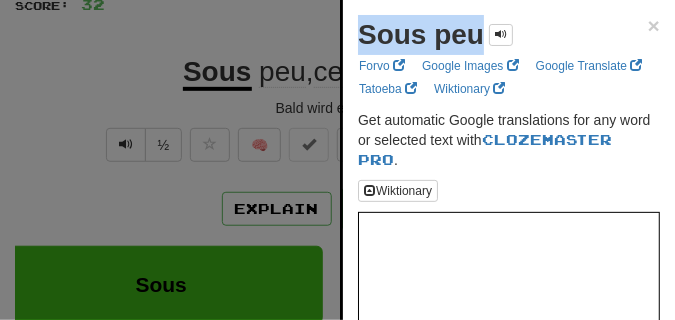 drag, startPoint x: 355, startPoint y: 35, endPoint x: 487, endPoint y: 44, distance: 132.30646 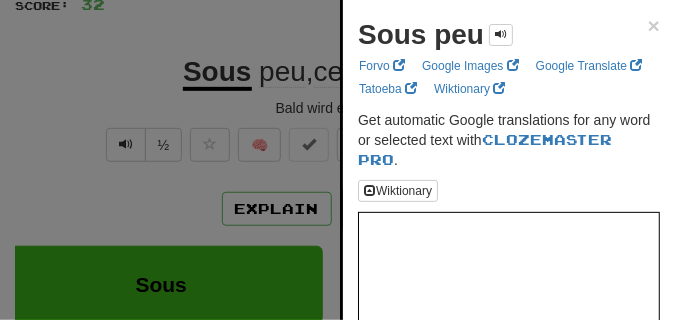 click at bounding box center (337, 160) 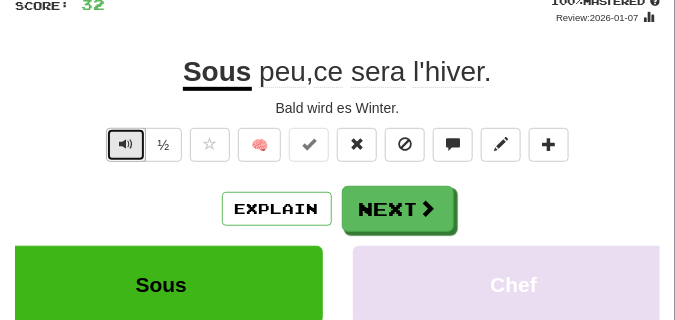click at bounding box center [126, 144] 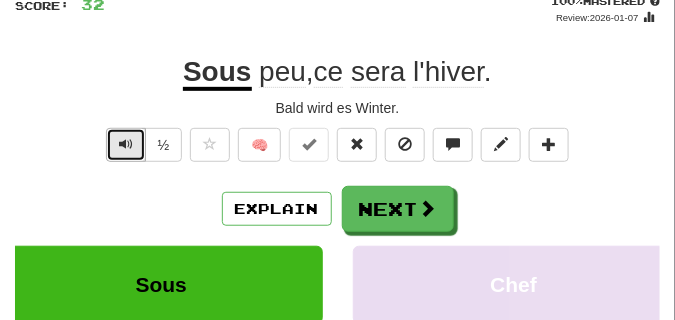 click at bounding box center [126, 144] 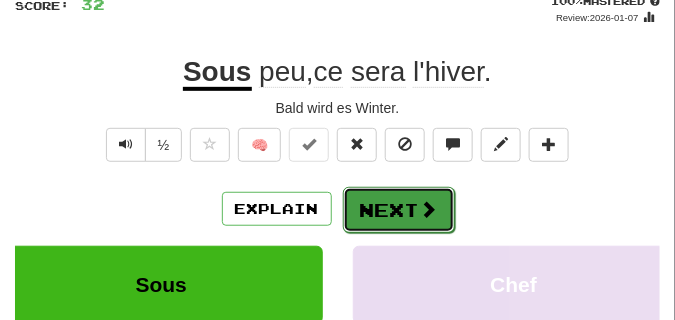 click at bounding box center (429, 209) 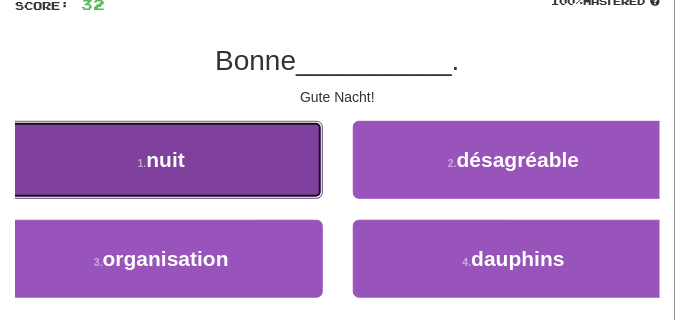 click on "1 .  nuit" at bounding box center [161, 160] 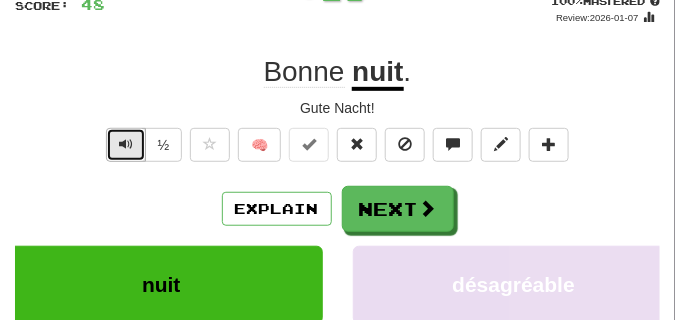 click at bounding box center (126, 144) 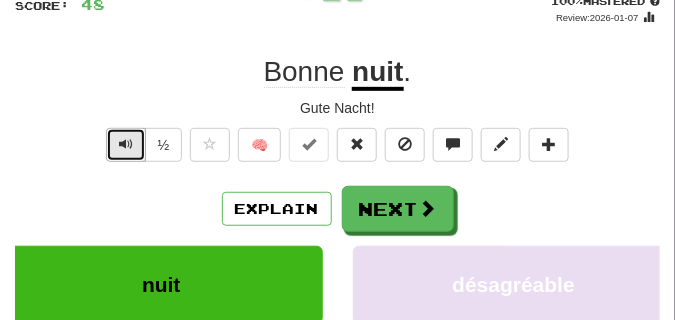 click at bounding box center [126, 144] 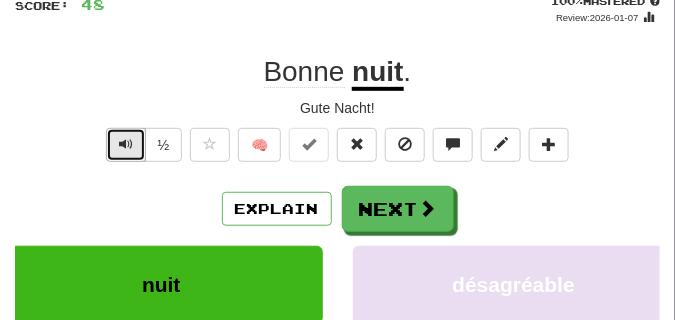click at bounding box center [126, 144] 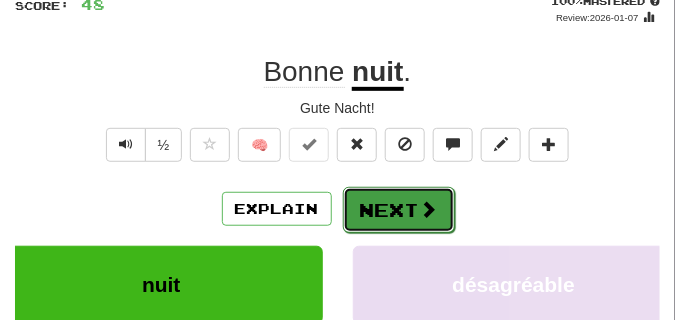 click on "Next" at bounding box center [399, 210] 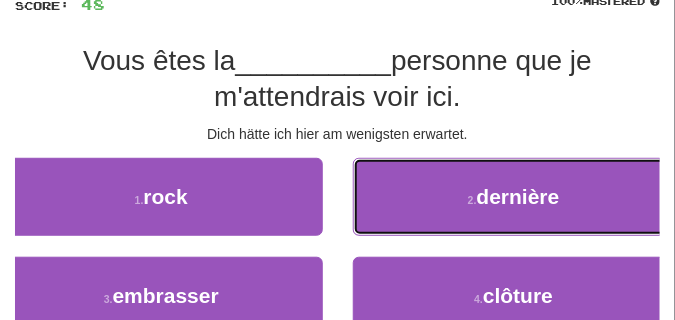 click on "2 .  dernière" at bounding box center [514, 197] 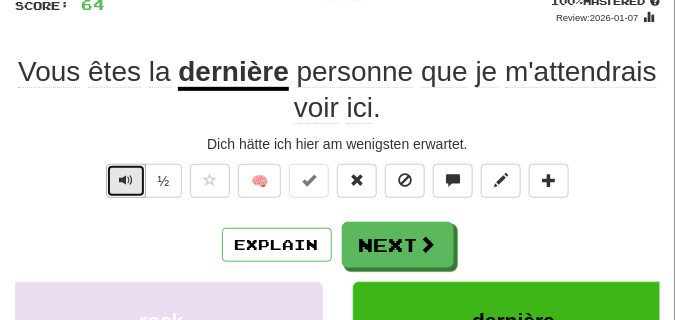 click at bounding box center [126, 180] 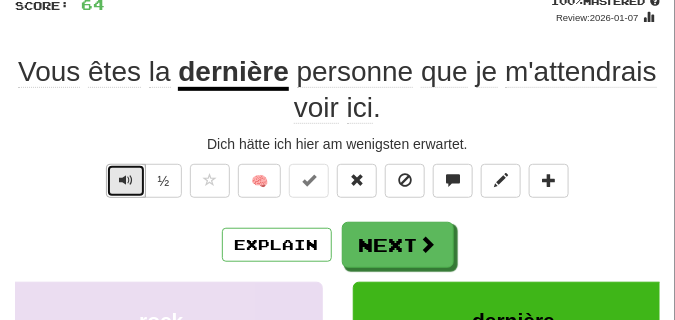 click at bounding box center [126, 180] 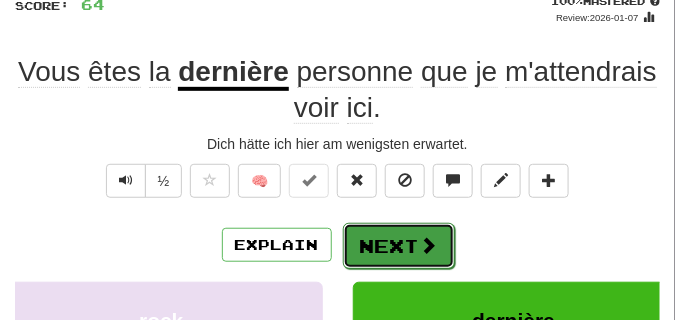 click on "Next" at bounding box center (399, 246) 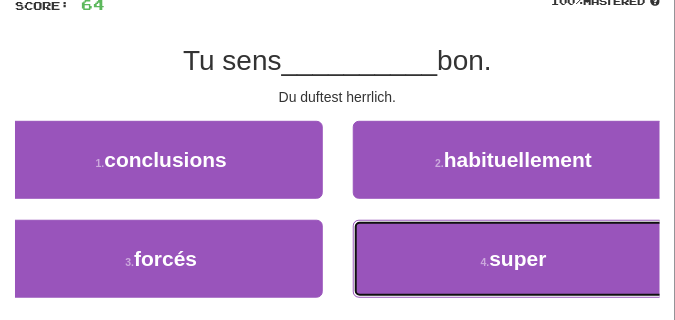 click on "4 .  super" at bounding box center [514, 259] 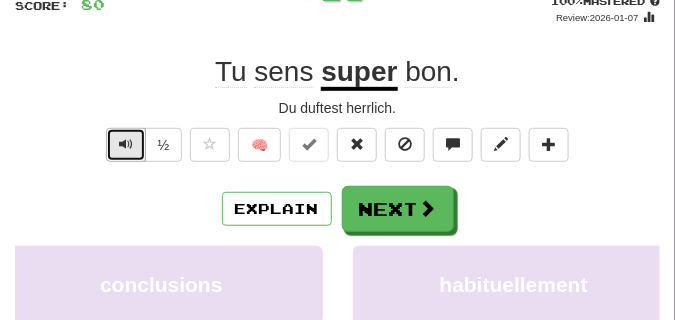 click at bounding box center [126, 144] 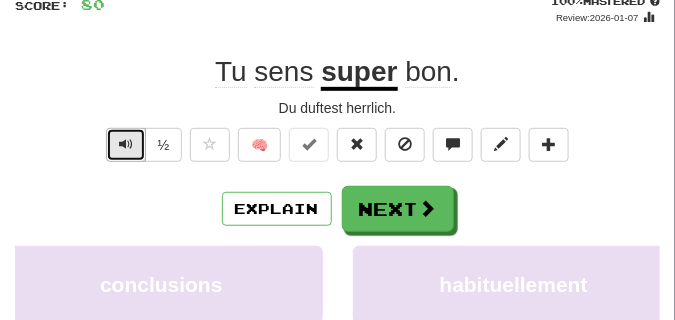 click at bounding box center [126, 144] 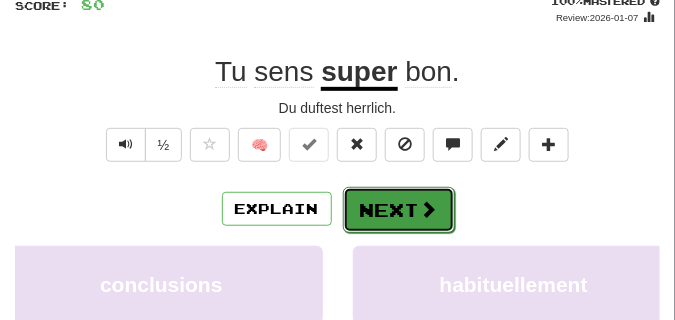 click on "Next" at bounding box center (399, 210) 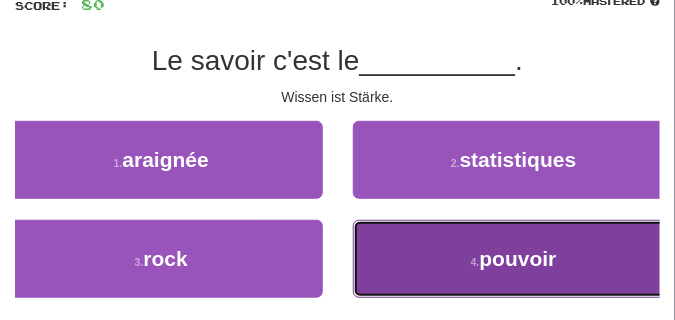 click on "4 .  pouvoir" at bounding box center (514, 259) 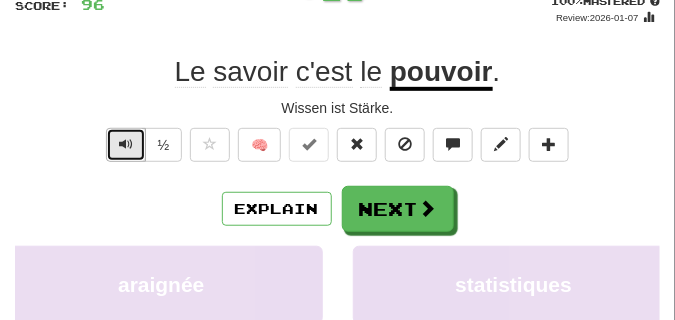 click at bounding box center [126, 144] 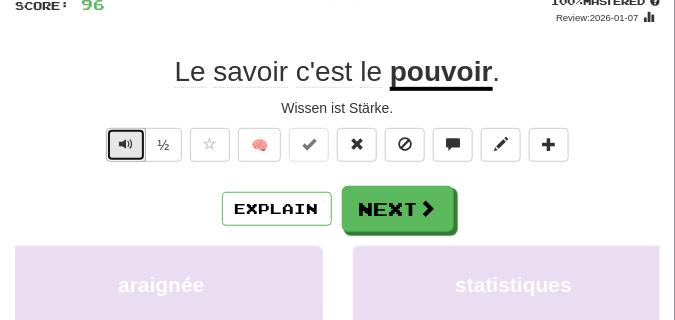 click at bounding box center (126, 144) 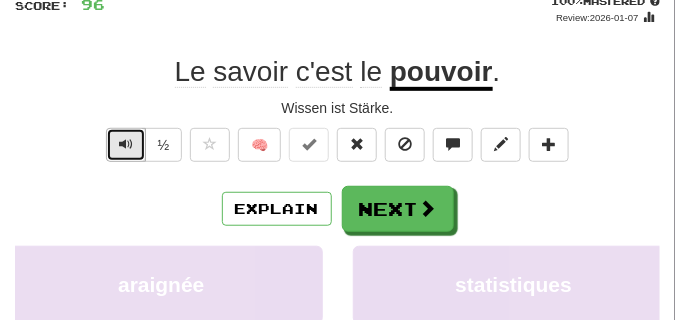 click at bounding box center (126, 144) 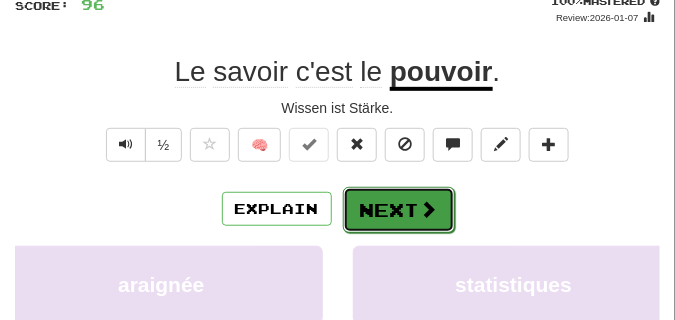 click on "Next" at bounding box center (399, 210) 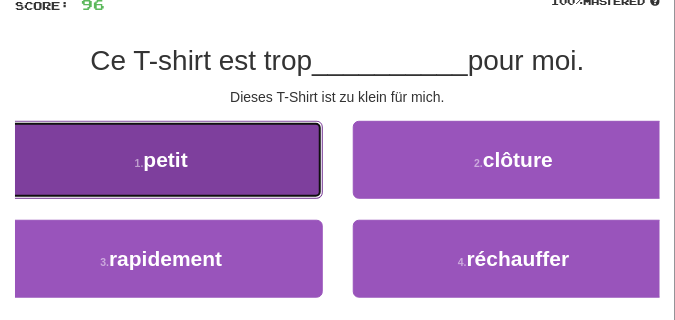 click on "1 .  petit" at bounding box center (161, 160) 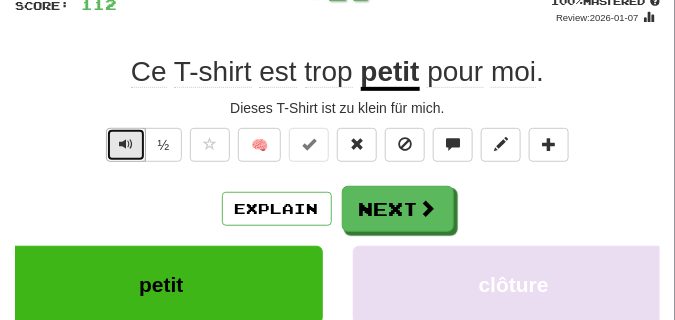 click at bounding box center (126, 144) 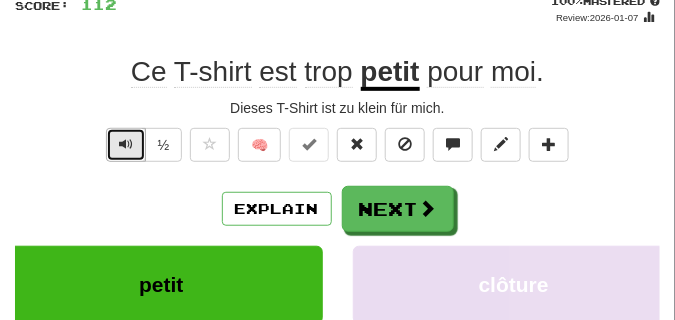 click at bounding box center (126, 144) 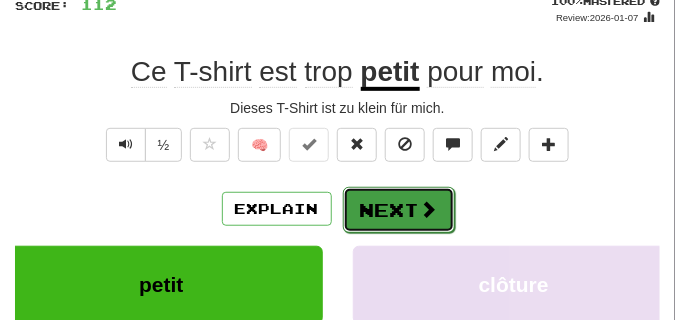 click on "Next" at bounding box center [399, 210] 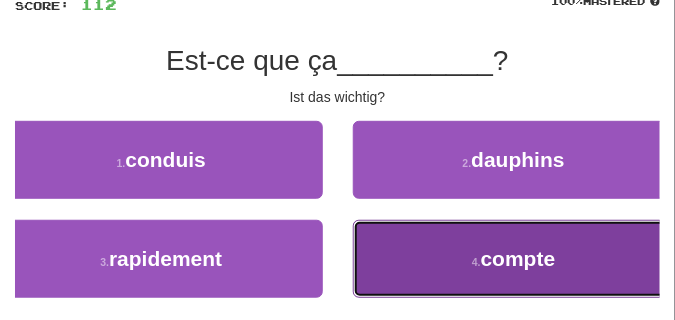 click on "4 ." at bounding box center [476, 262] 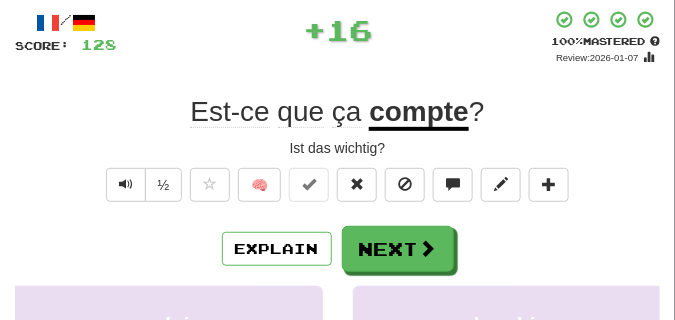 scroll, scrollTop: 100, scrollLeft: 0, axis: vertical 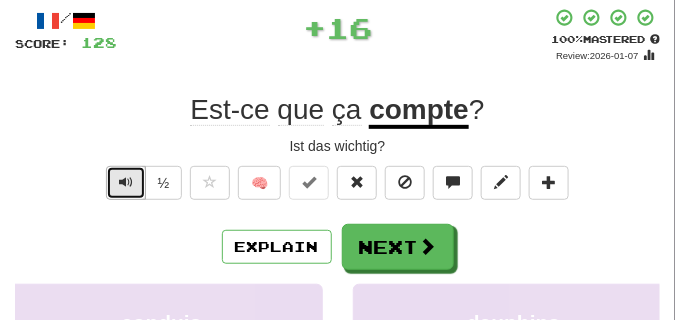 click at bounding box center [126, 182] 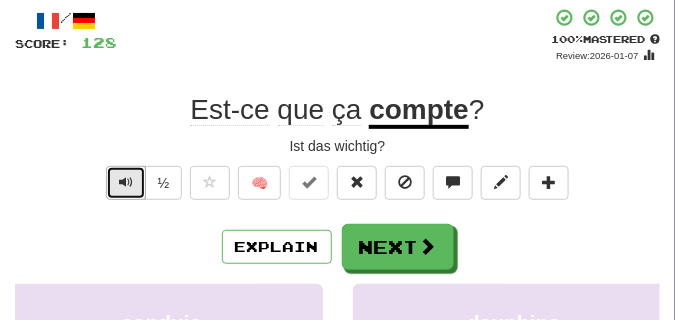 click at bounding box center (126, 182) 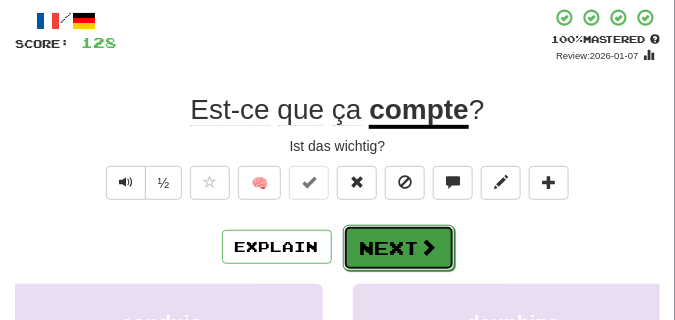 click on "Next" at bounding box center (399, 248) 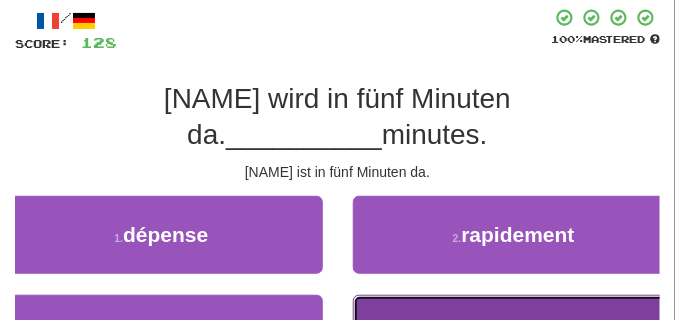 click on "4 .  cinq" at bounding box center (514, 334) 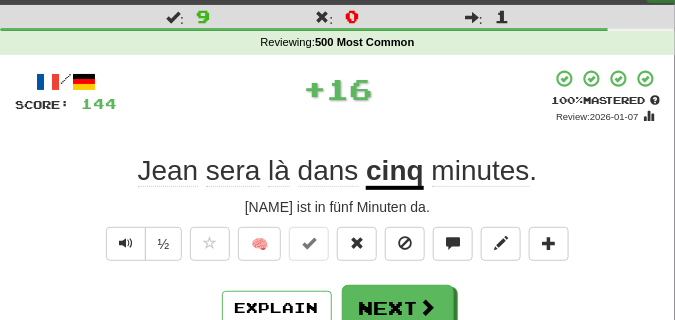 scroll, scrollTop: 100, scrollLeft: 0, axis: vertical 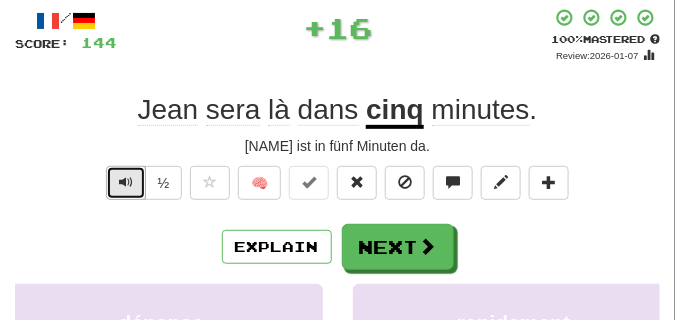 click at bounding box center [126, 183] 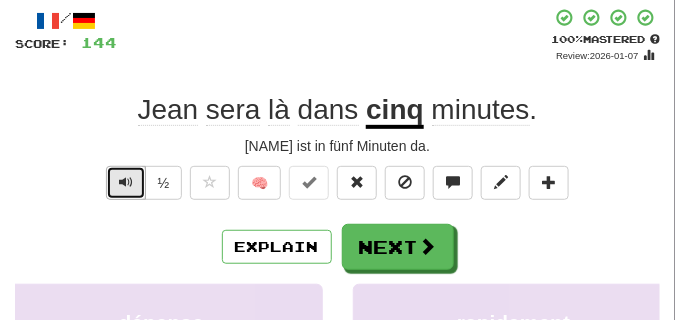 click at bounding box center [126, 183] 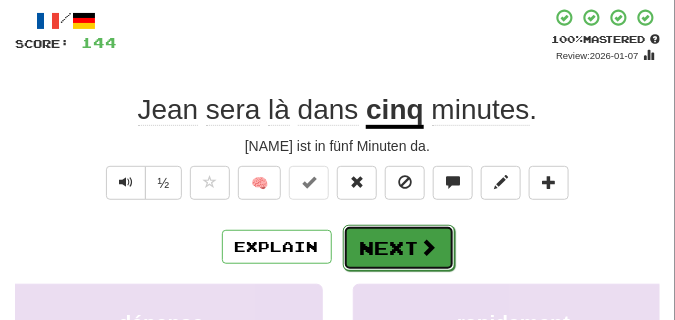 click on "Next" at bounding box center (399, 248) 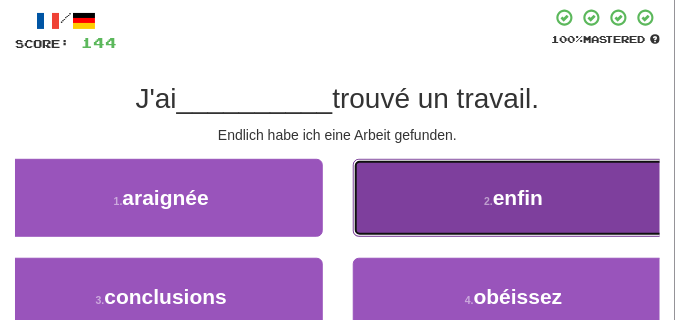click on "2 .  enfin" at bounding box center (514, 198) 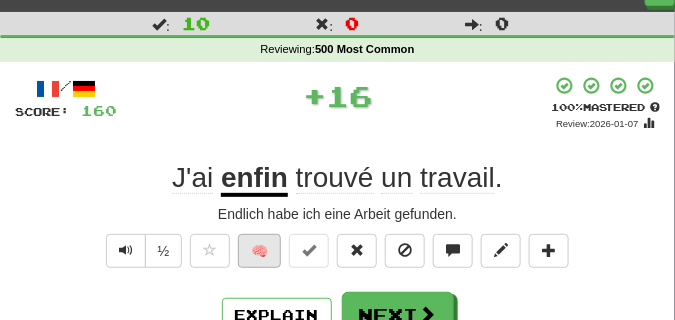 scroll, scrollTop: 50, scrollLeft: 0, axis: vertical 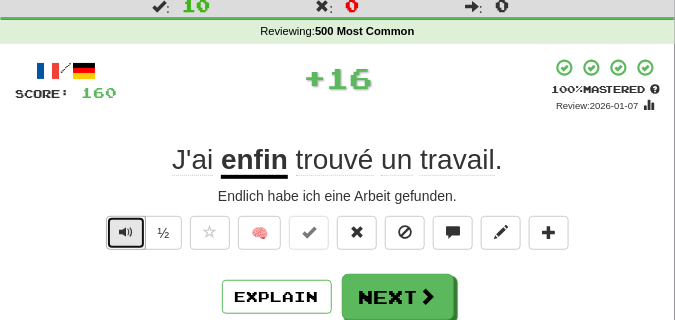click at bounding box center (126, 233) 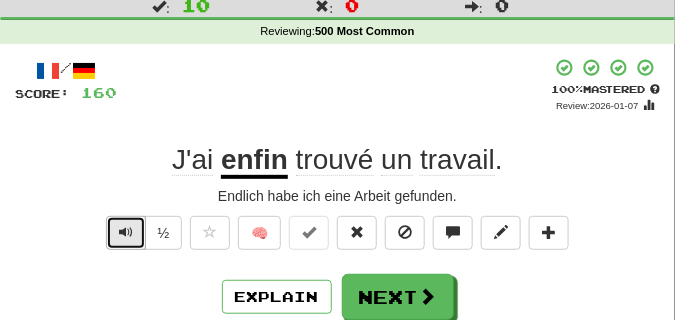 click at bounding box center [126, 233] 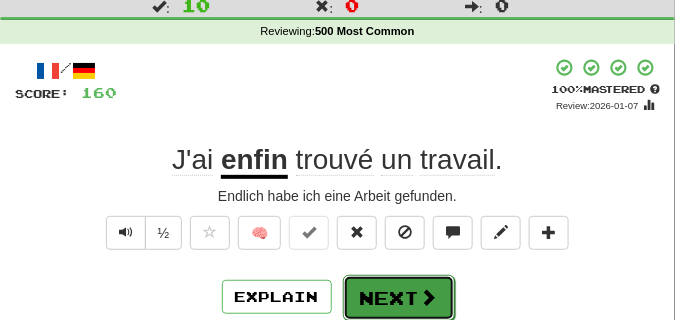 click on "Next" at bounding box center [399, 298] 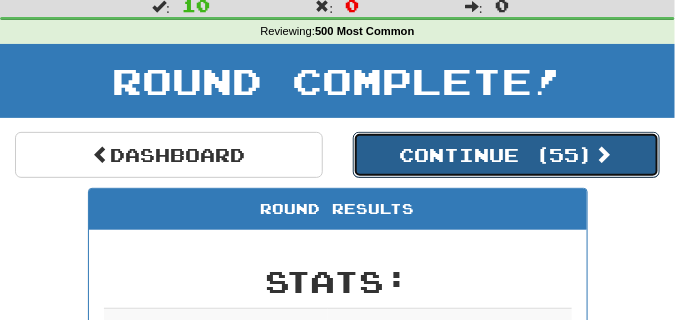click on "Continue ( 55 )" at bounding box center (507, 155) 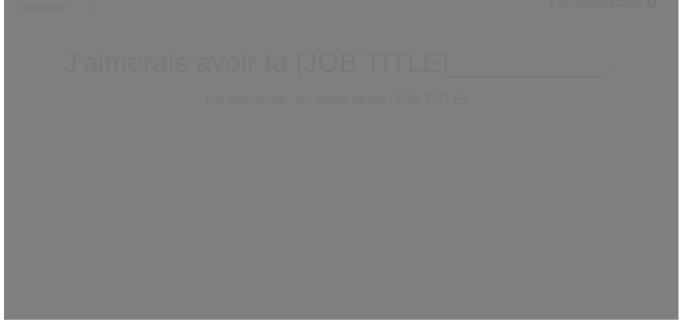 scroll, scrollTop: 50, scrollLeft: 0, axis: vertical 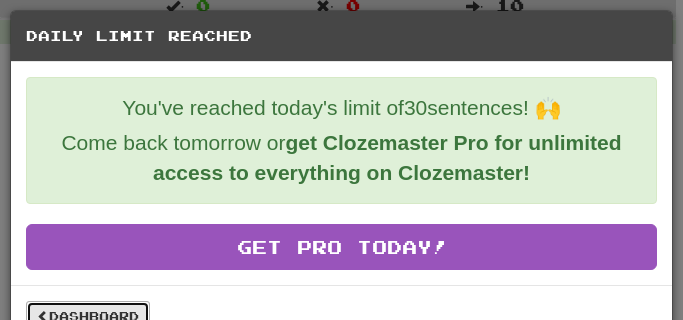 click on "Dashboard" at bounding box center (88, 316) 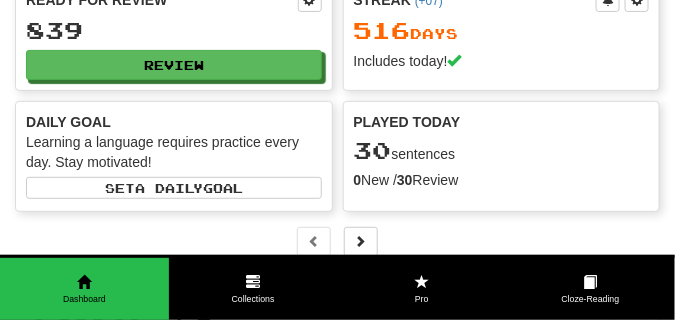 scroll, scrollTop: 0, scrollLeft: 0, axis: both 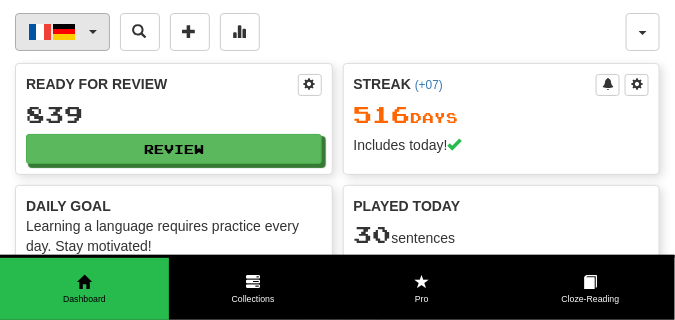 click on "Français  /  Deutsch" at bounding box center (62, 32) 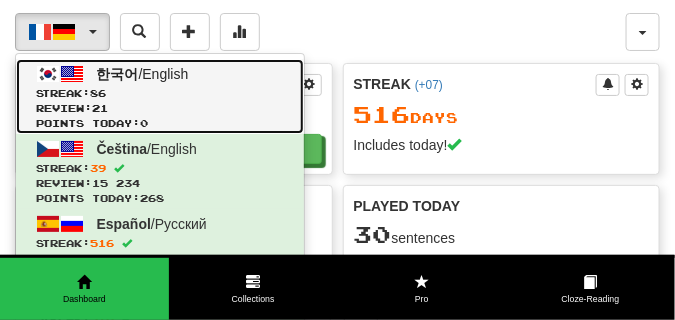 click on "한국어" at bounding box center (118, 74) 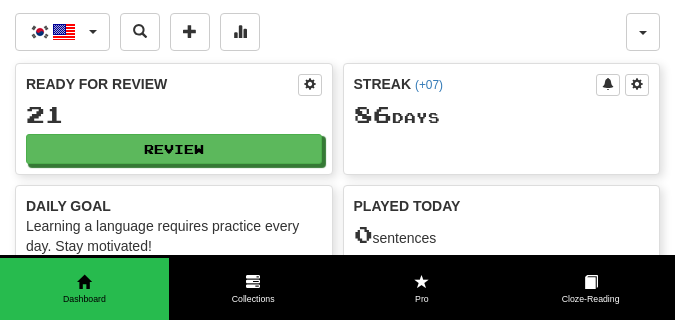 scroll, scrollTop: 0, scrollLeft: 0, axis: both 